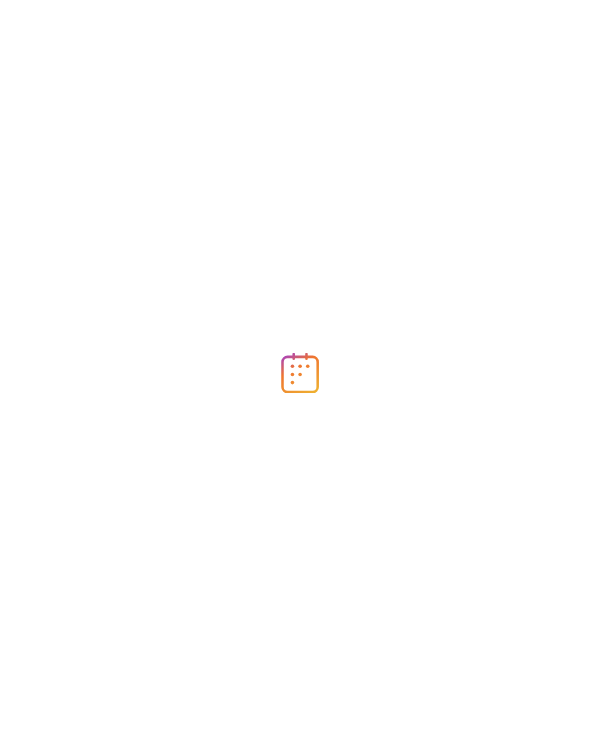 scroll, scrollTop: 0, scrollLeft: 0, axis: both 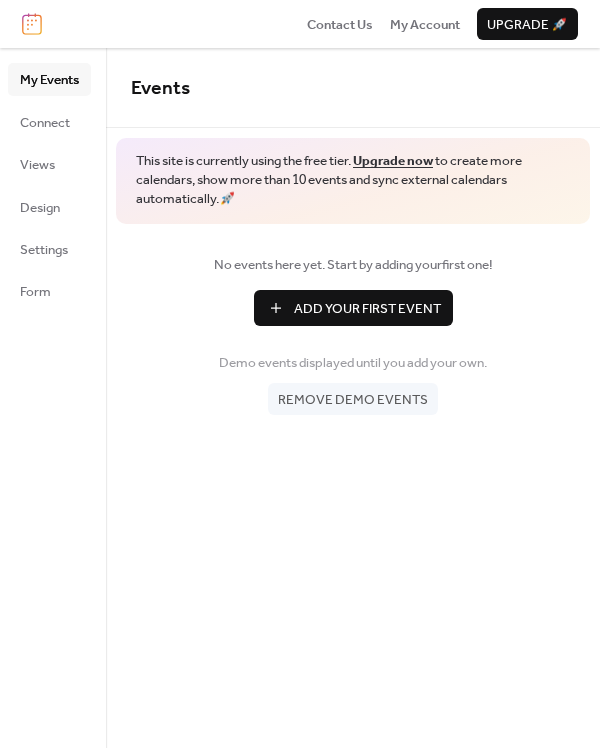 click on "Add Your First Event" at bounding box center [367, 309] 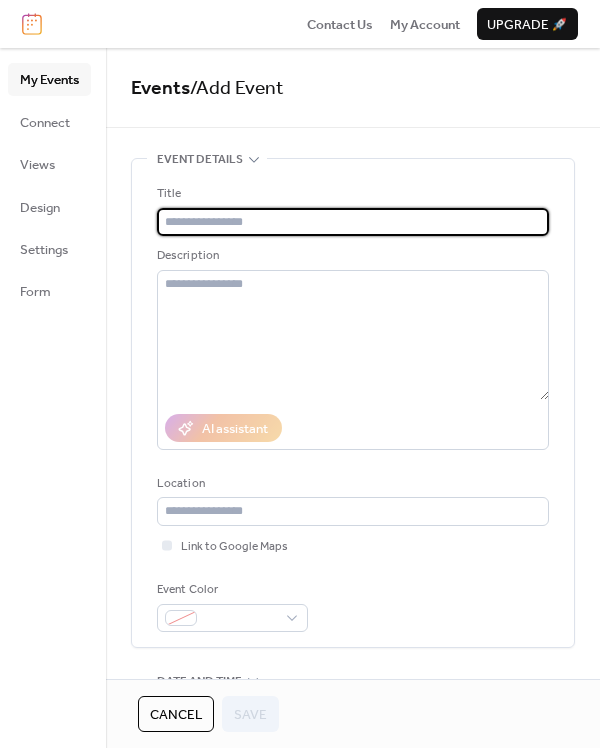 click at bounding box center (353, 222) 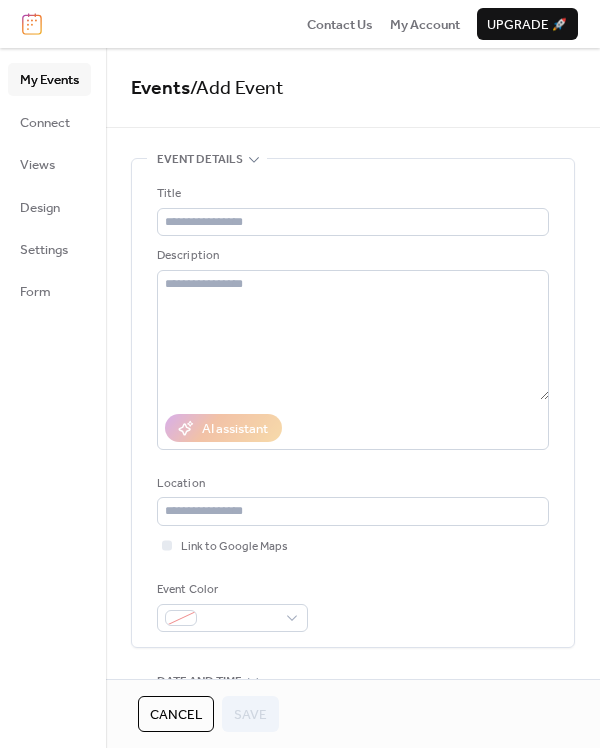 click on "Title Description AI assistant Location Link to Google Maps Event Color" at bounding box center (353, 408) 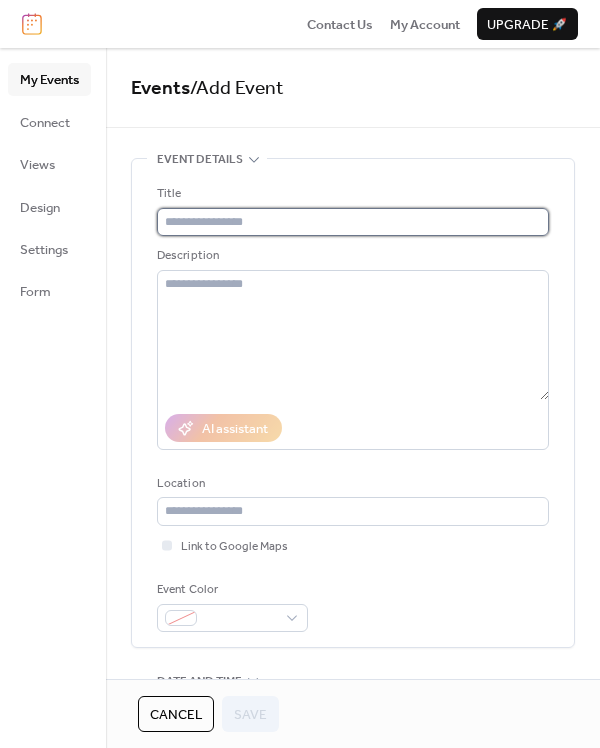 click at bounding box center [353, 222] 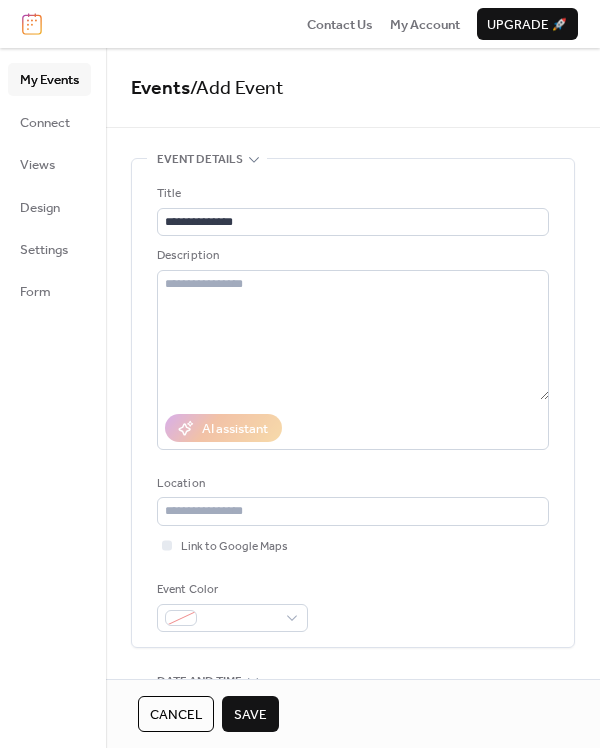 click on "**********" at bounding box center [353, 408] 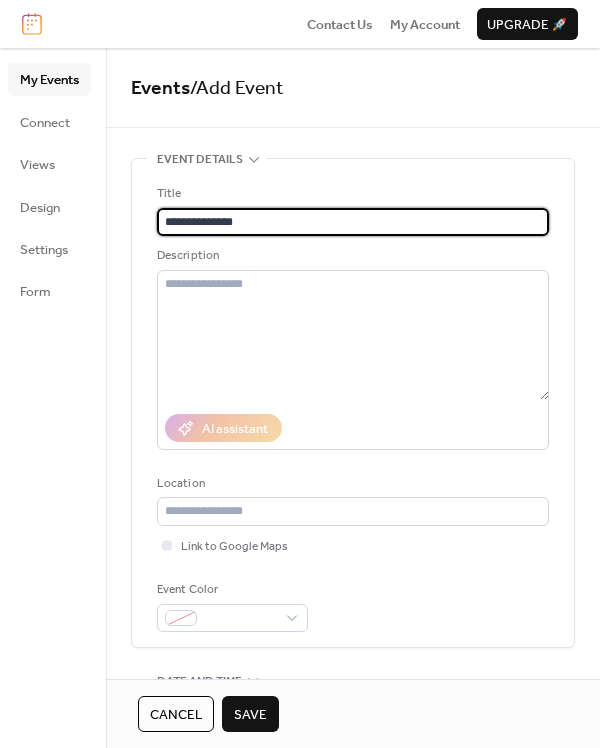 click on "**********" at bounding box center (353, 222) 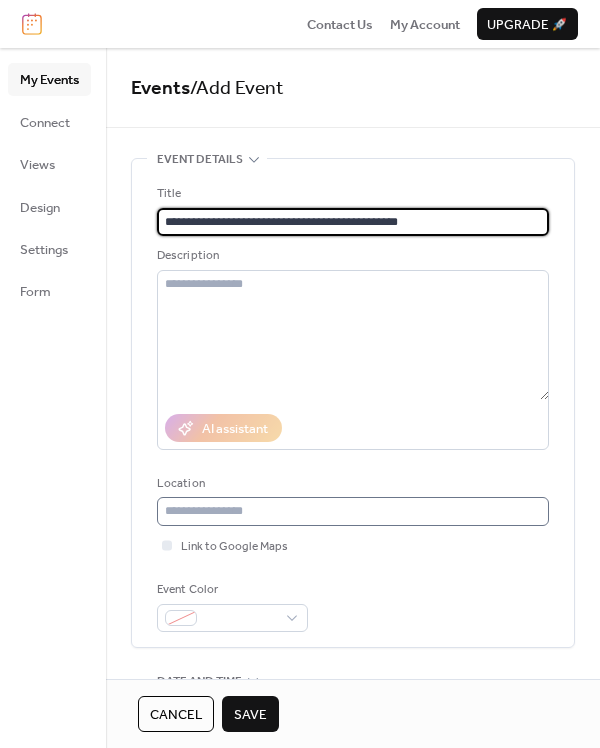 type on "**********" 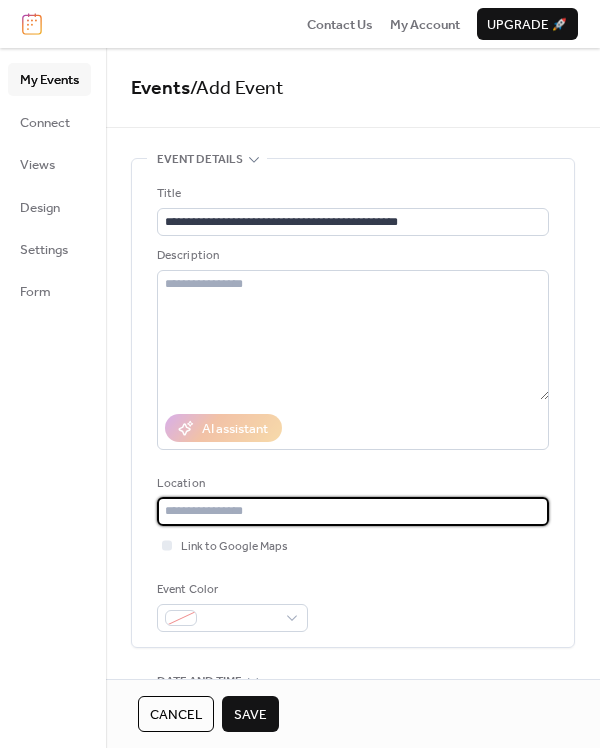 click at bounding box center (353, 511) 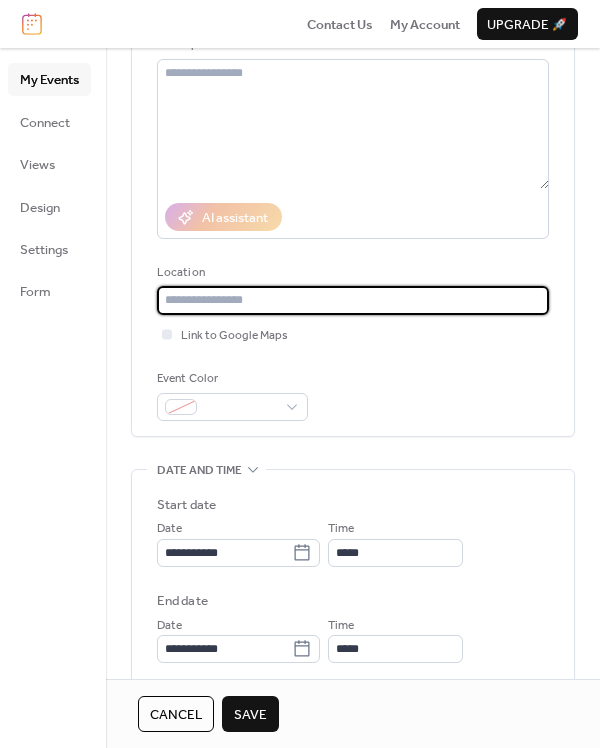 scroll, scrollTop: 125, scrollLeft: 0, axis: vertical 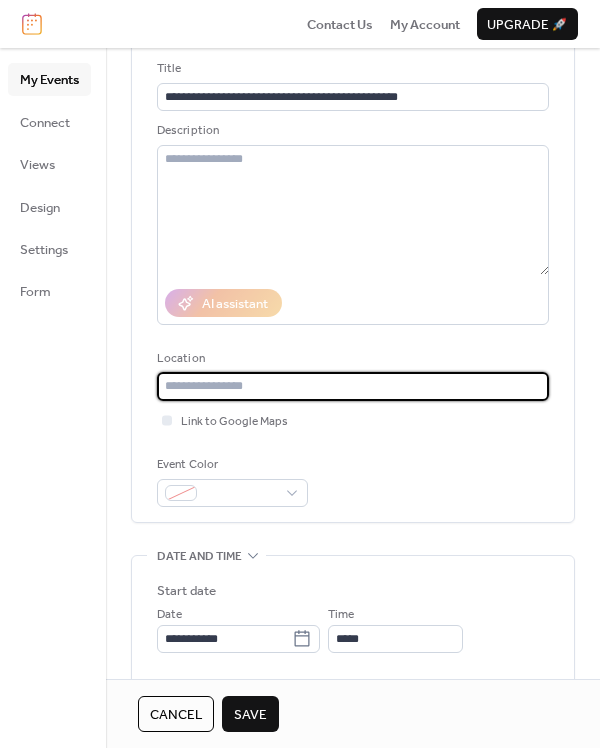 click at bounding box center [353, 386] 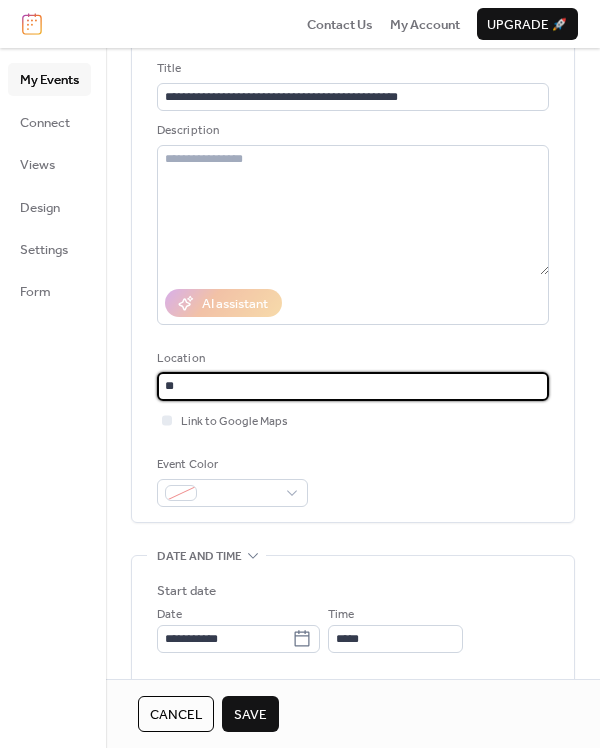 type on "*" 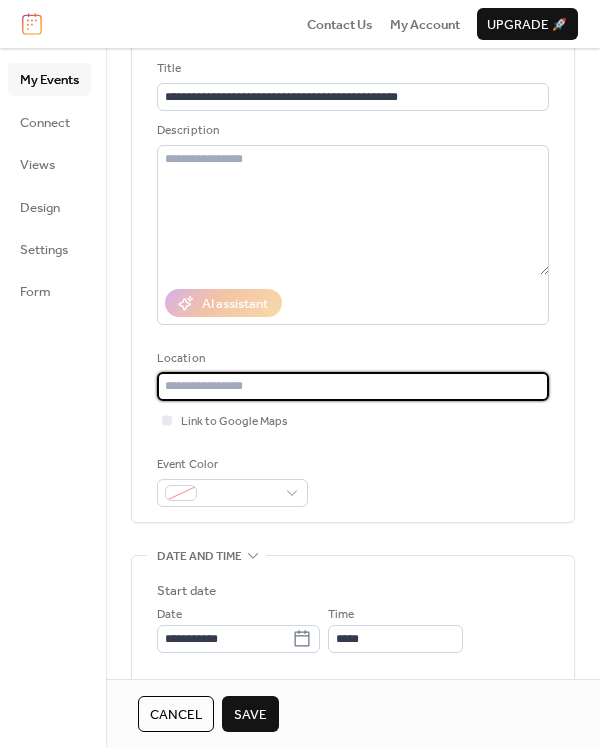 click at bounding box center [353, 386] 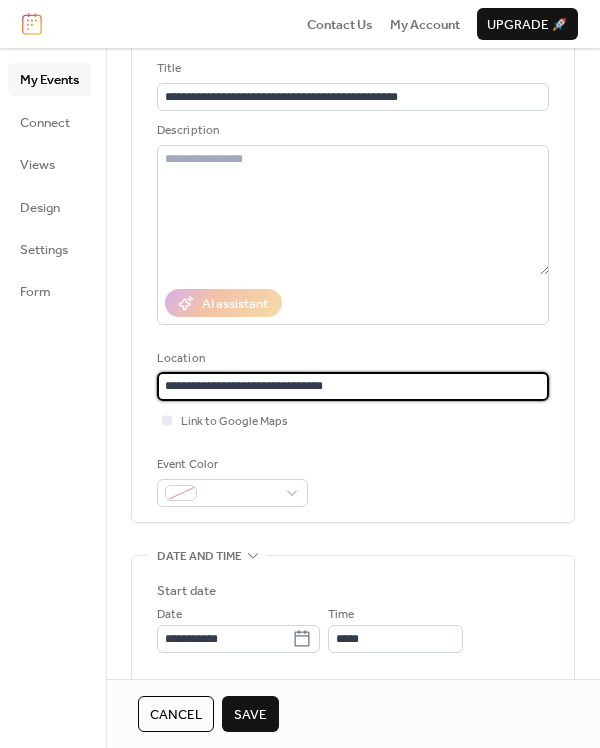 type on "**********" 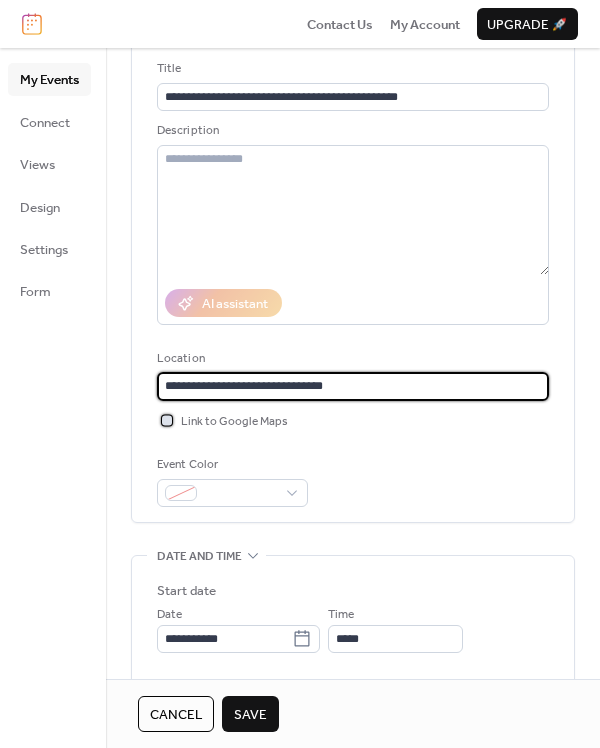 type 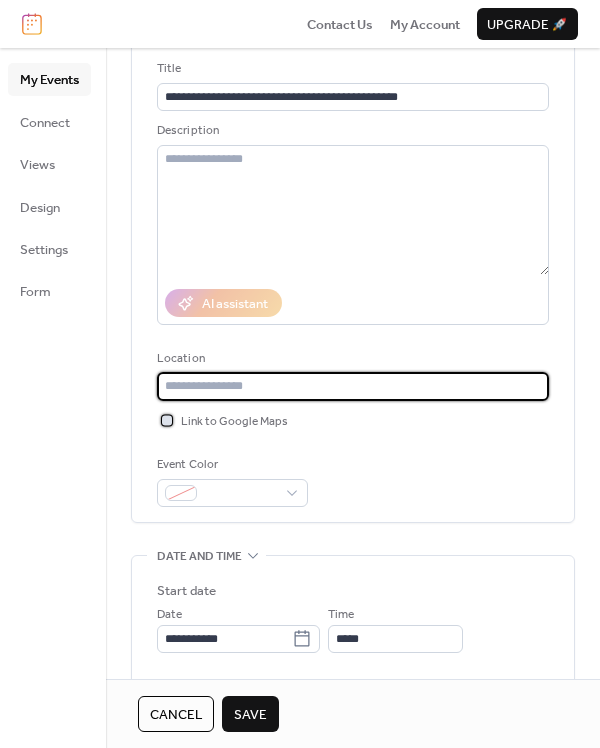 click on "Link to Google Maps" at bounding box center (234, 422) 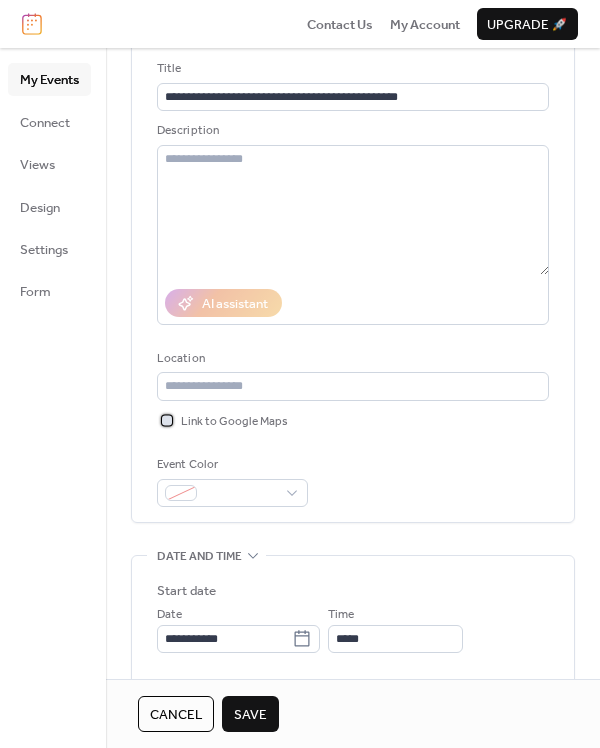 click on "Link to Google Maps" at bounding box center [234, 422] 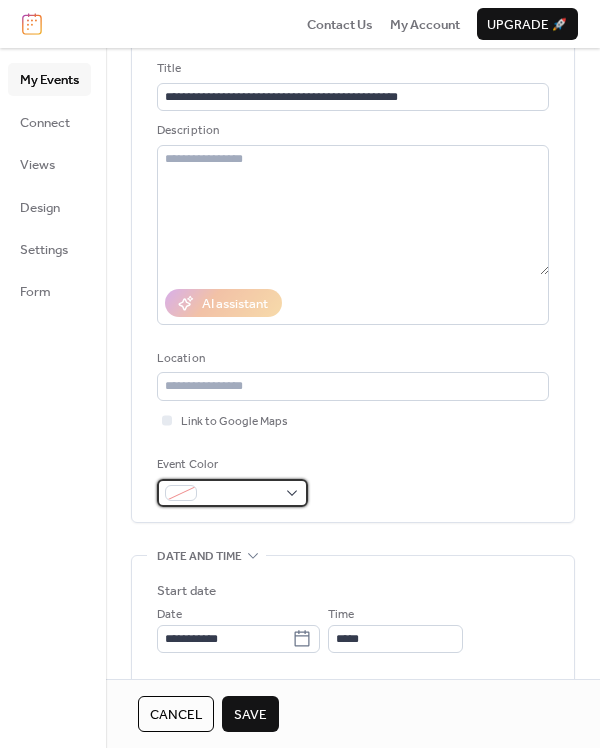 click at bounding box center (240, 494) 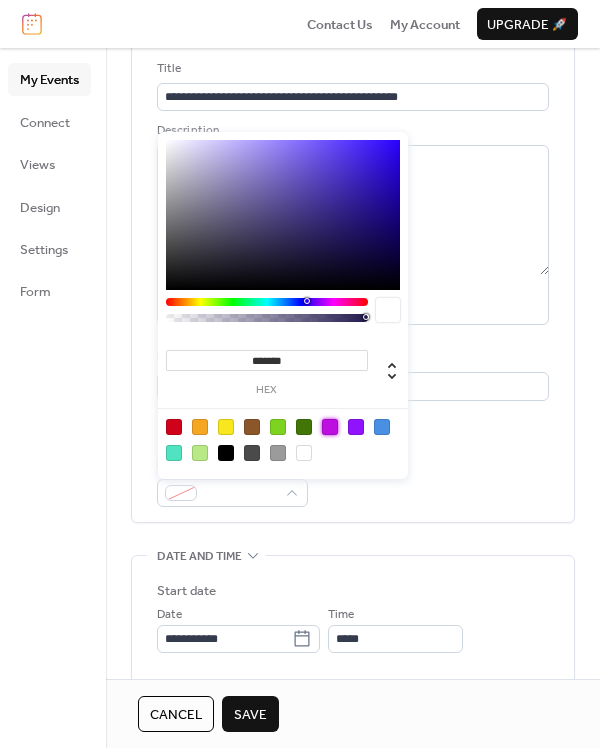 click at bounding box center (330, 427) 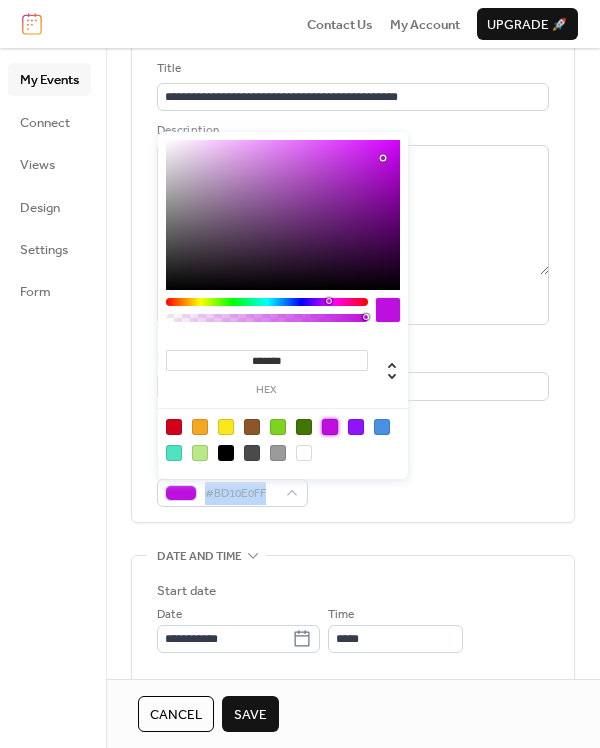 click on "Event Color #BD10E0FF" at bounding box center (353, 481) 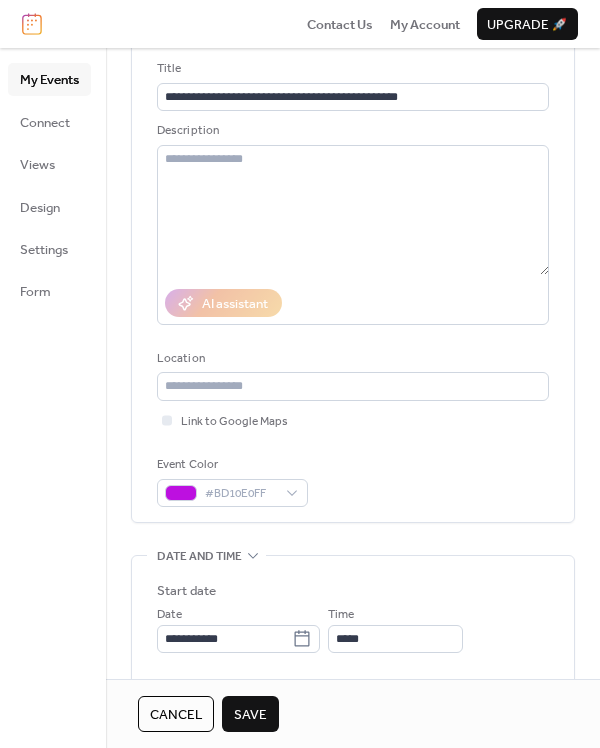 click on "**********" at bounding box center (353, 669) 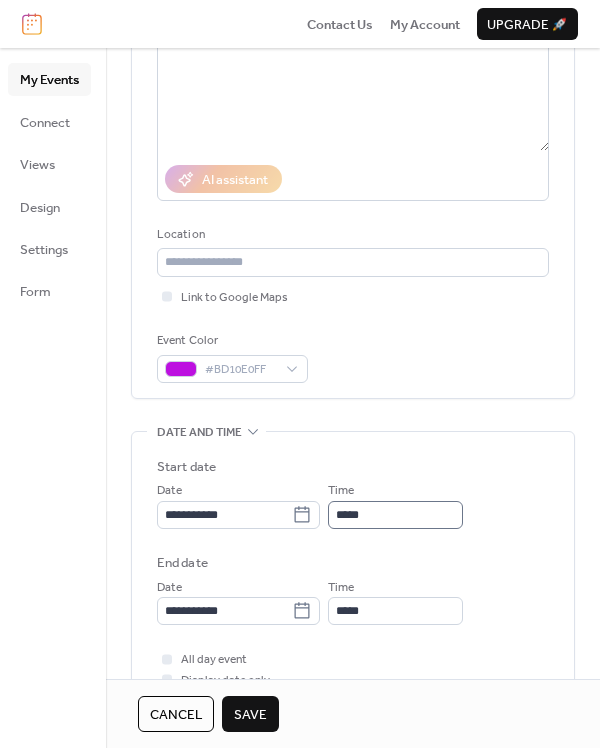 scroll, scrollTop: 250, scrollLeft: 0, axis: vertical 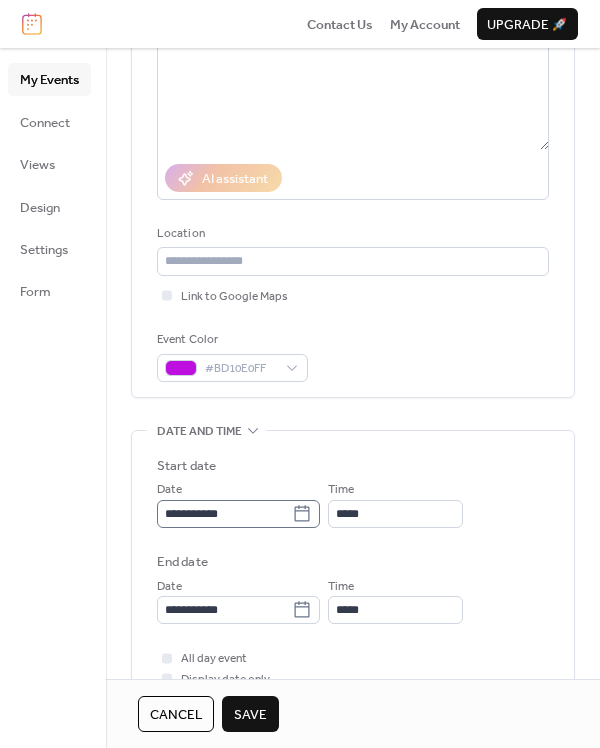 click 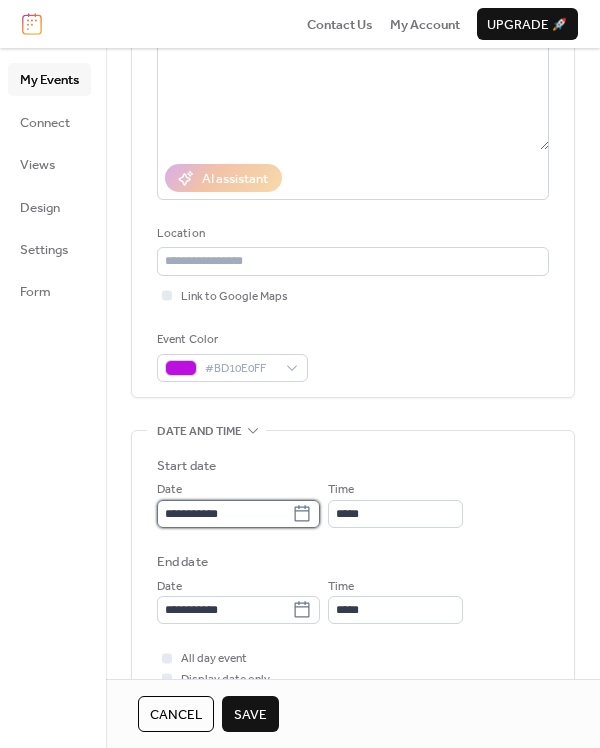 click on "**********" at bounding box center [224, 514] 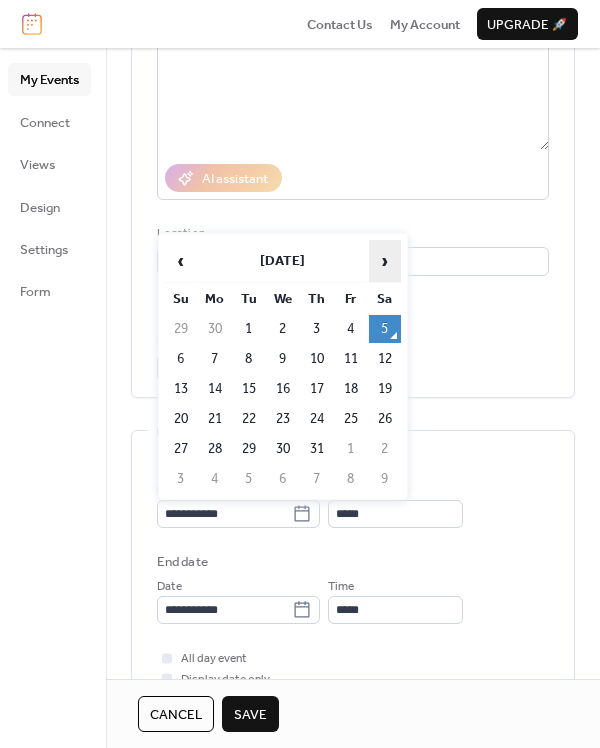 click on "›" at bounding box center [385, 261] 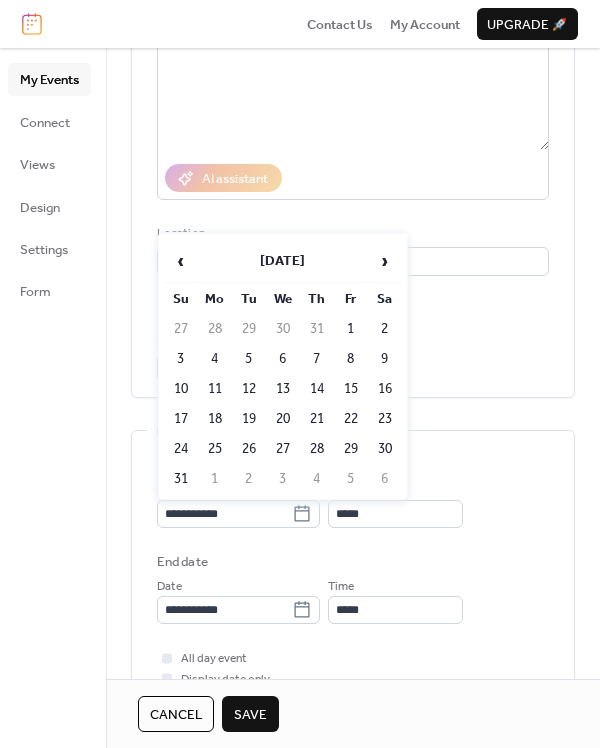 click on "30" at bounding box center (385, 449) 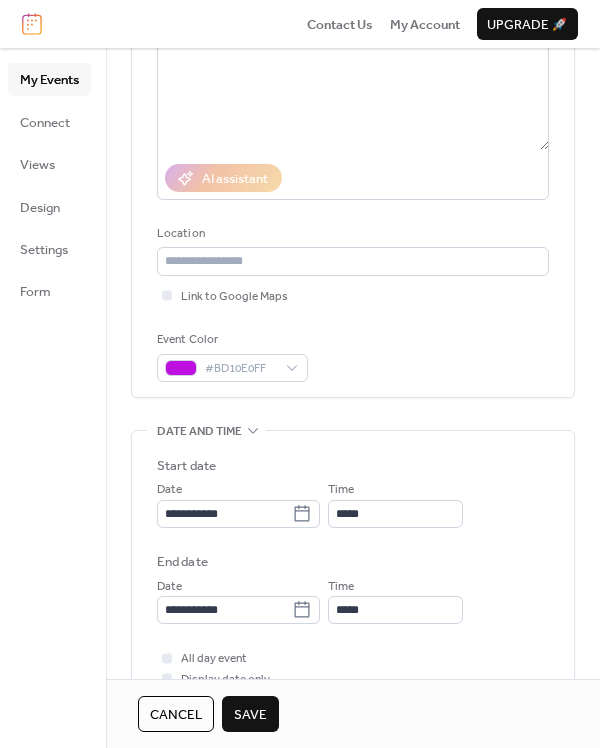 click on "**********" at bounding box center (353, 540) 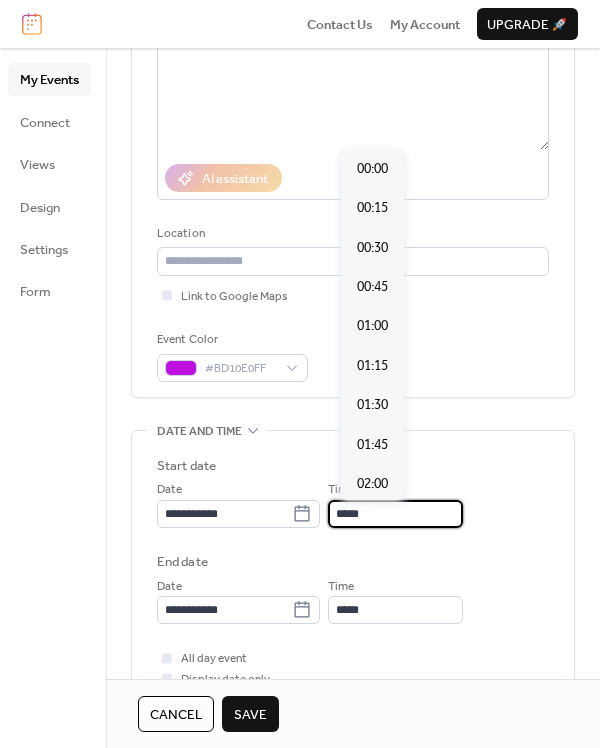 click on "*****" at bounding box center [395, 514] 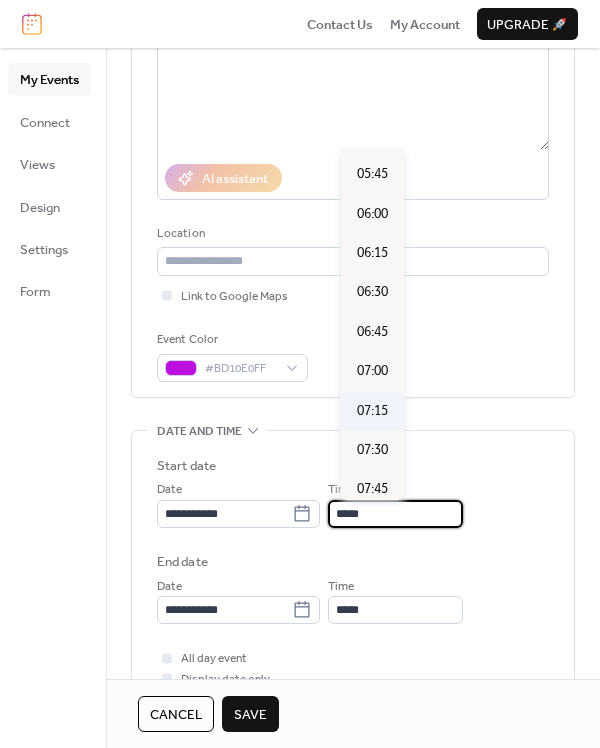 scroll, scrollTop: 892, scrollLeft: 0, axis: vertical 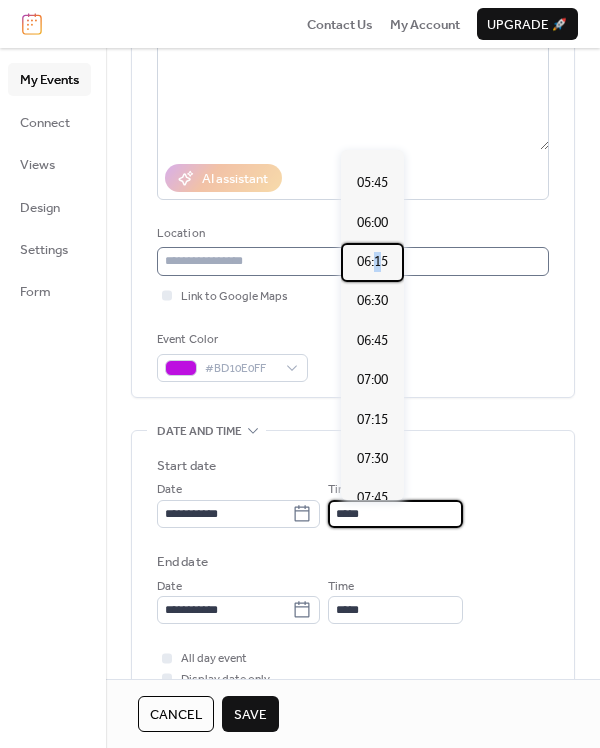 click on "06:15" at bounding box center [372, 262] 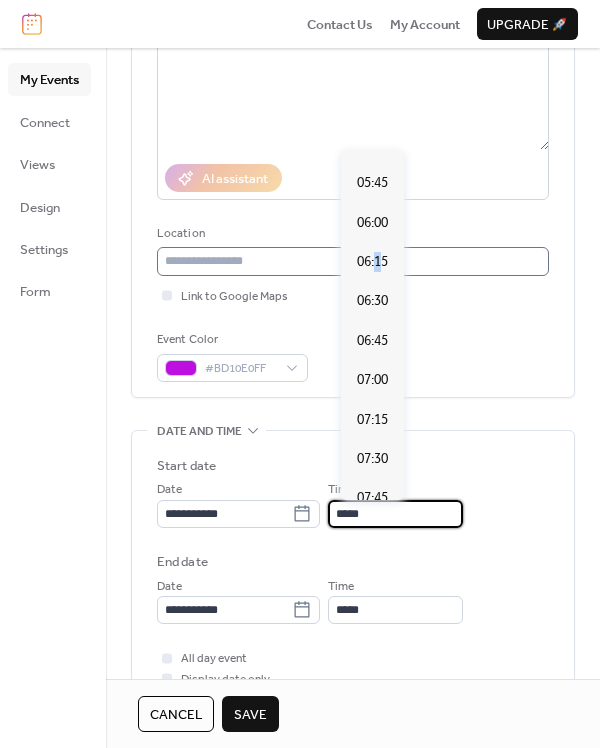 type on "*****" 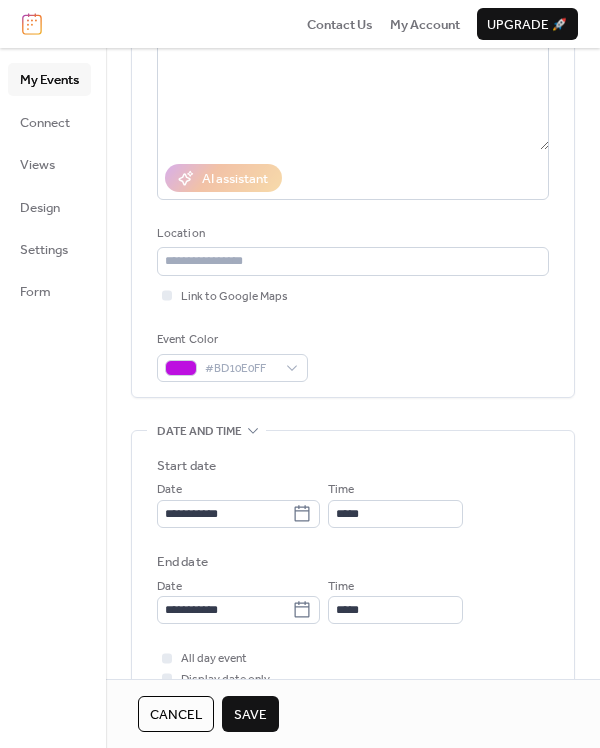 click on "End date" at bounding box center [353, 562] 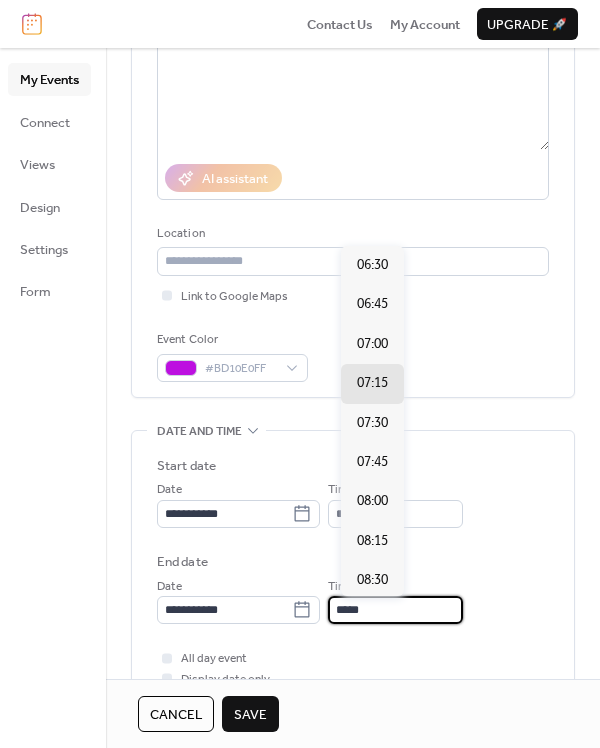 click on "*****" at bounding box center [395, 610] 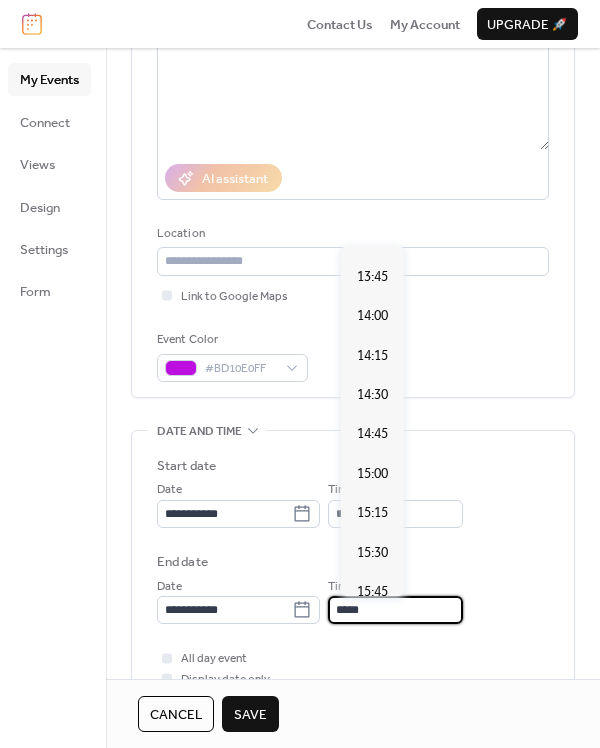 scroll, scrollTop: 1125, scrollLeft: 0, axis: vertical 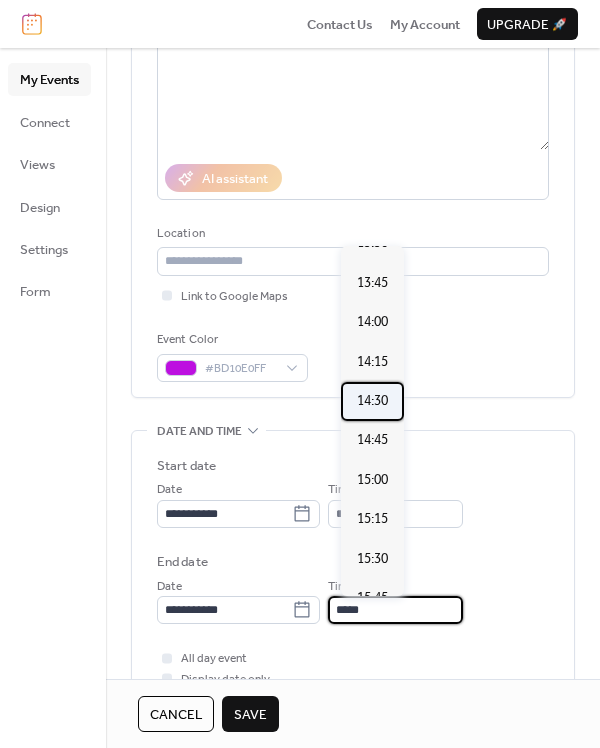 click on "14:30" at bounding box center (372, 401) 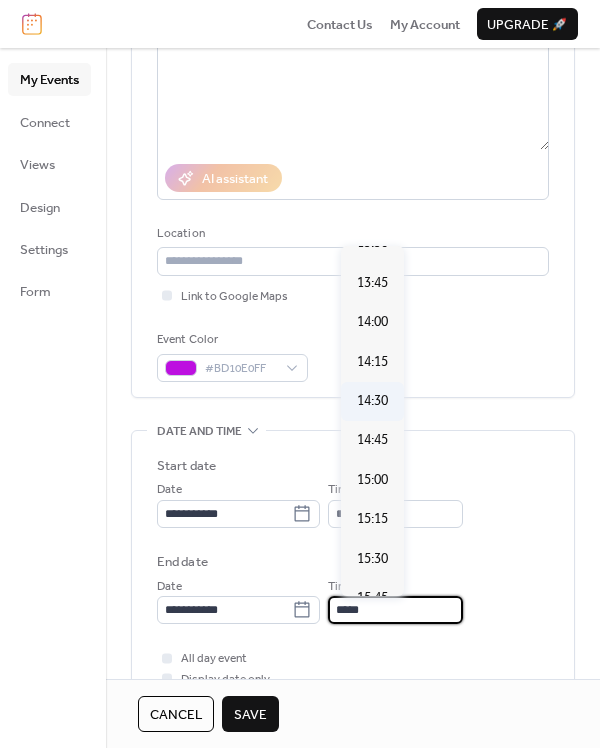 type on "*****" 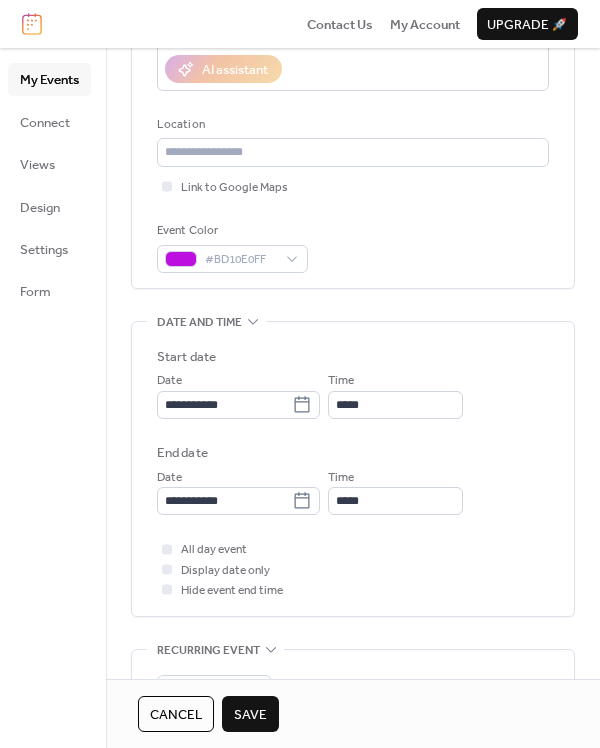 scroll, scrollTop: 375, scrollLeft: 0, axis: vertical 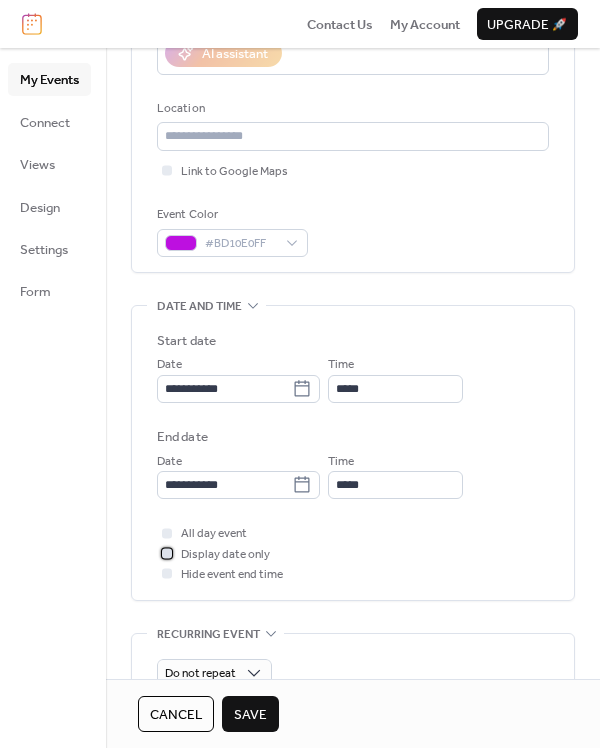 click at bounding box center [167, 553] 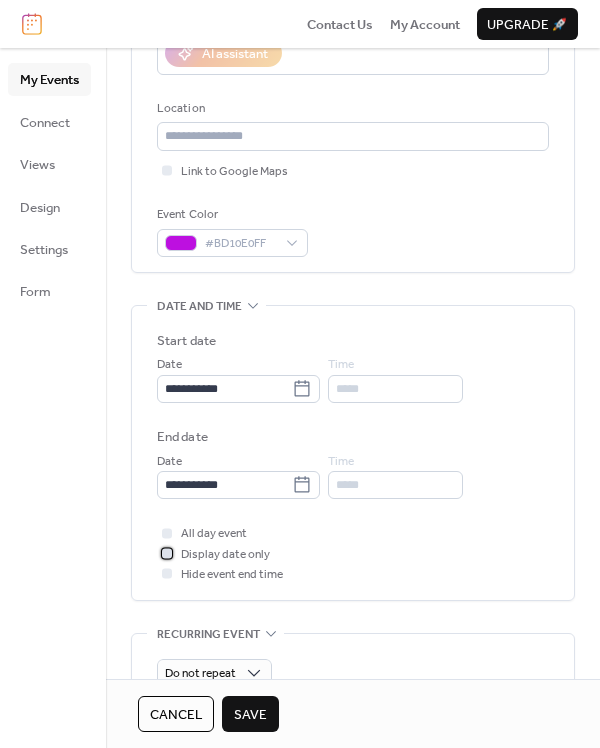 click 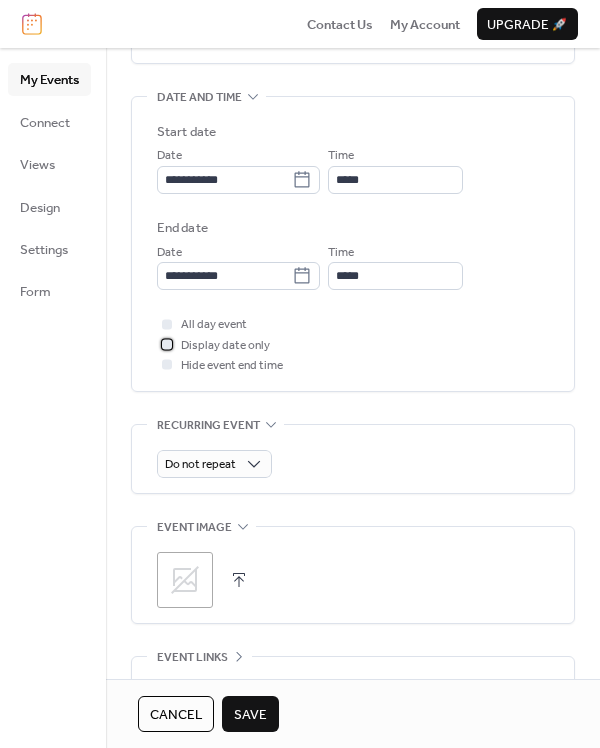 scroll, scrollTop: 625, scrollLeft: 0, axis: vertical 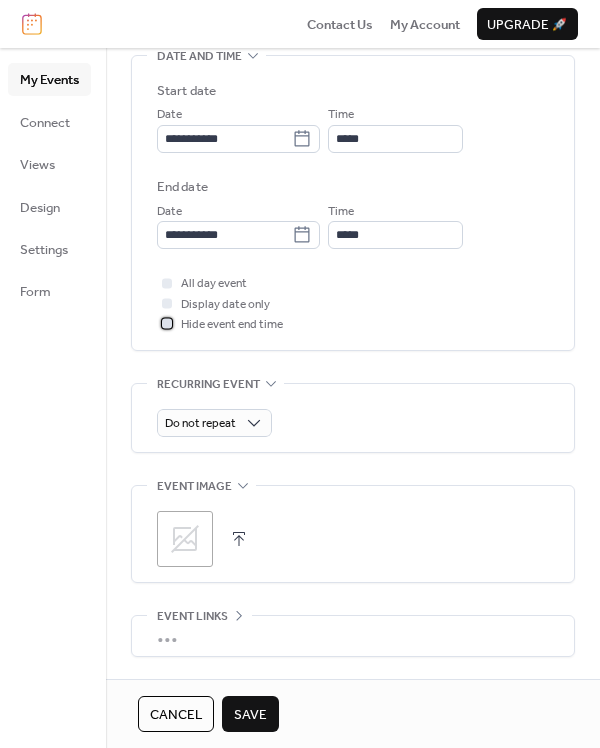click at bounding box center [167, 324] 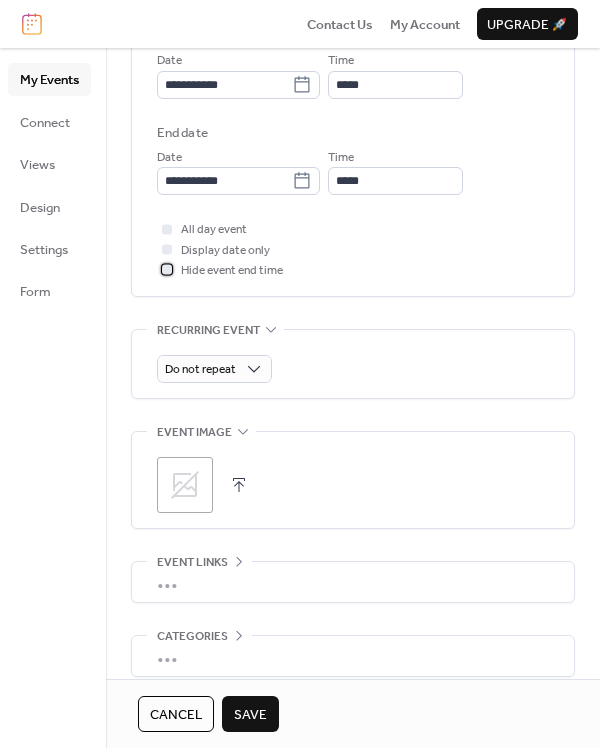 scroll, scrollTop: 750, scrollLeft: 0, axis: vertical 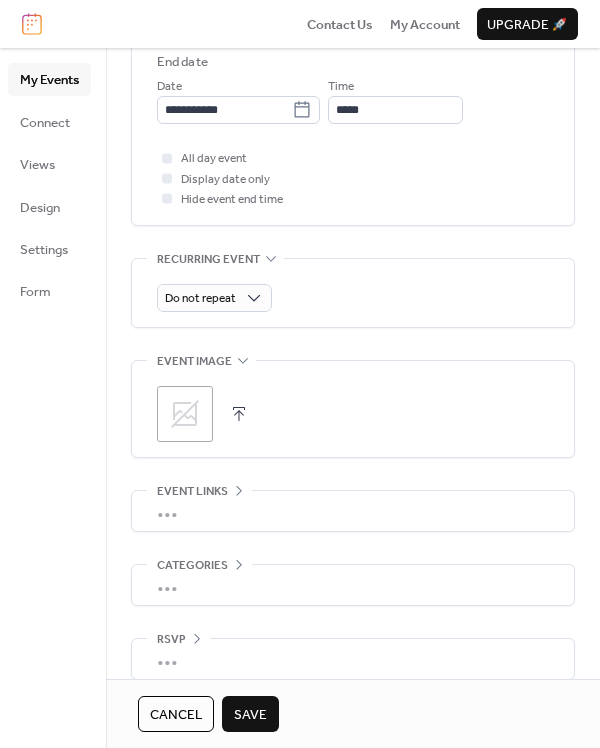 click 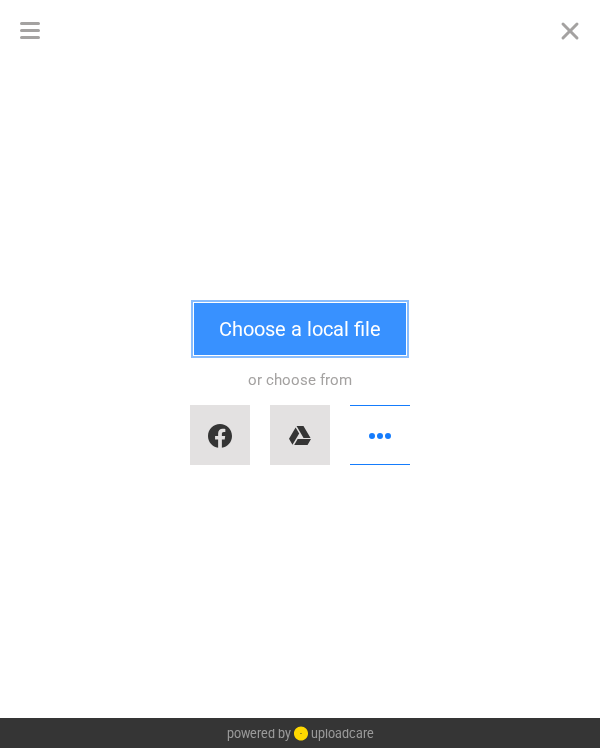 click on "Choose a local file" at bounding box center [300, 329] 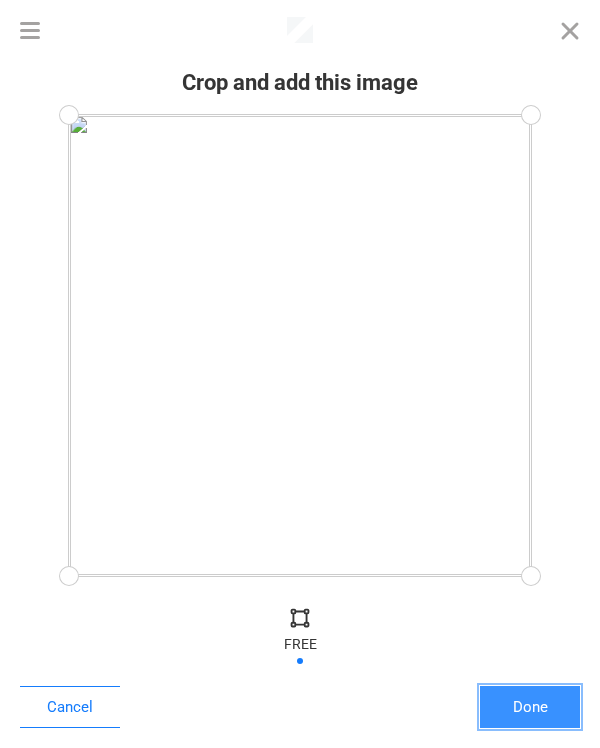 click on "Done" at bounding box center [530, 707] 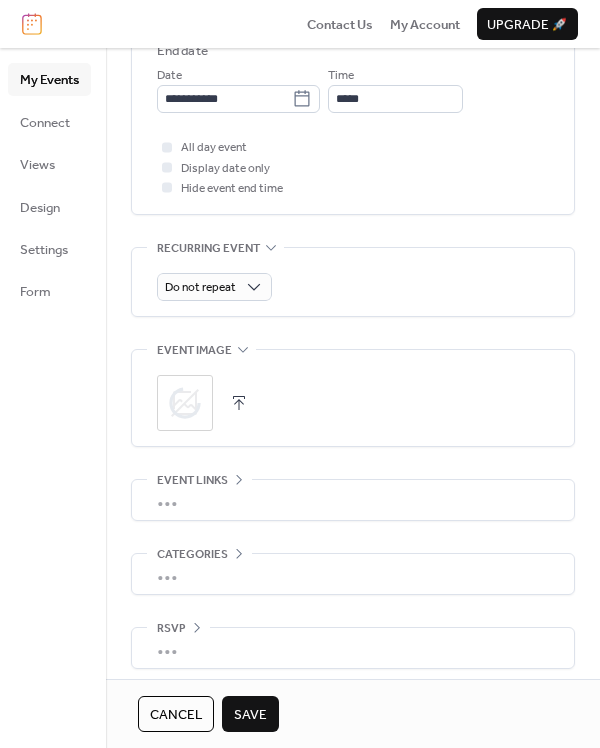 scroll, scrollTop: 771, scrollLeft: 0, axis: vertical 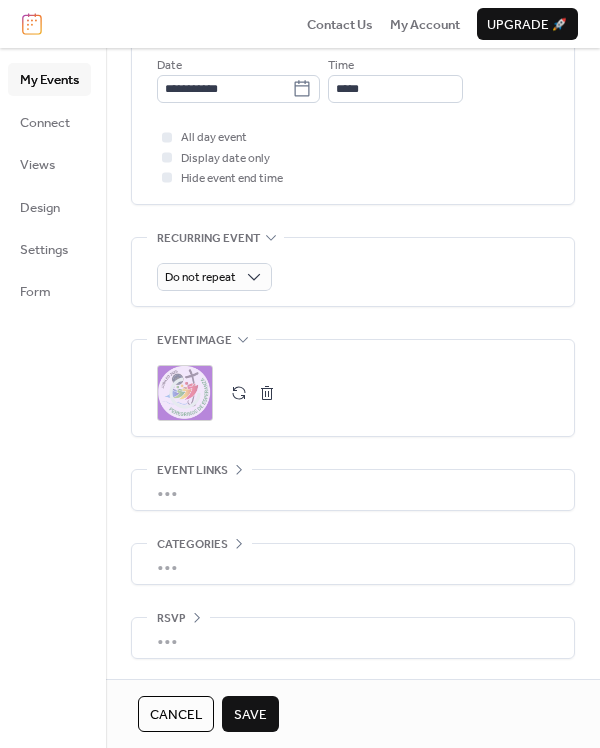 click on "Save" at bounding box center (250, 714) 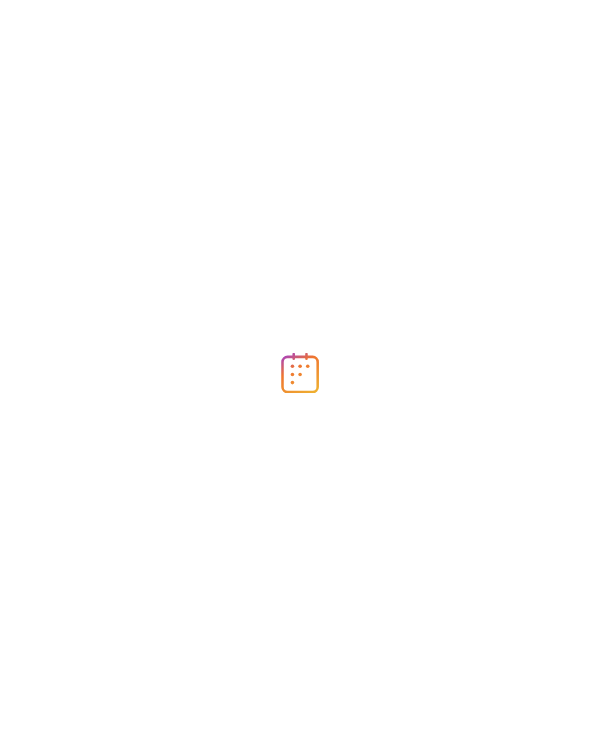 scroll, scrollTop: 0, scrollLeft: 0, axis: both 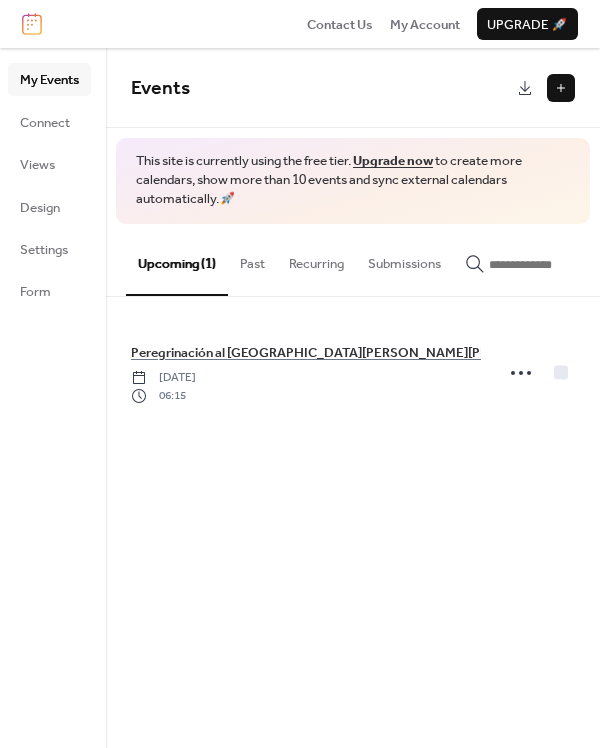 click on "Past" at bounding box center (252, 259) 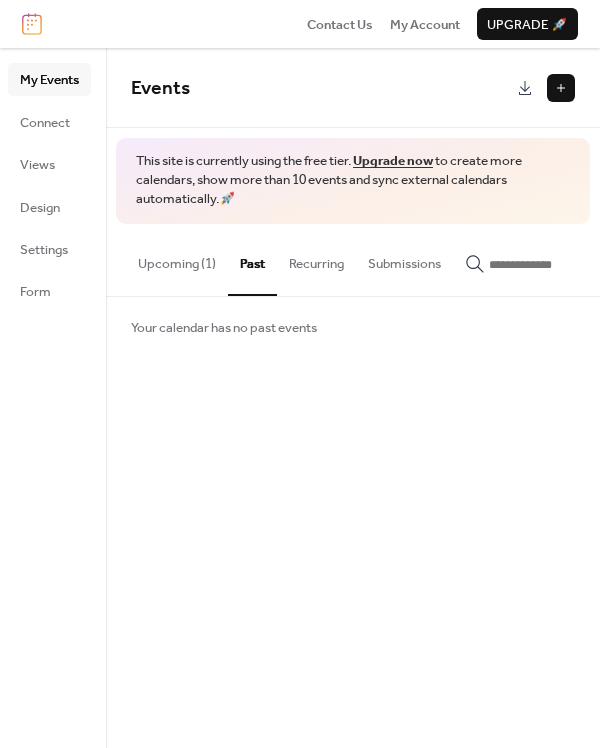 click on "Upcoming  (1)" at bounding box center [177, 259] 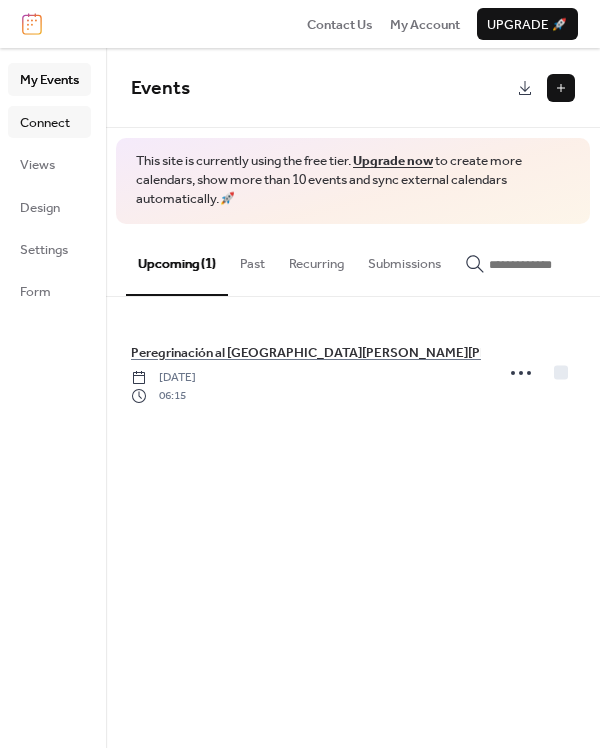 click on "Connect" at bounding box center [45, 123] 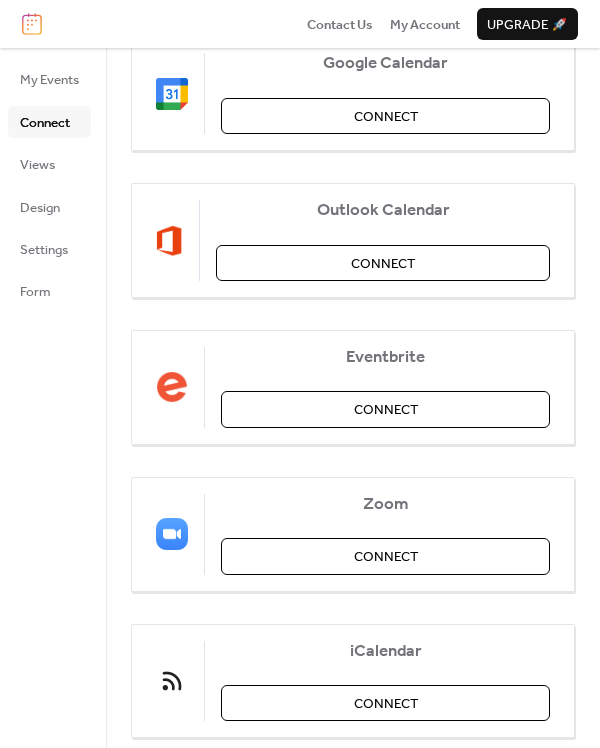 scroll, scrollTop: 332, scrollLeft: 0, axis: vertical 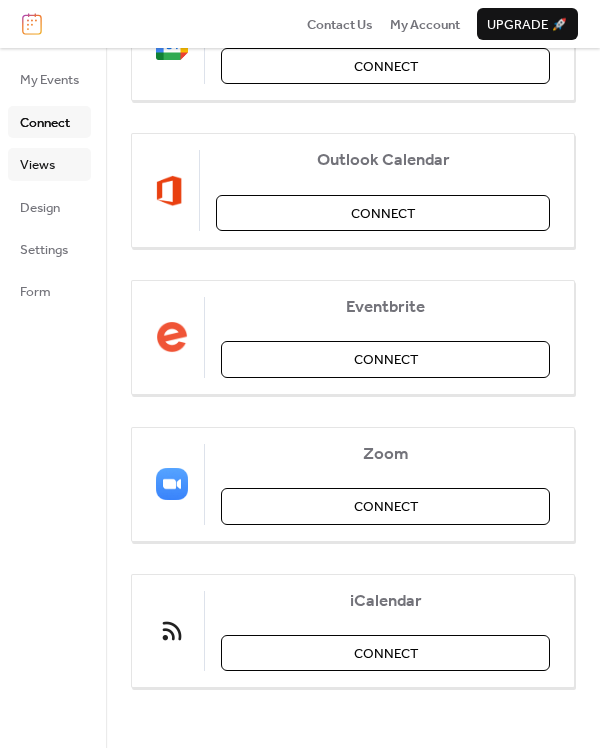click on "My Events Connect Views Design Settings Form" at bounding box center (49, 185) 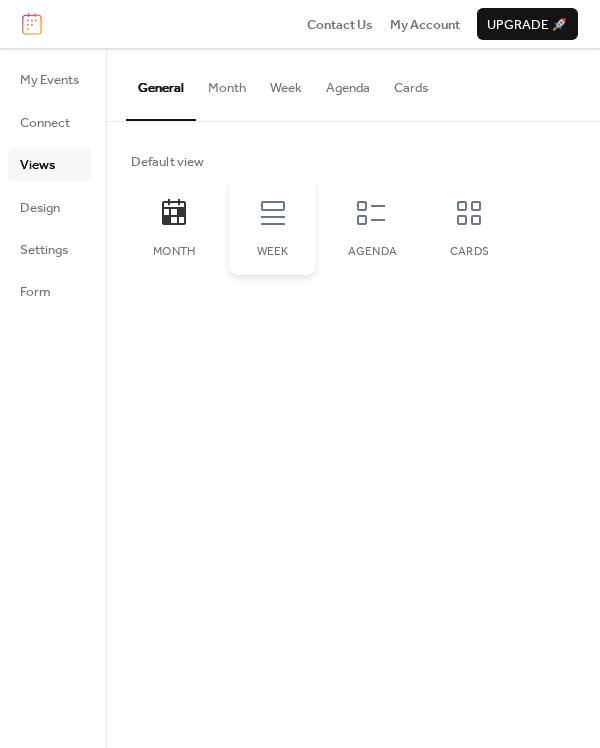 click on "Week" at bounding box center (272, 226) 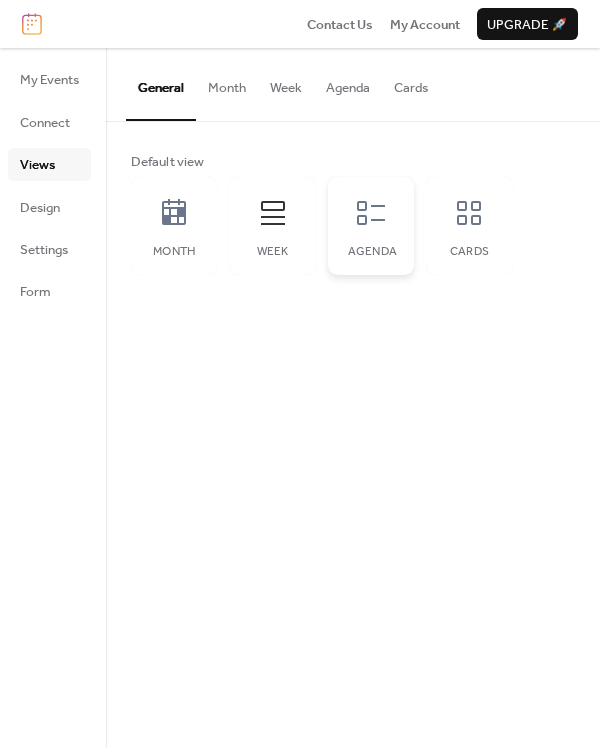 click on "Agenda" at bounding box center (371, 226) 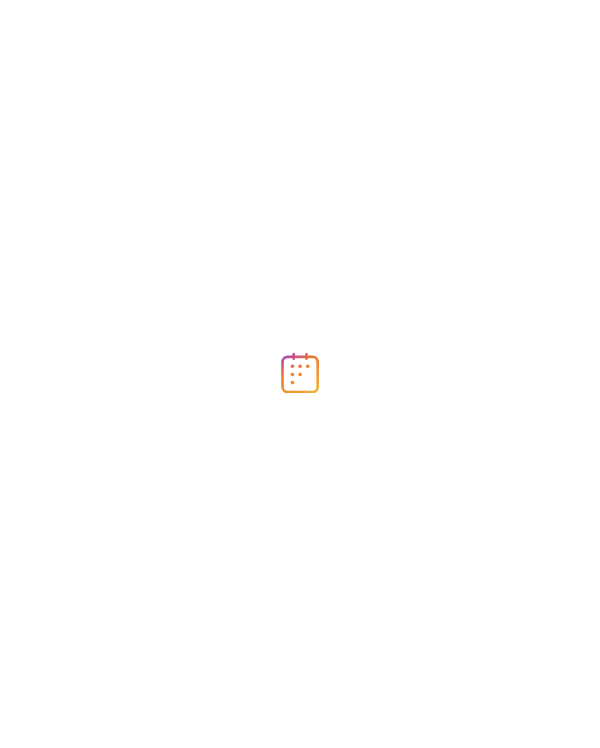 scroll, scrollTop: 0, scrollLeft: 0, axis: both 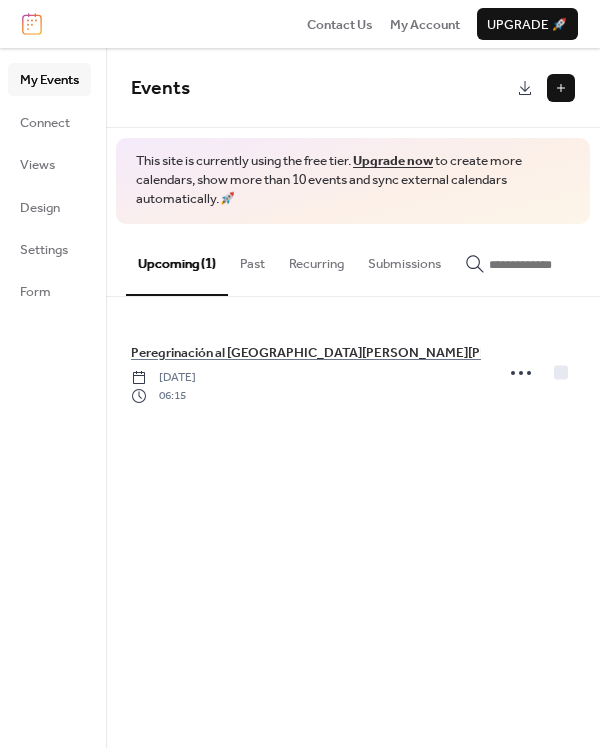 click on "My Events Connect Views Design Settings Form" at bounding box center (49, 185) 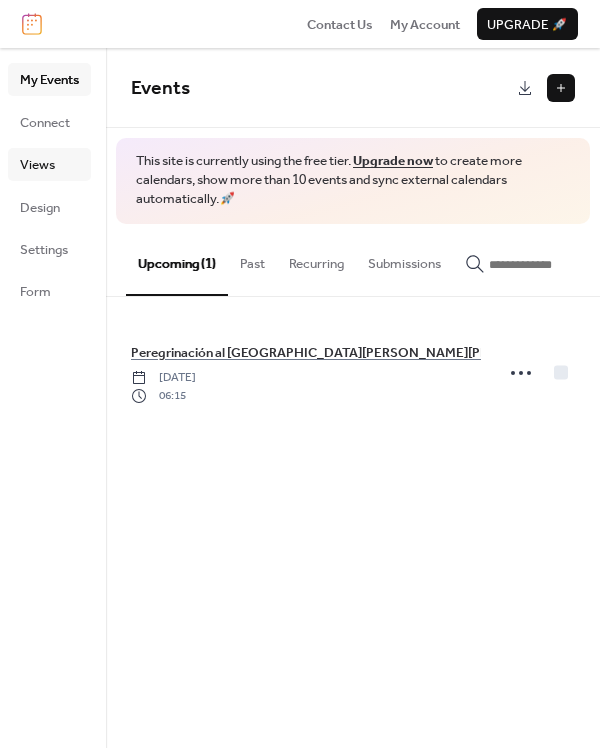 click on "Views" at bounding box center [37, 165] 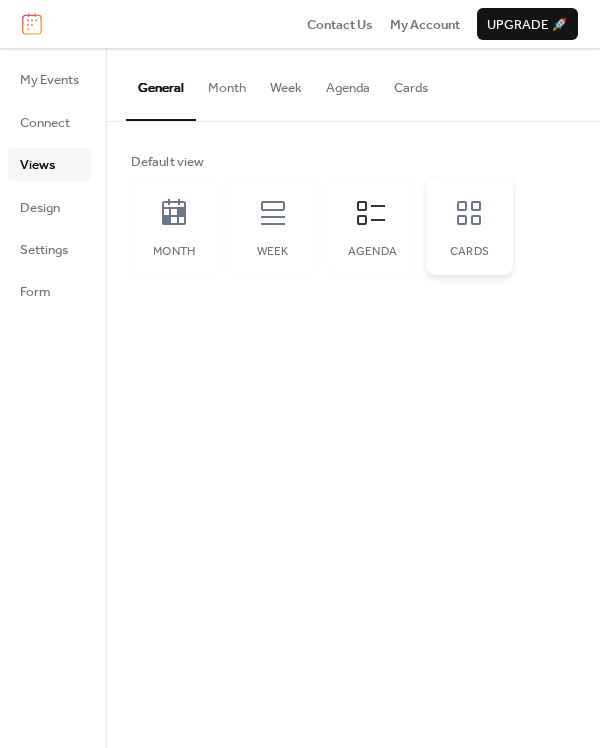 click 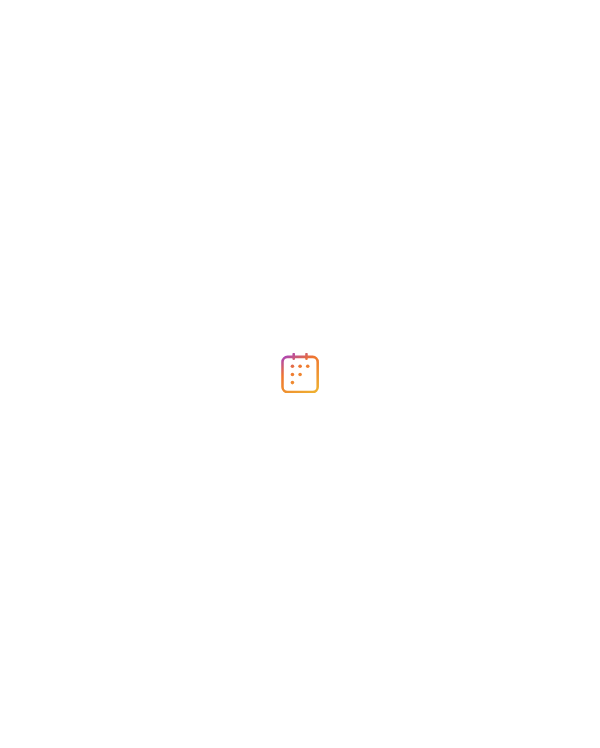scroll, scrollTop: 0, scrollLeft: 0, axis: both 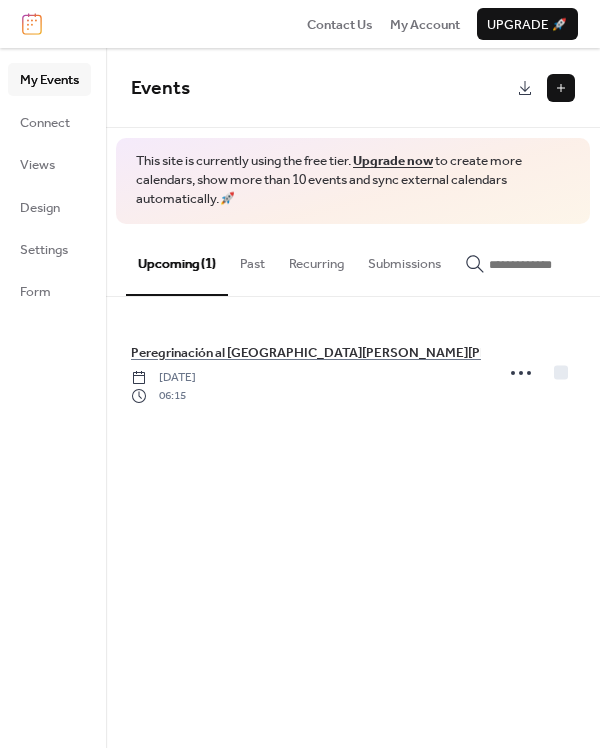 click on "Submissions" at bounding box center (404, 259) 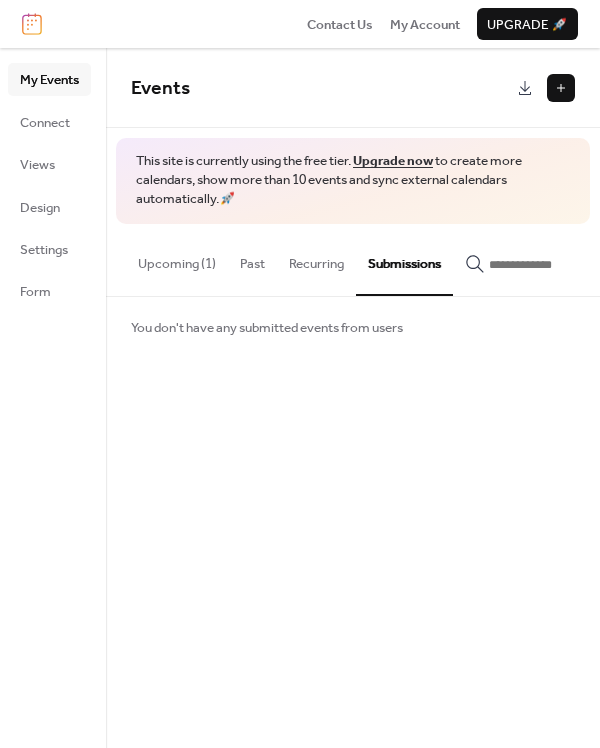 click on "Recurring" at bounding box center [316, 259] 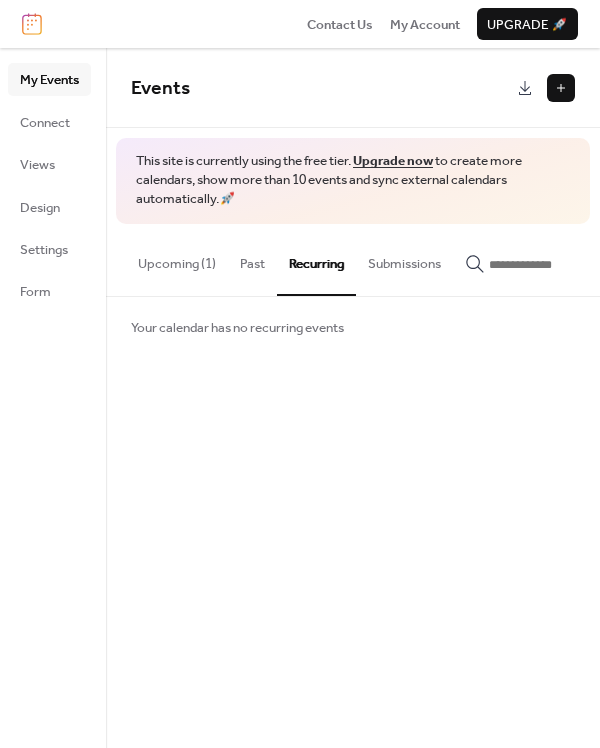 click on "Past" at bounding box center (252, 259) 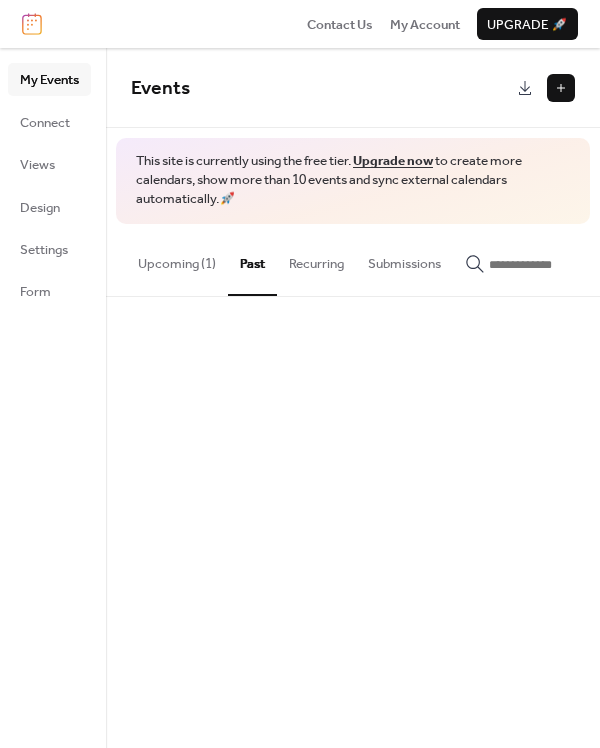 click on "Past" at bounding box center (252, 260) 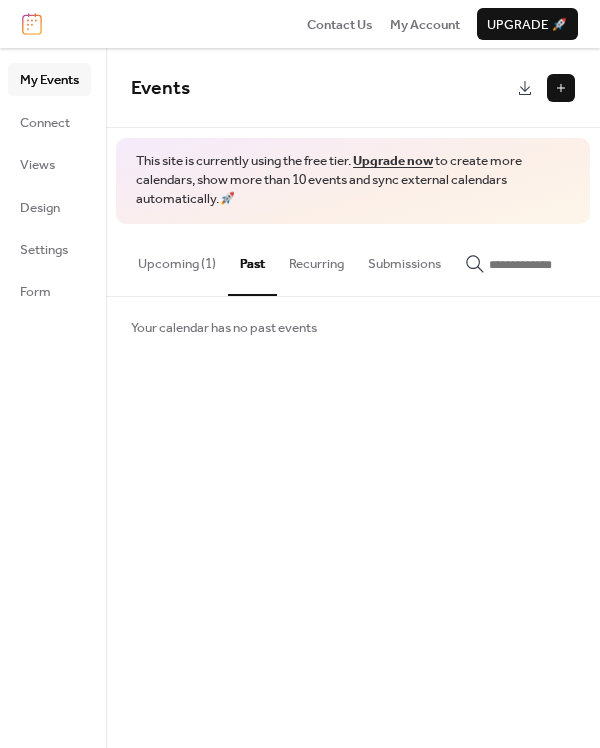 click on "Upcoming  (1)" at bounding box center (177, 259) 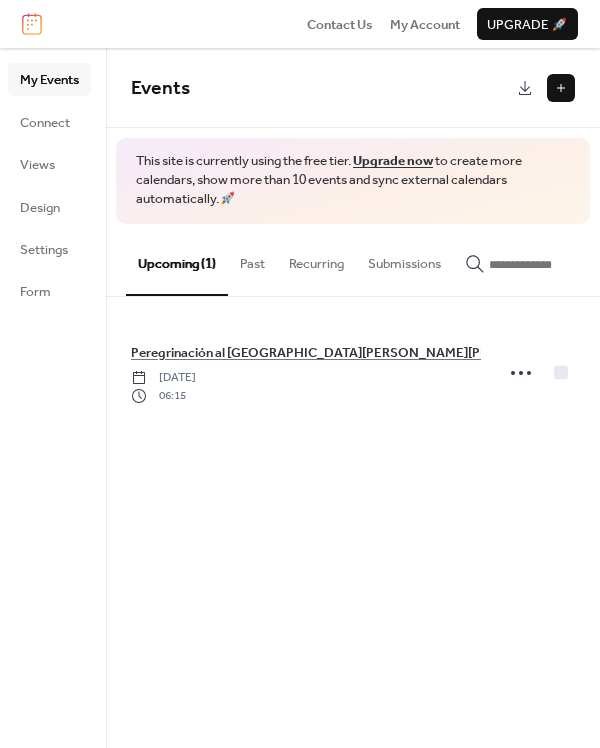 click on "My Events Connect Views Design Settings Form" at bounding box center (49, 185) 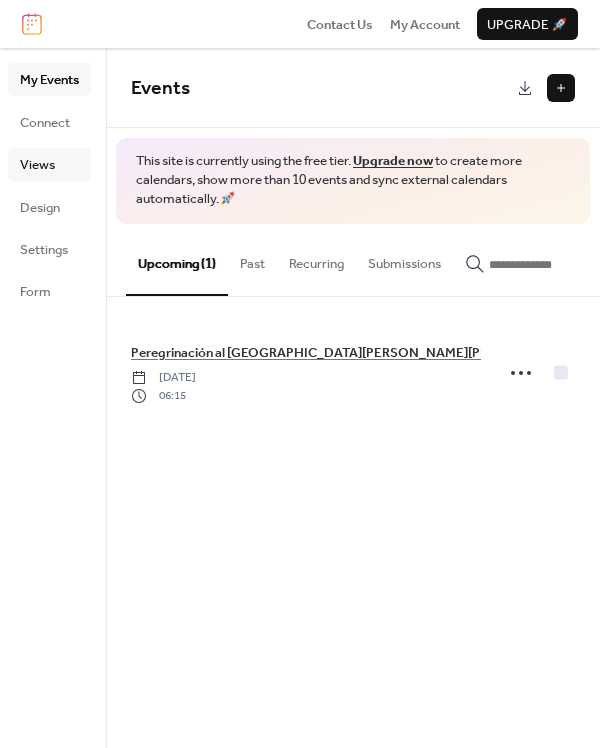 click on "Views" at bounding box center [37, 165] 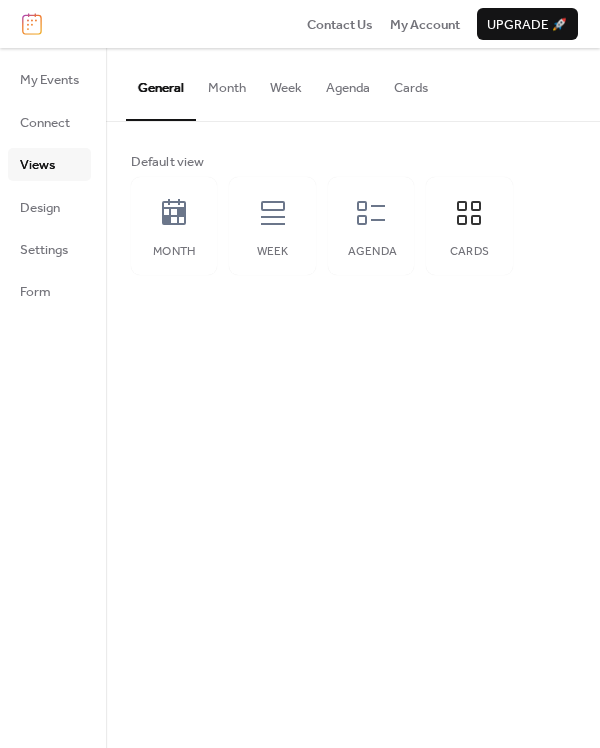 click on "Views" at bounding box center (37, 165) 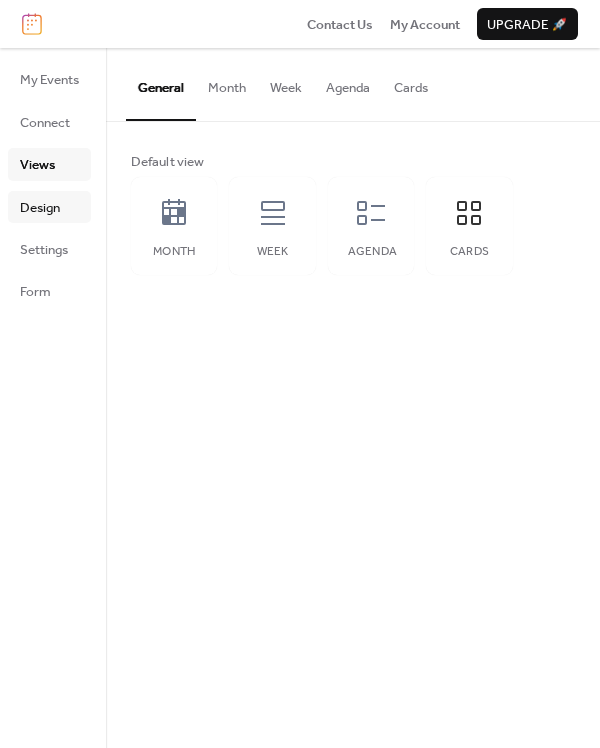 click on "Design" at bounding box center (49, 207) 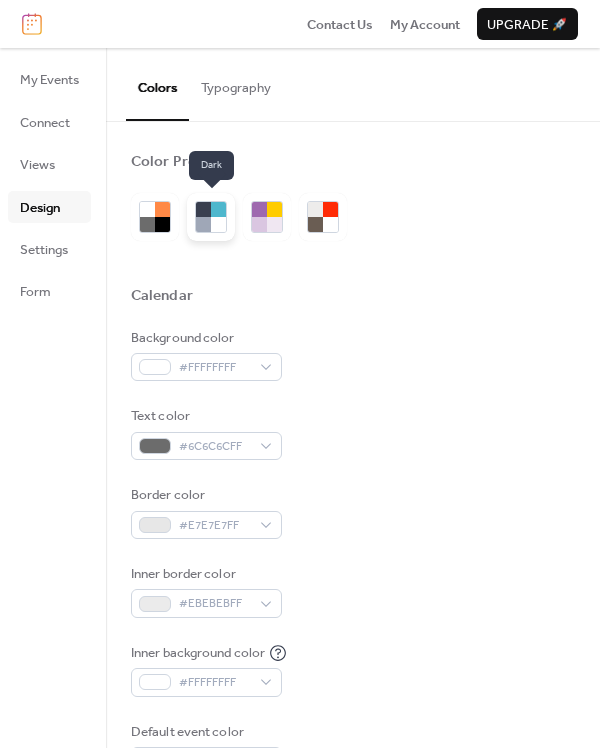 click at bounding box center [218, 224] 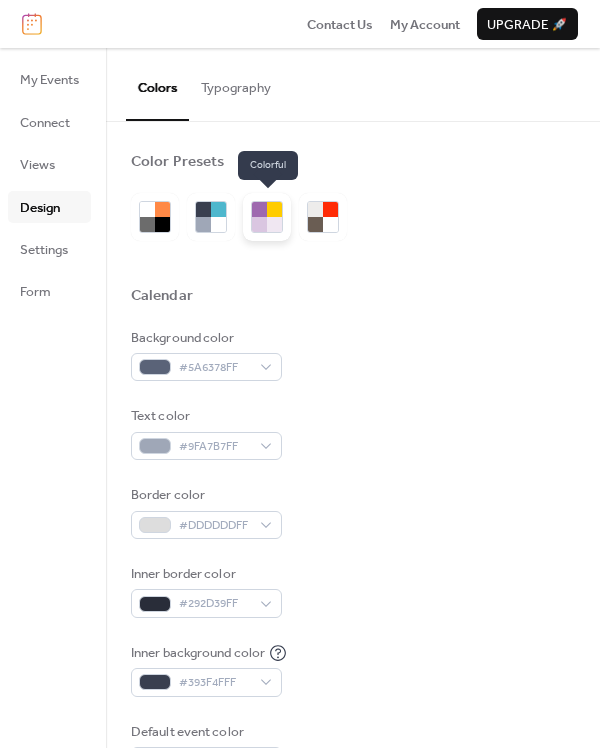 click at bounding box center [259, 224] 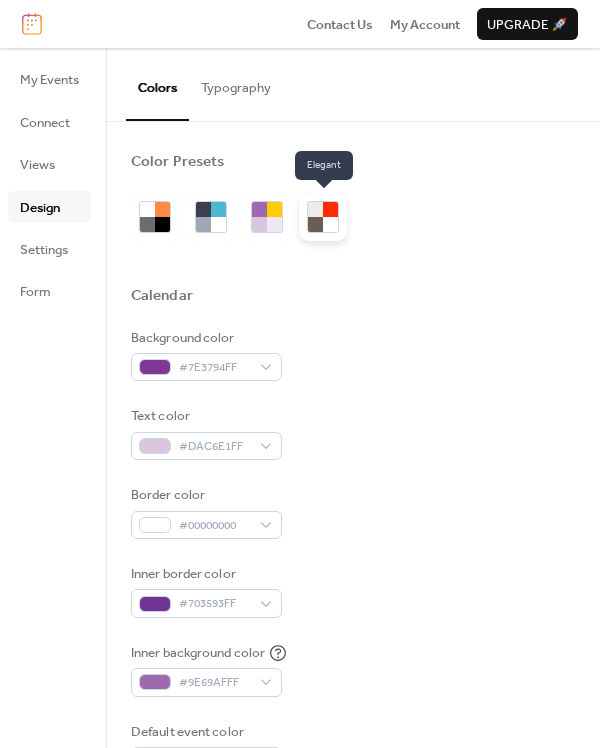 click at bounding box center [330, 224] 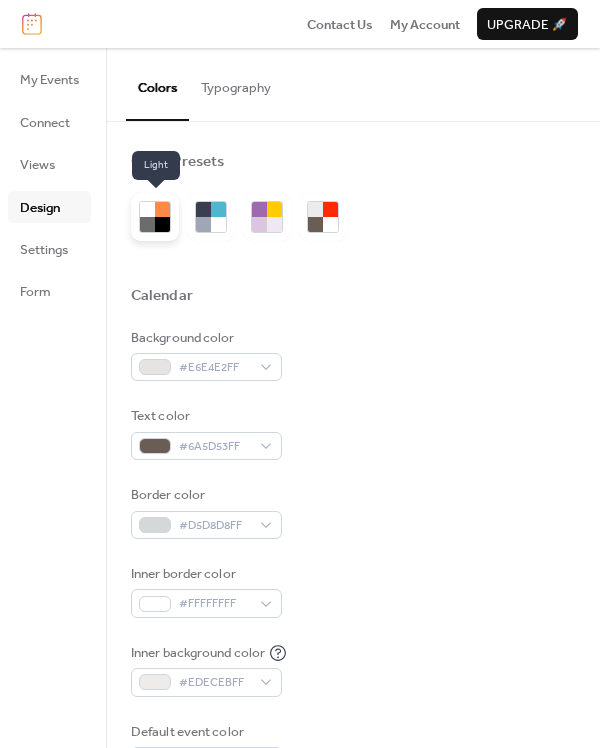 click at bounding box center (162, 224) 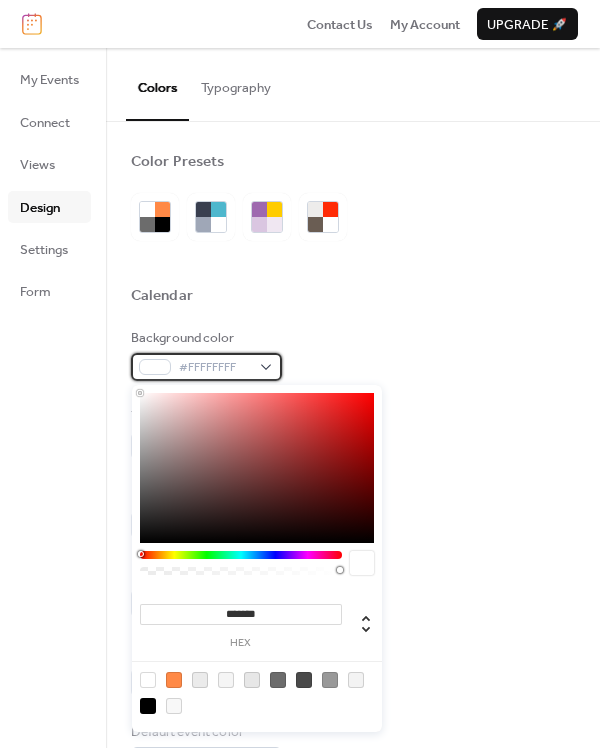 click on "#FFFFFFFF" at bounding box center (214, 368) 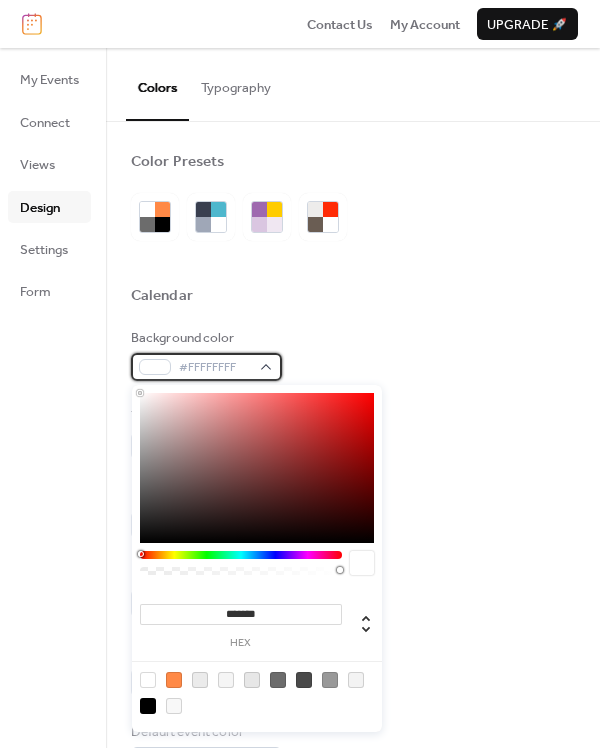 click on "#FFFFFFFF" at bounding box center (214, 368) 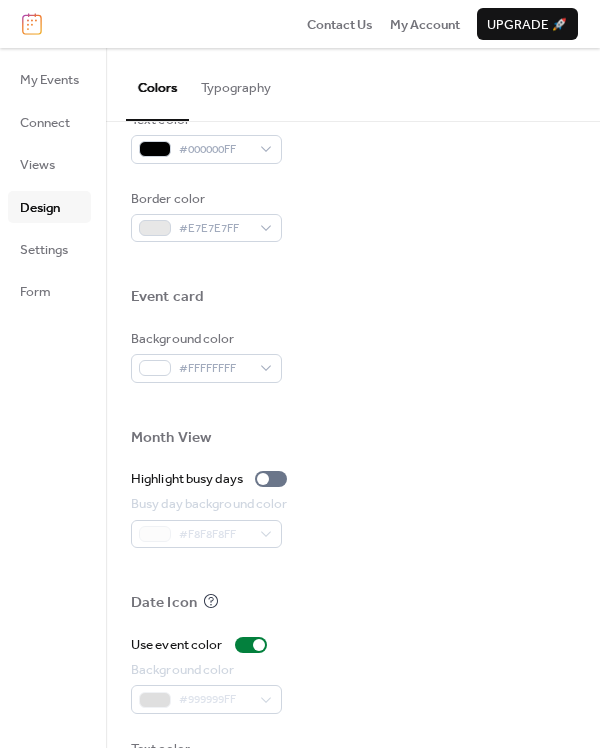 scroll, scrollTop: 906, scrollLeft: 0, axis: vertical 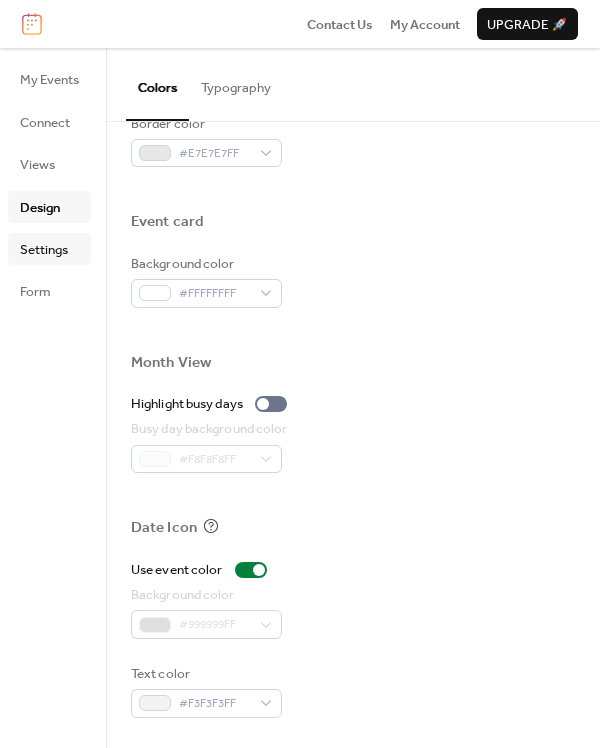click on "Settings" at bounding box center (44, 250) 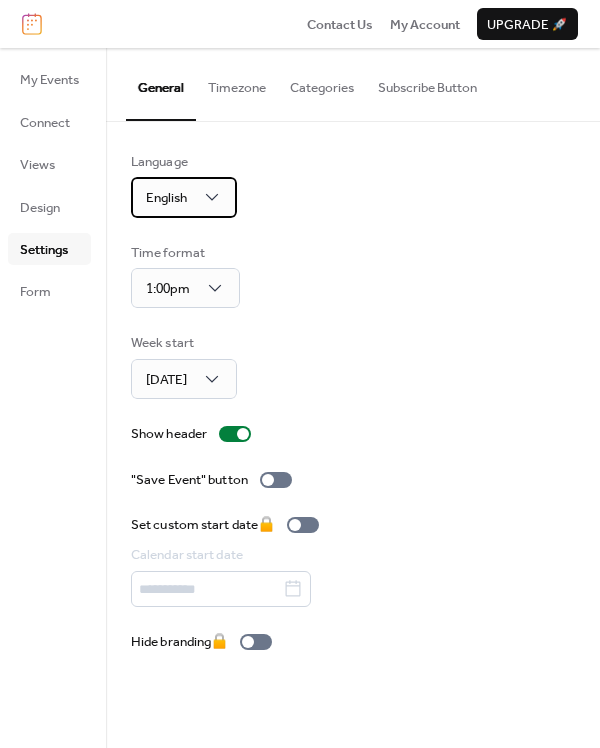 click on "English" at bounding box center (184, 197) 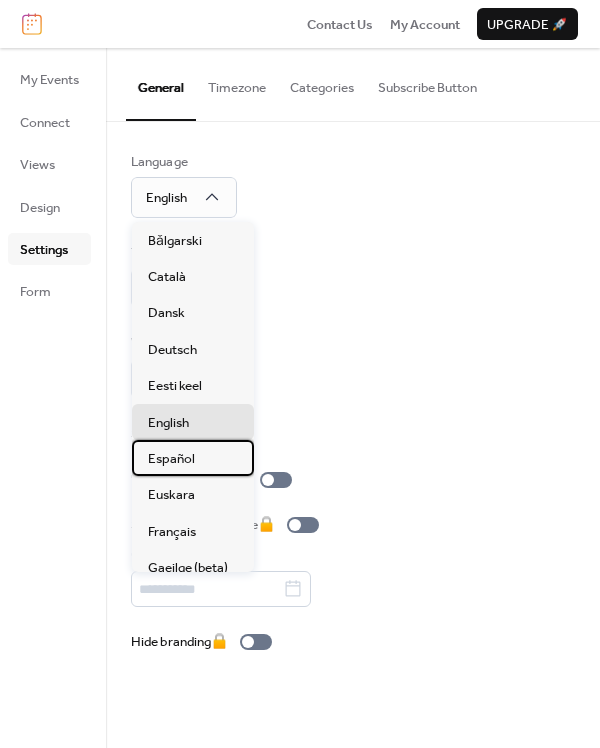 click on "Español" at bounding box center (171, 459) 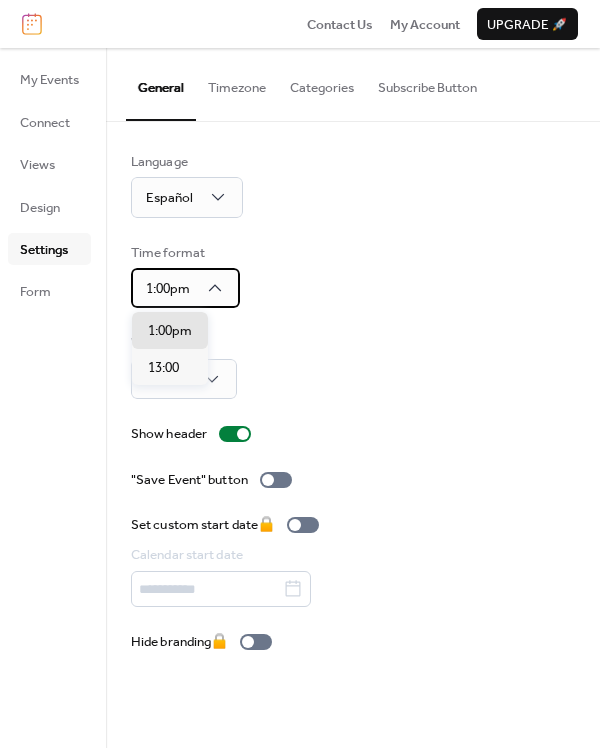 click on "1:00pm" at bounding box center [185, 288] 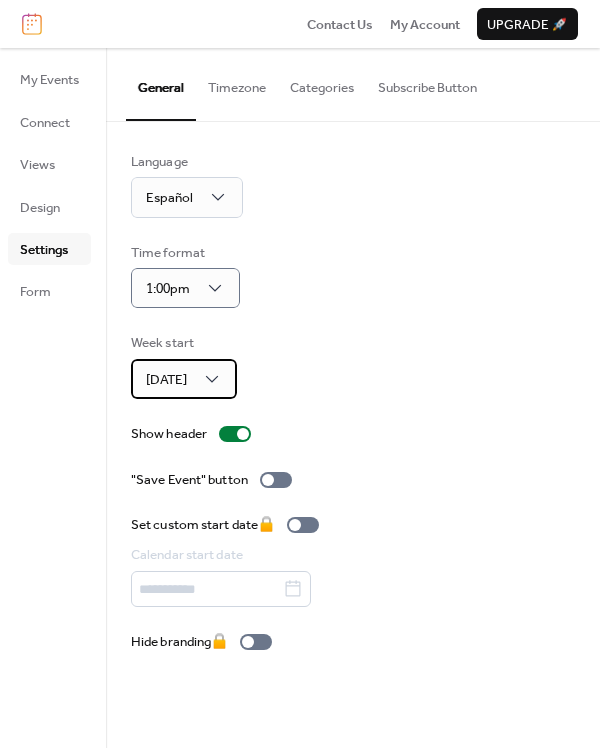 click on "Sunday" at bounding box center [184, 379] 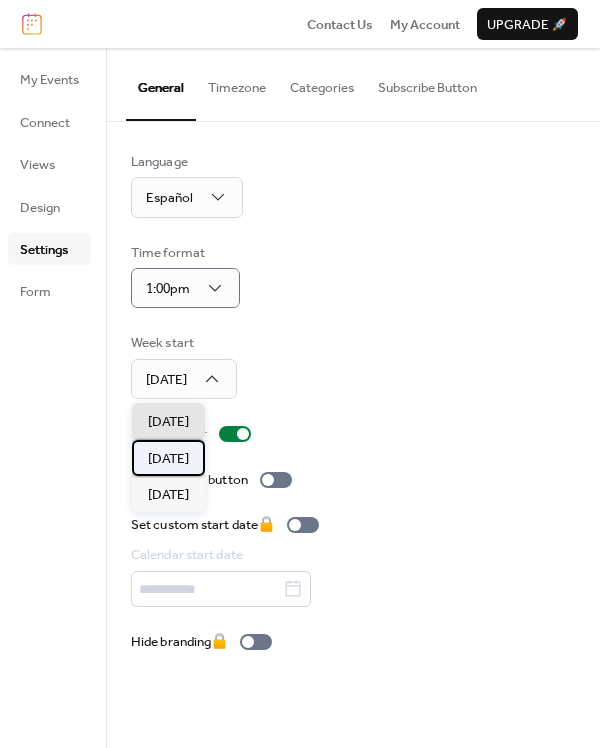 click on "Monday" at bounding box center (168, 459) 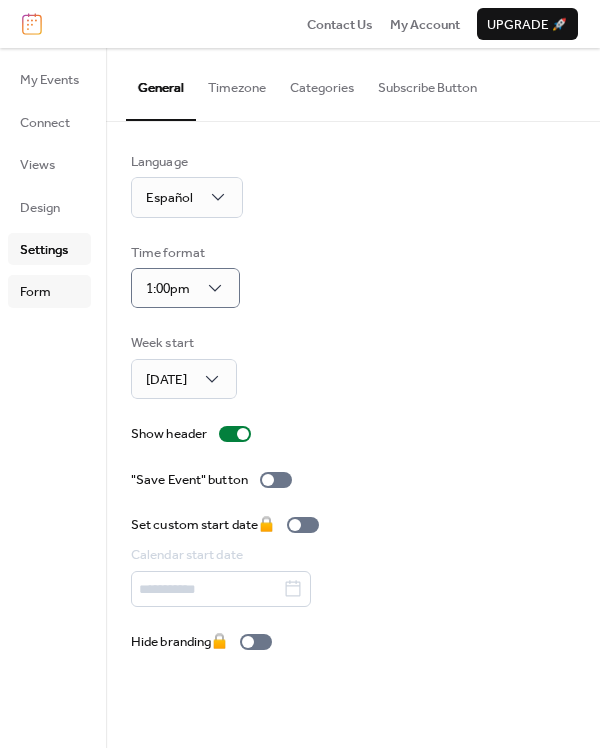click on "Form" at bounding box center [49, 291] 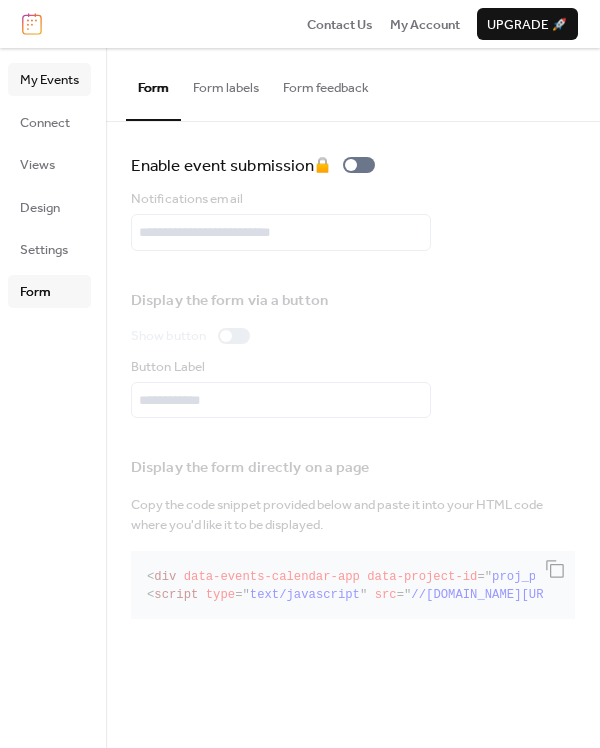 click on "My Events" at bounding box center [49, 79] 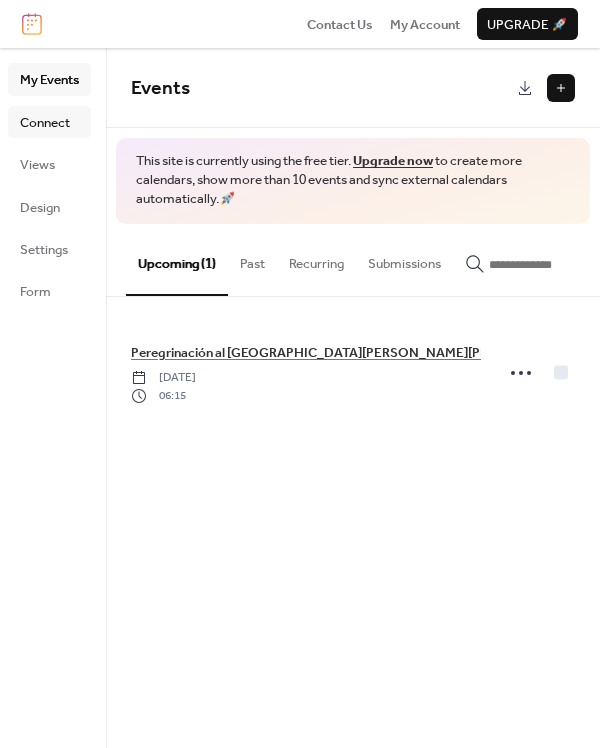 click on "Connect" at bounding box center [49, 122] 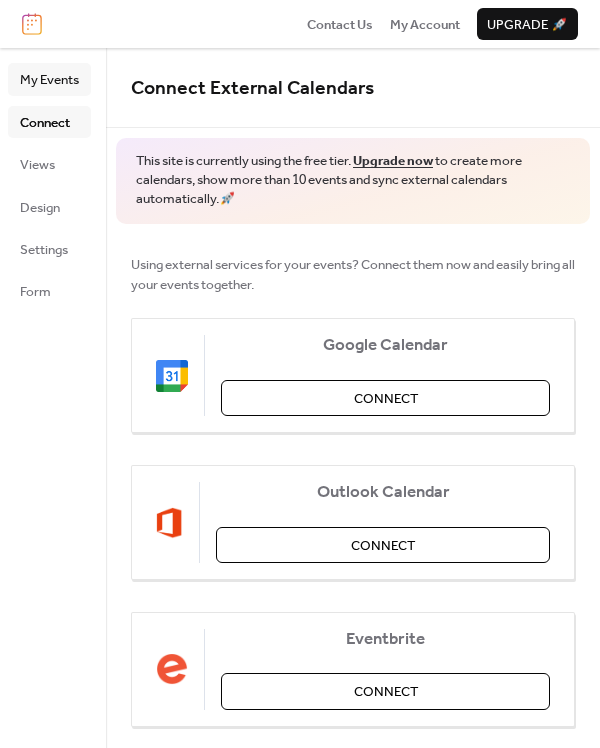 click on "My Events" at bounding box center [49, 79] 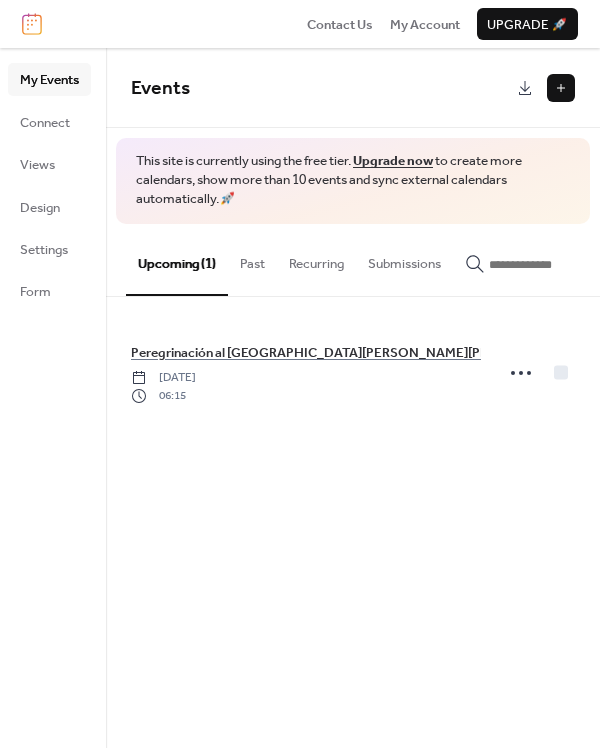 click on "My Events Connect Views Design Settings Form" at bounding box center (49, 185) 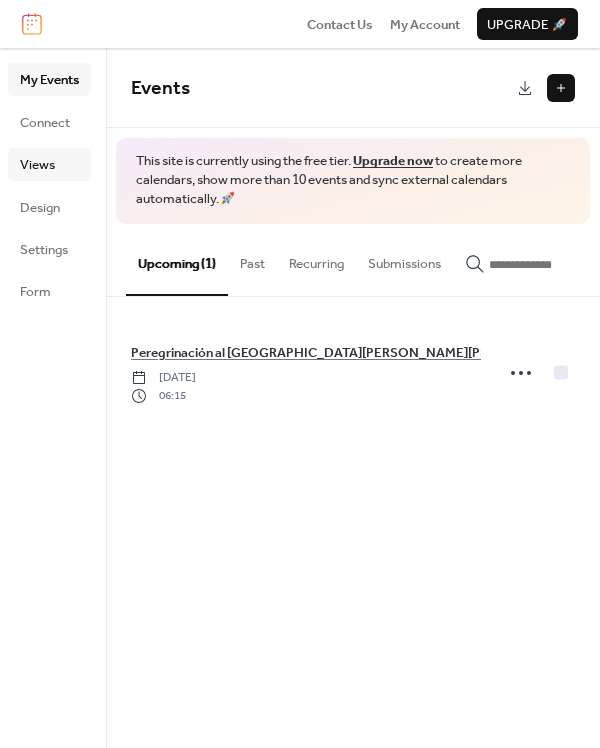 click on "Views" at bounding box center (37, 165) 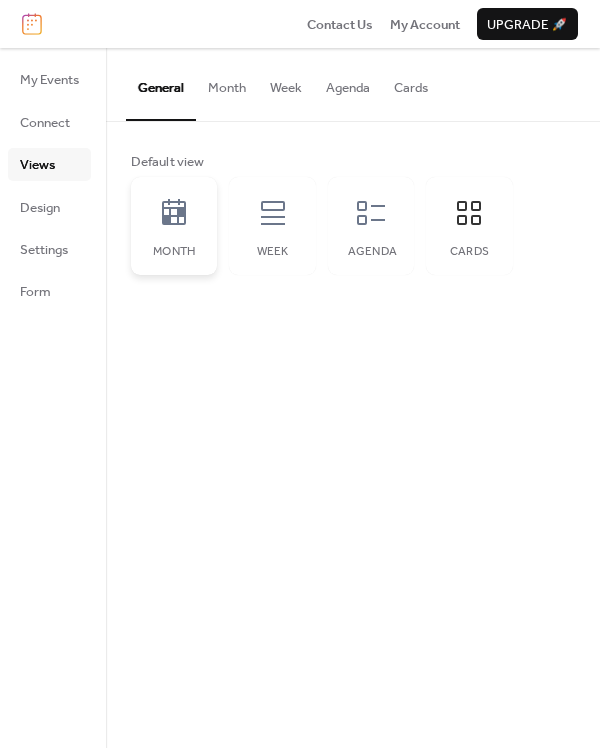 click on "Month" at bounding box center (174, 252) 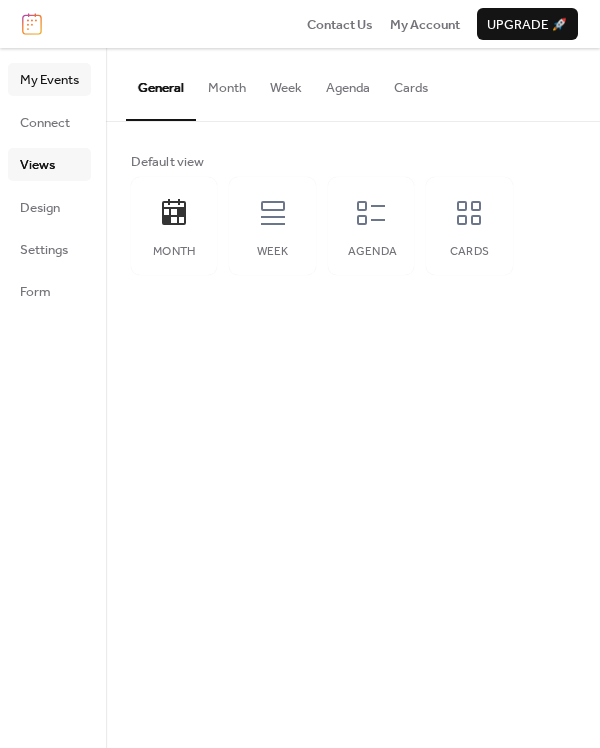 click on "My Events" at bounding box center [49, 79] 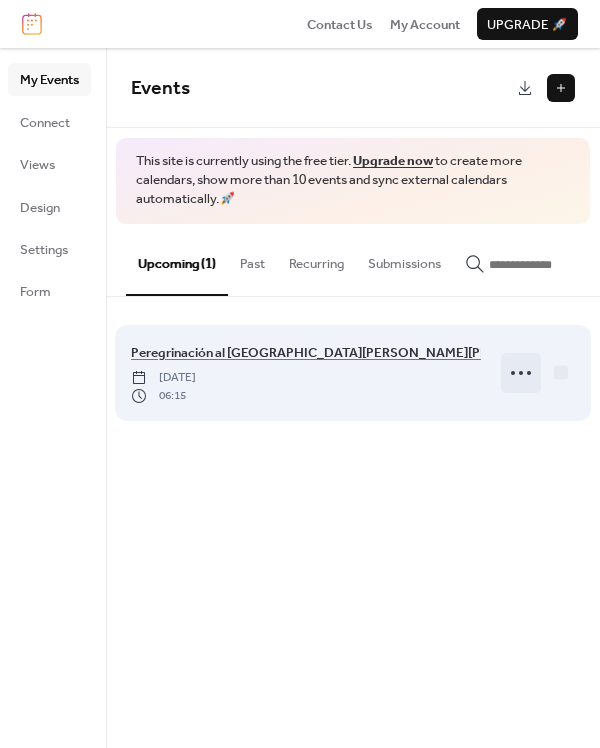 click 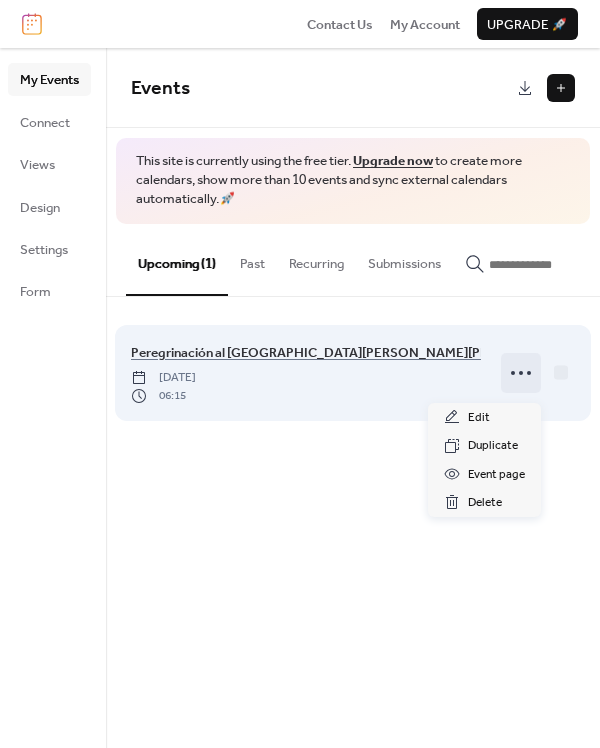 click 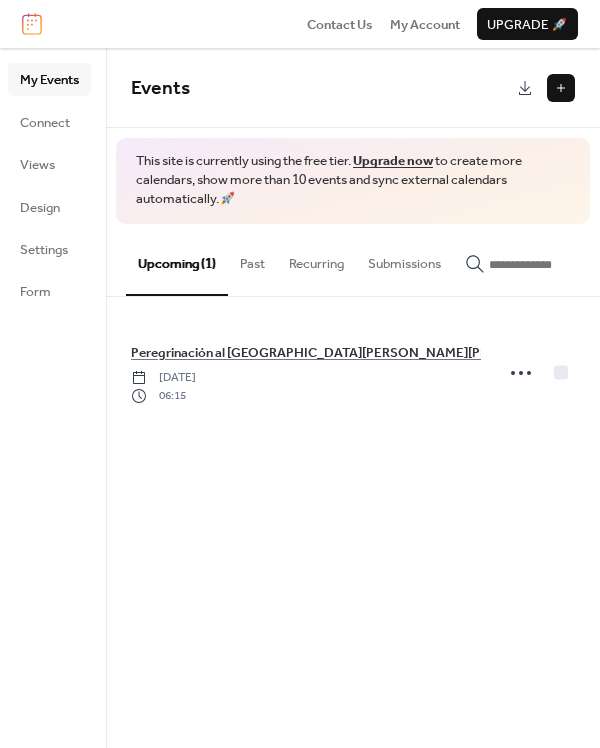 click at bounding box center [561, 88] 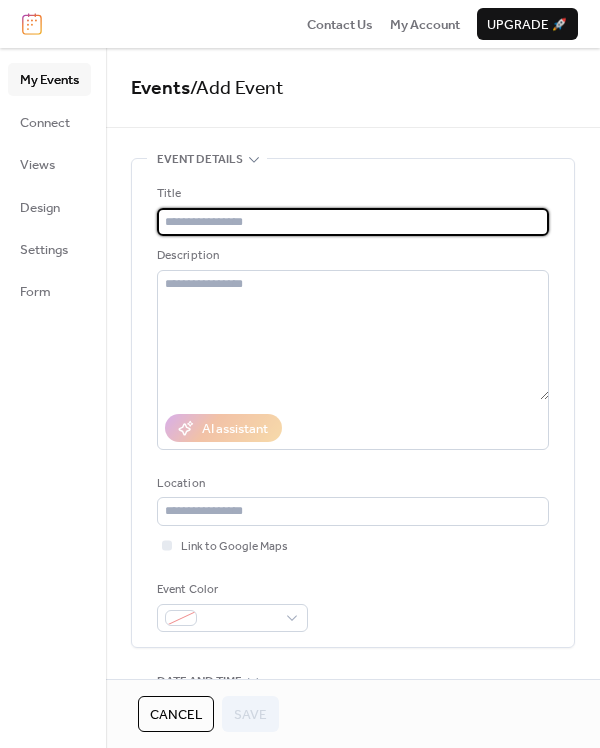 click at bounding box center (353, 222) 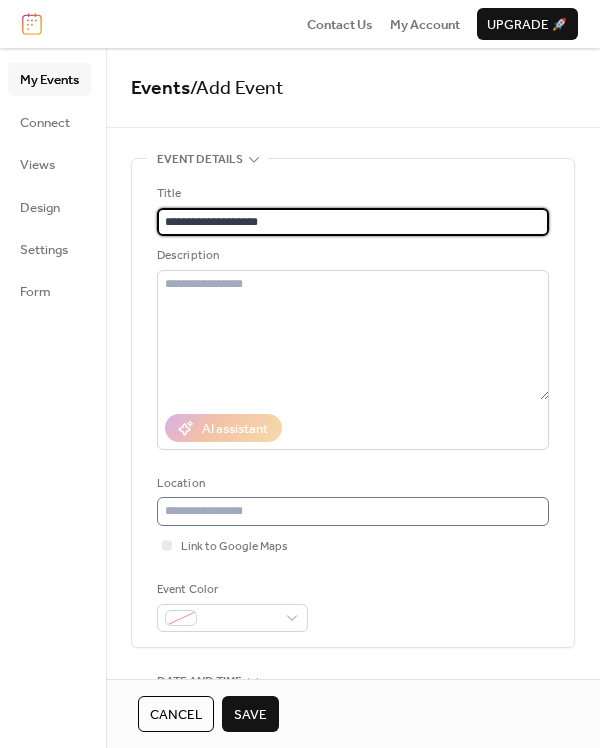 type on "**********" 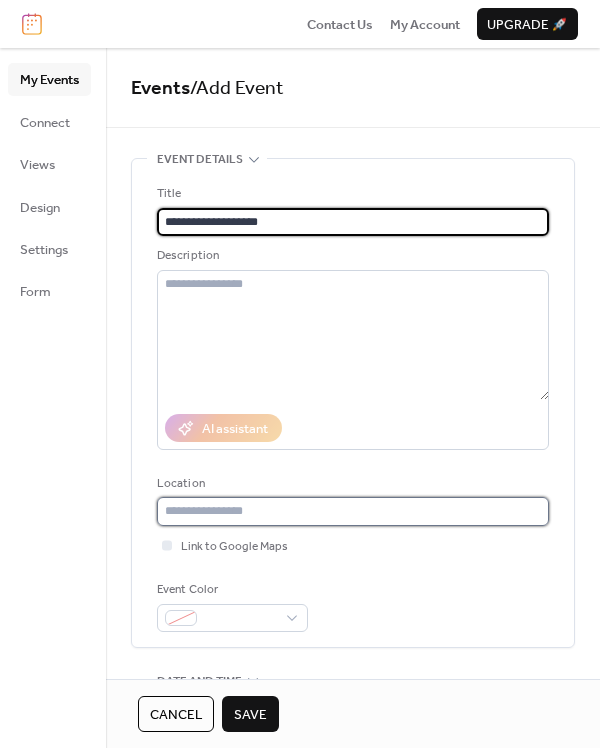 click at bounding box center (353, 511) 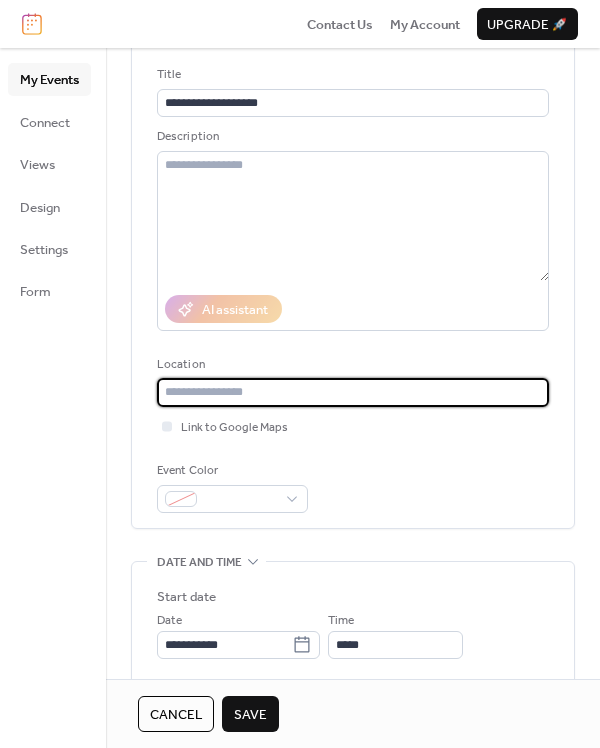 scroll, scrollTop: 125, scrollLeft: 0, axis: vertical 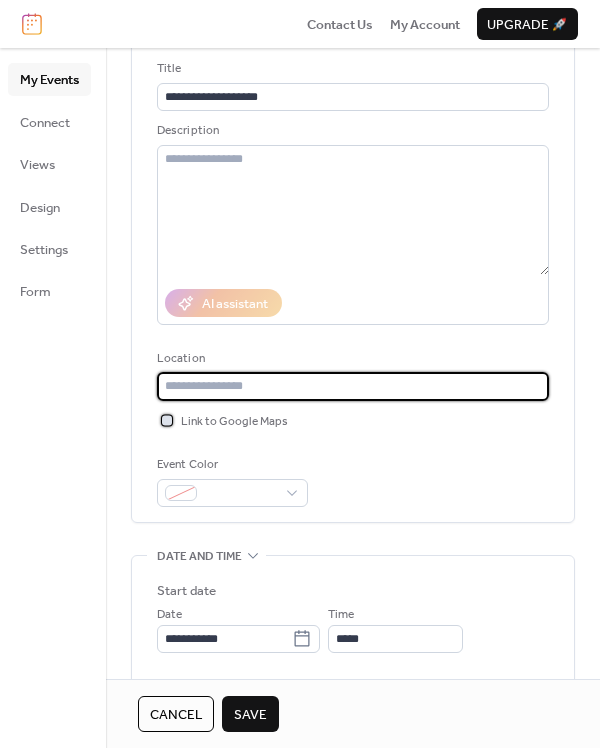 click on "Link to Google Maps" at bounding box center (234, 422) 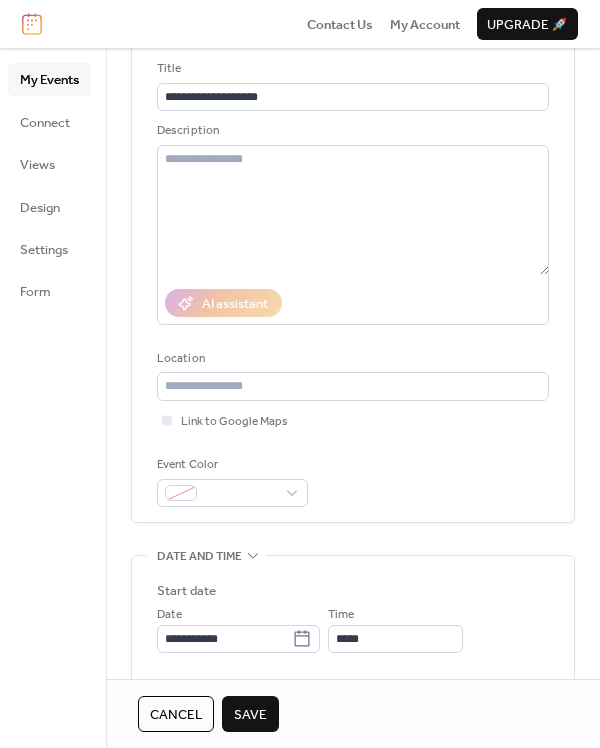 click on "Location" at bounding box center (351, 359) 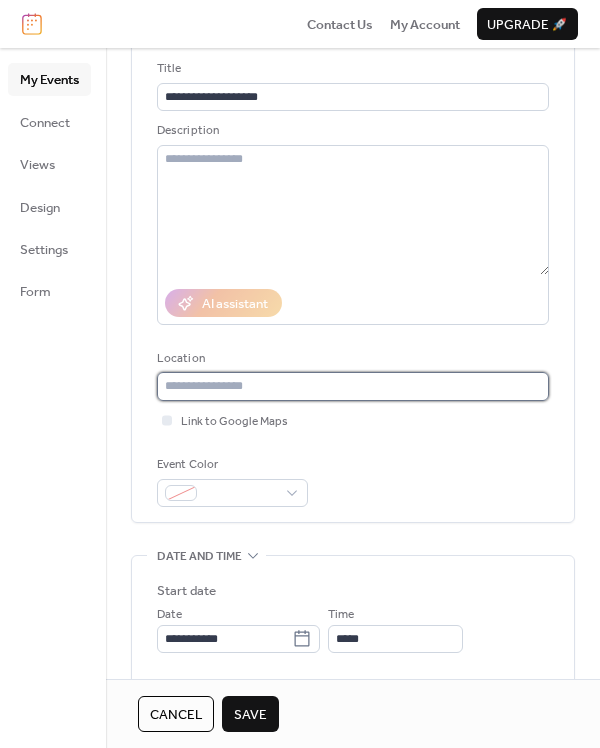 click at bounding box center [353, 386] 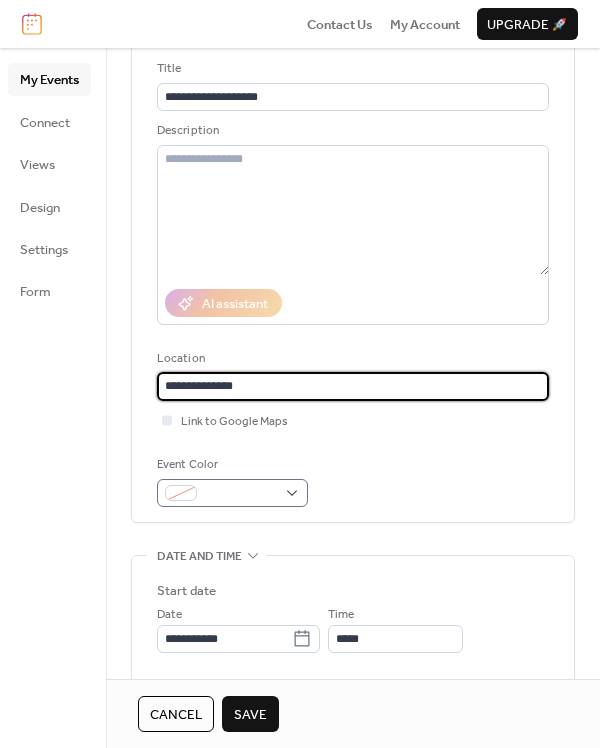 type on "**********" 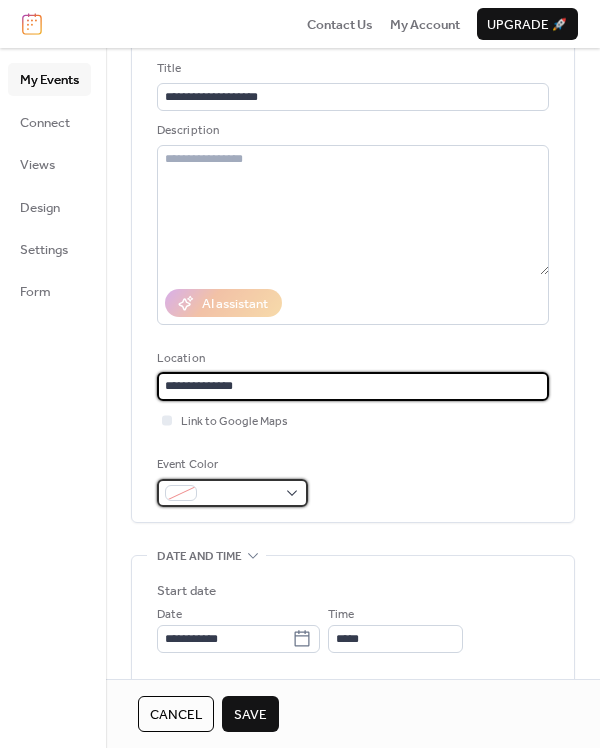 click at bounding box center (232, 493) 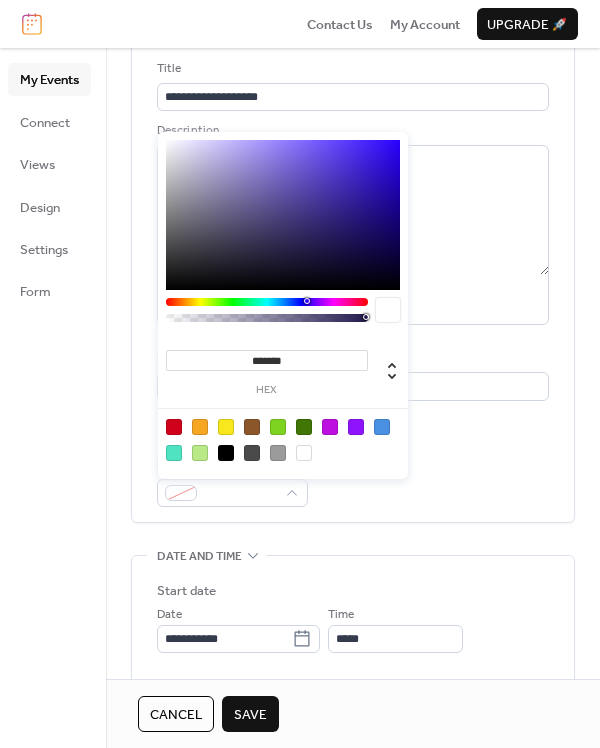 click at bounding box center [226, 427] 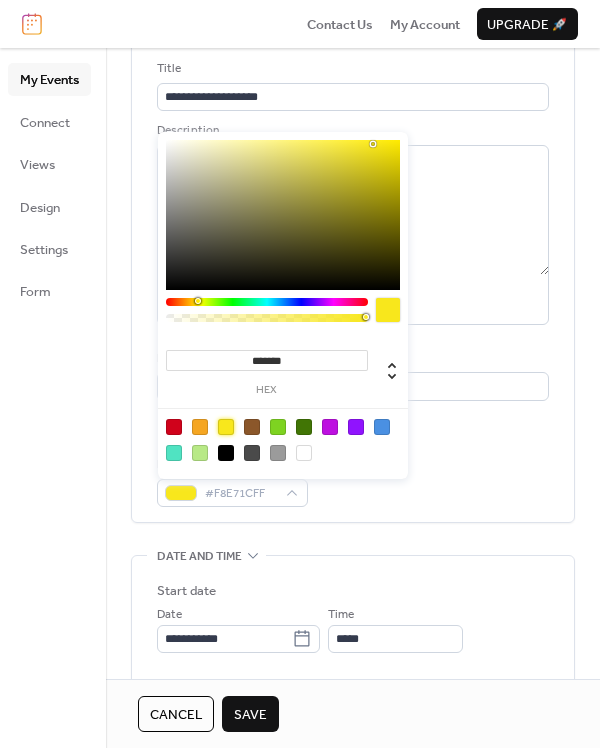 click on "Event Color #F8E71CFF" at bounding box center (353, 481) 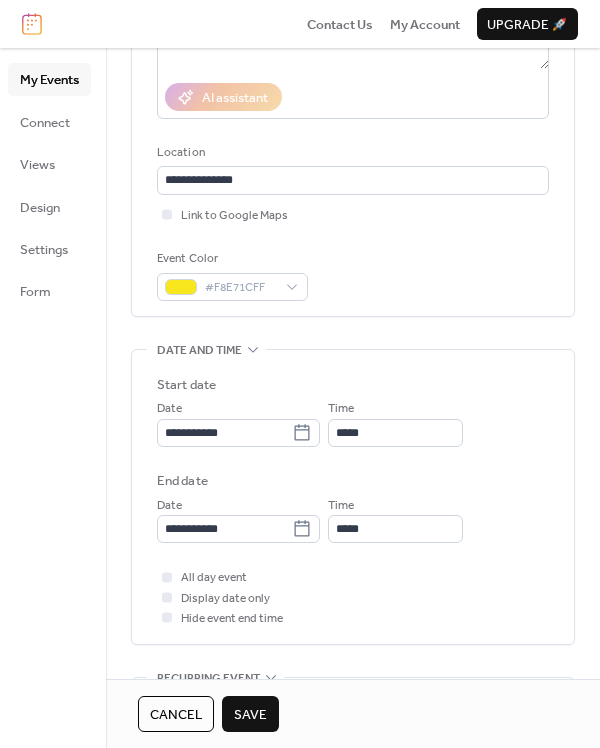 scroll, scrollTop: 375, scrollLeft: 0, axis: vertical 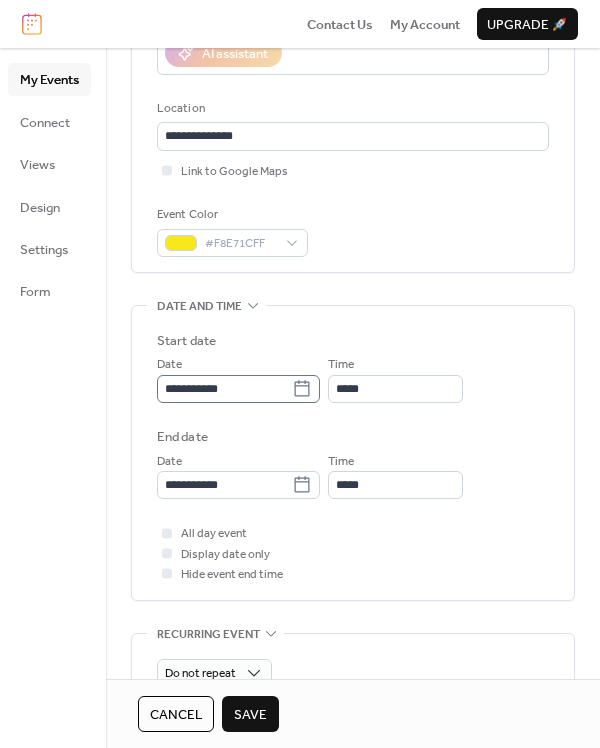 click 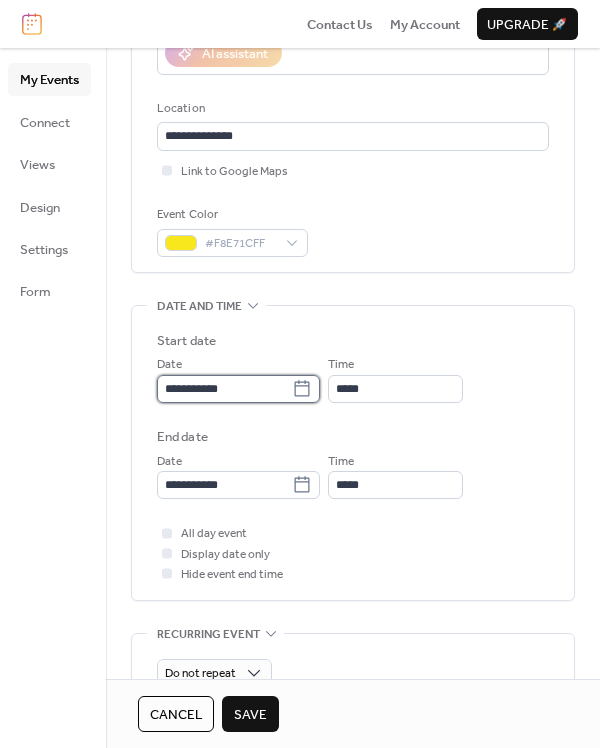 click on "**********" at bounding box center [224, 389] 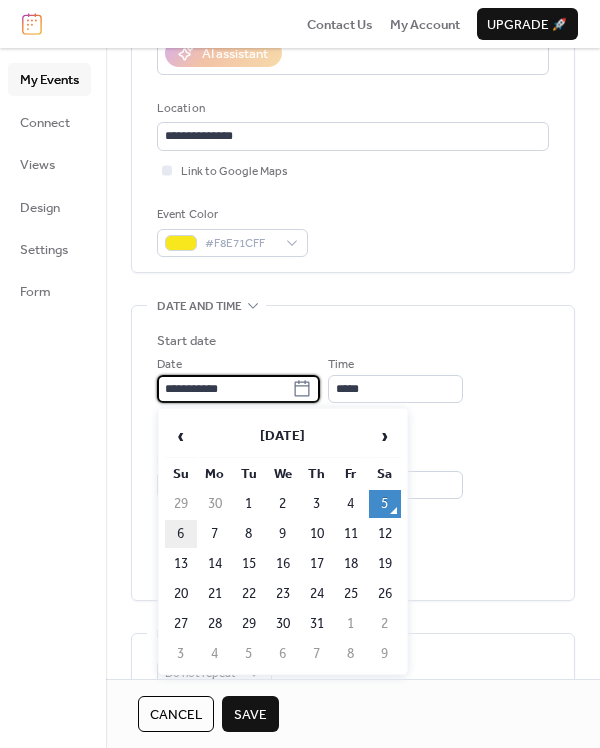 click on "6" at bounding box center [181, 534] 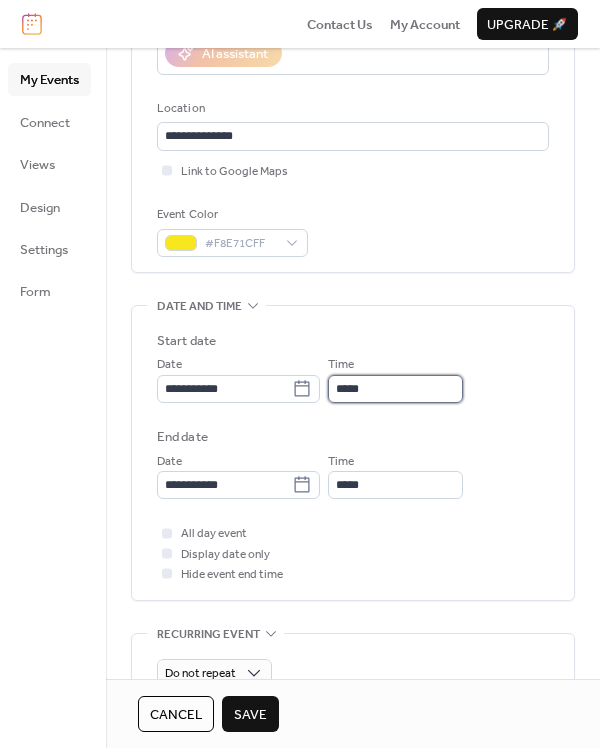 click on "*****" at bounding box center [395, 389] 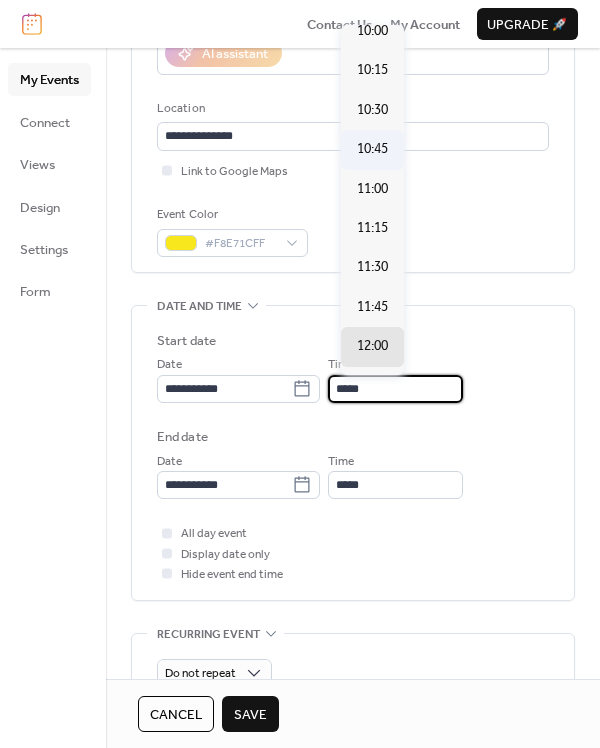 scroll, scrollTop: 1517, scrollLeft: 0, axis: vertical 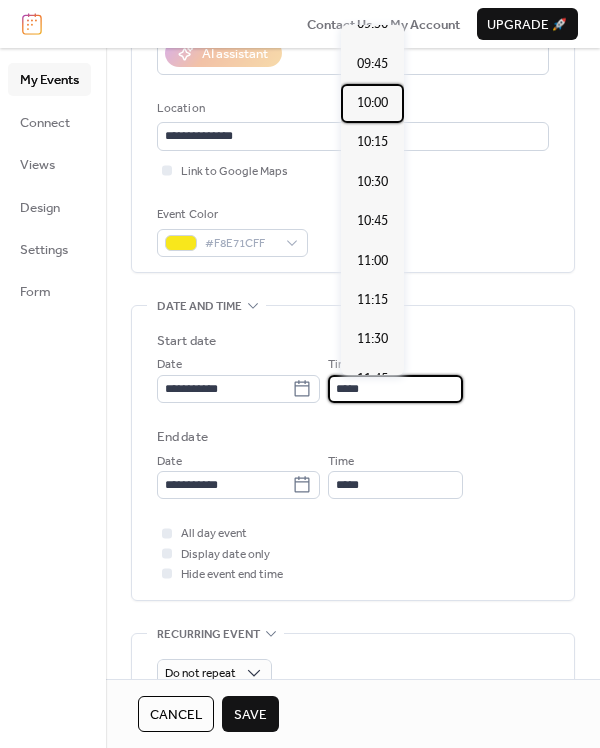click on "10:00" at bounding box center (372, 103) 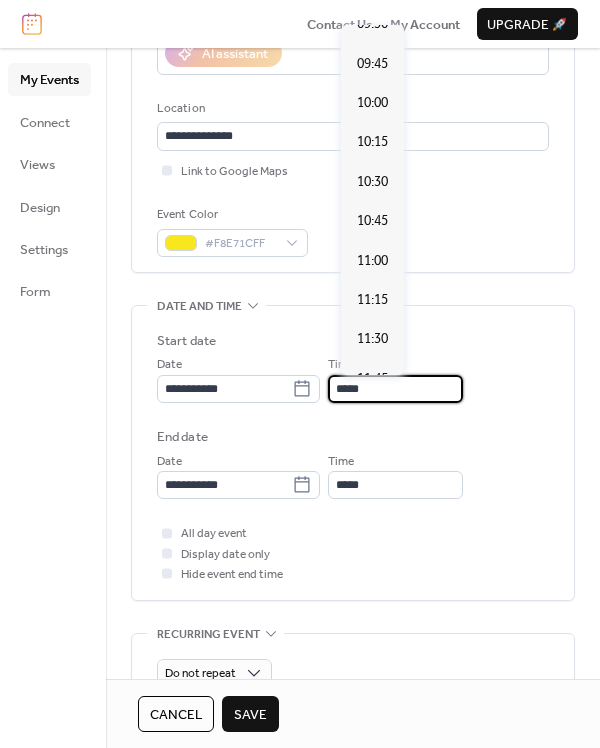 type on "*****" 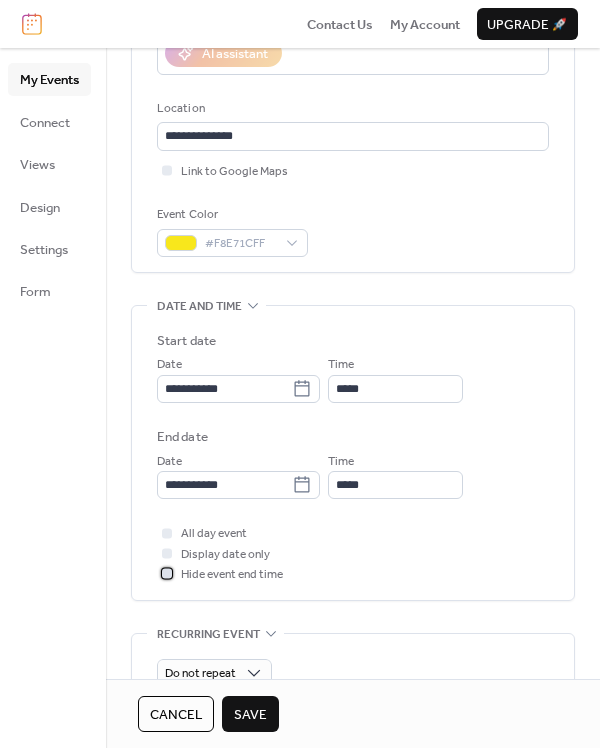 click on "Hide event end time" at bounding box center [232, 575] 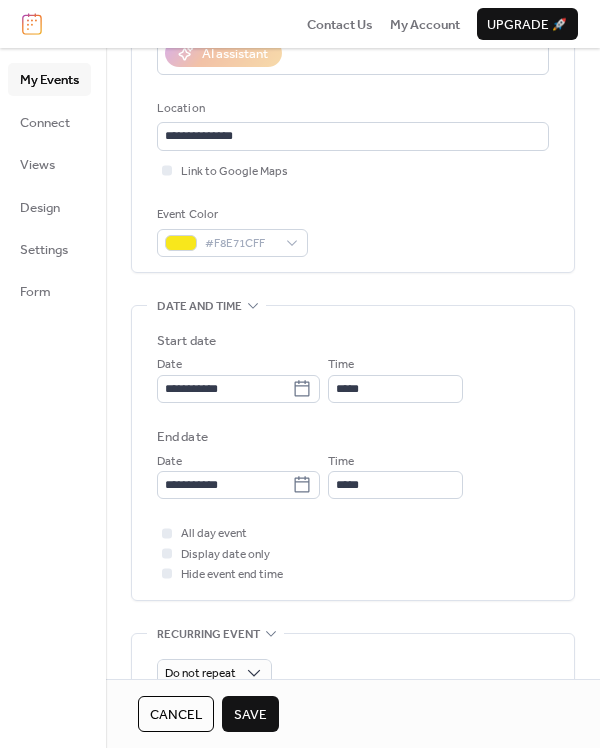 click on "Display date only" at bounding box center [225, 555] 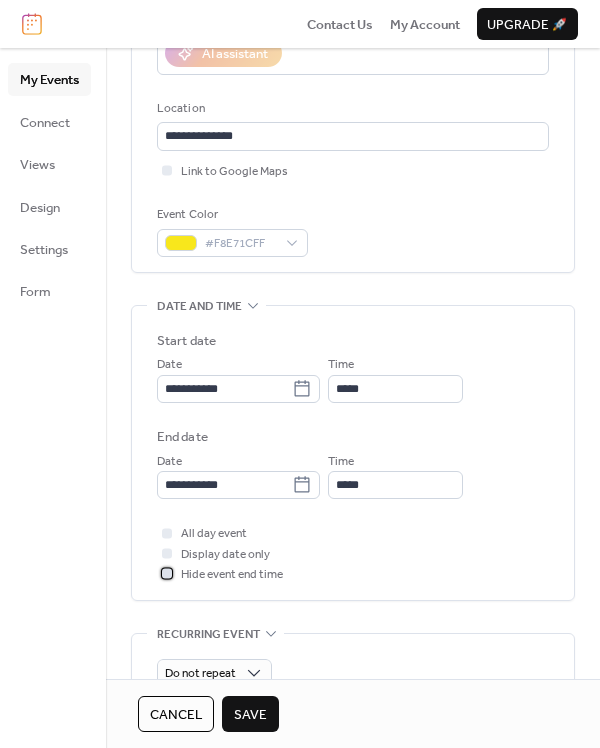 click 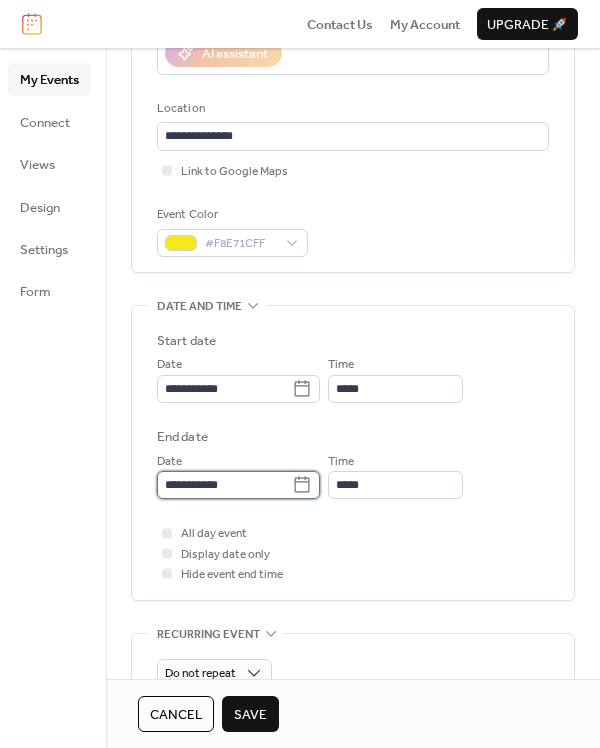 click on "**********" at bounding box center (224, 485) 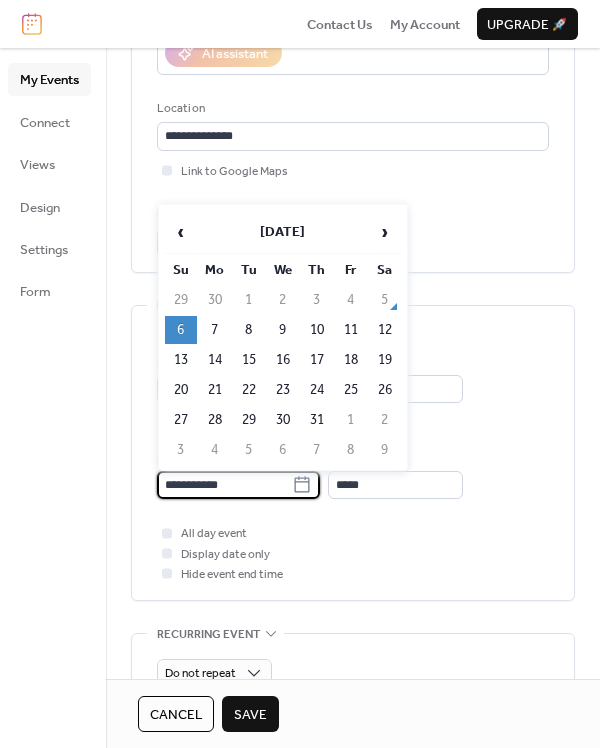 click on "**********" at bounding box center [238, 485] 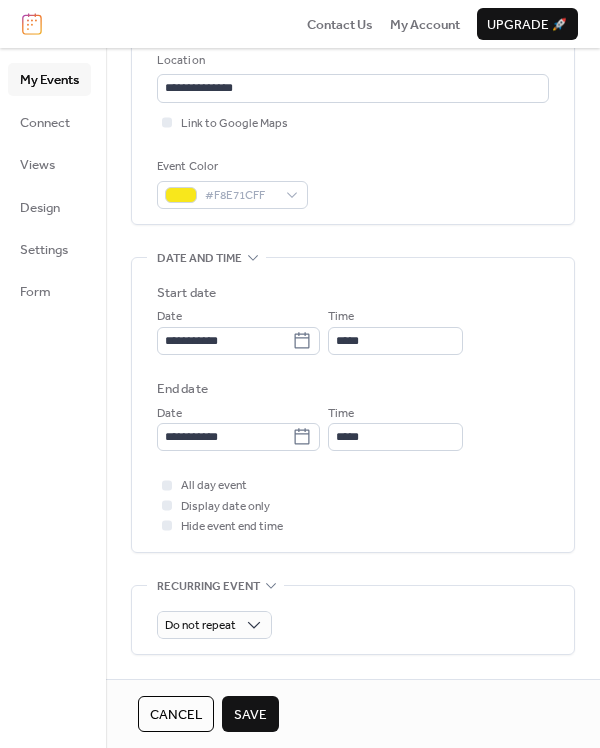 scroll, scrollTop: 500, scrollLeft: 0, axis: vertical 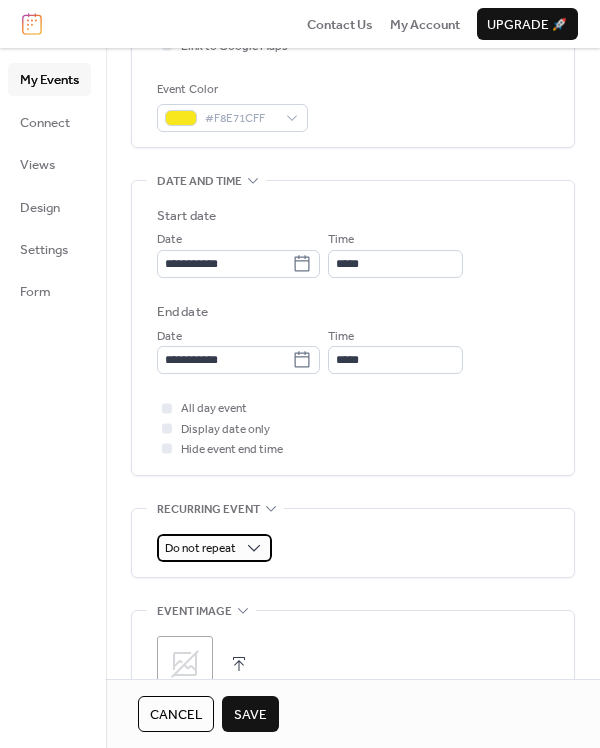 click on "Do not repeat" at bounding box center (214, 548) 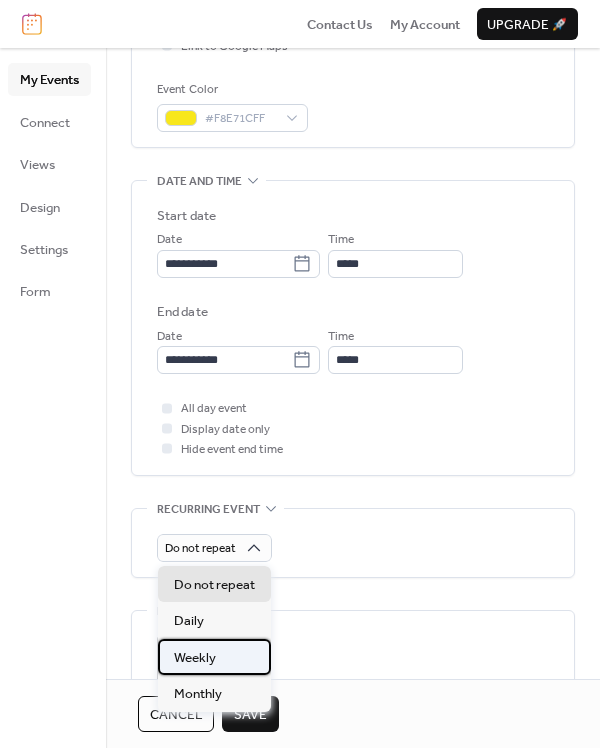 click on "Weekly" at bounding box center [195, 658] 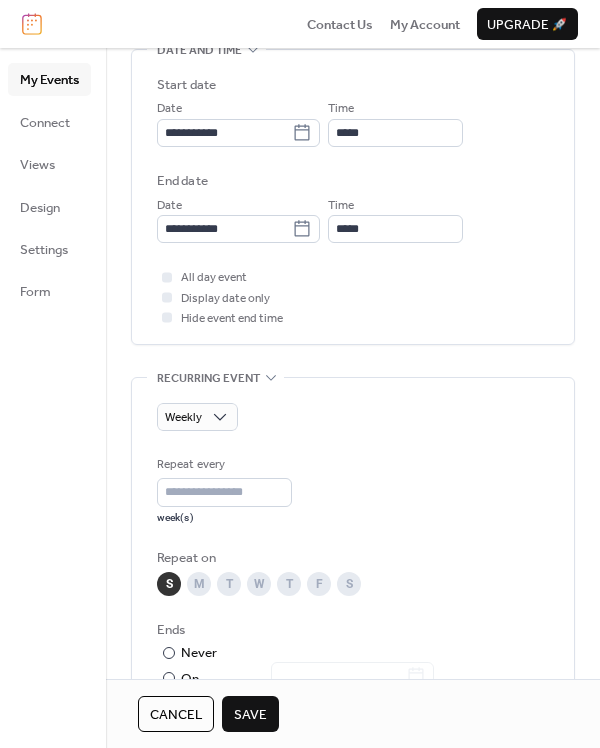 scroll, scrollTop: 625, scrollLeft: 0, axis: vertical 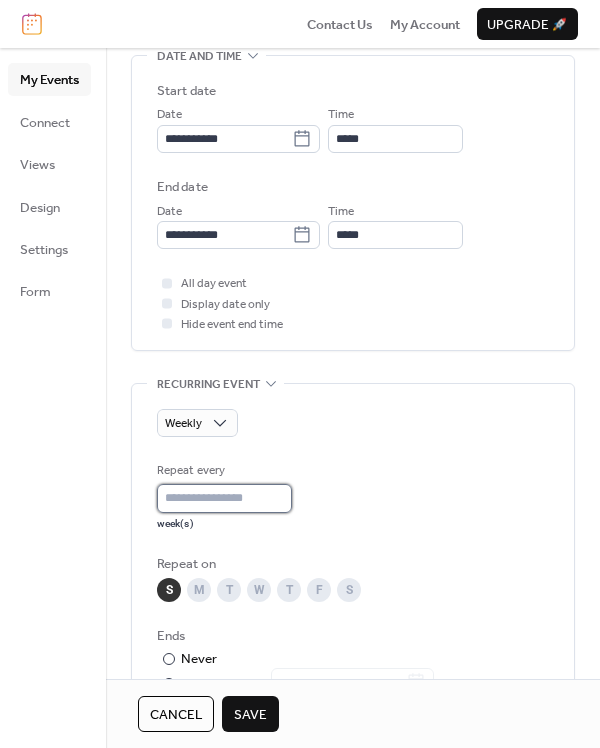 click on "*" at bounding box center (224, 498) 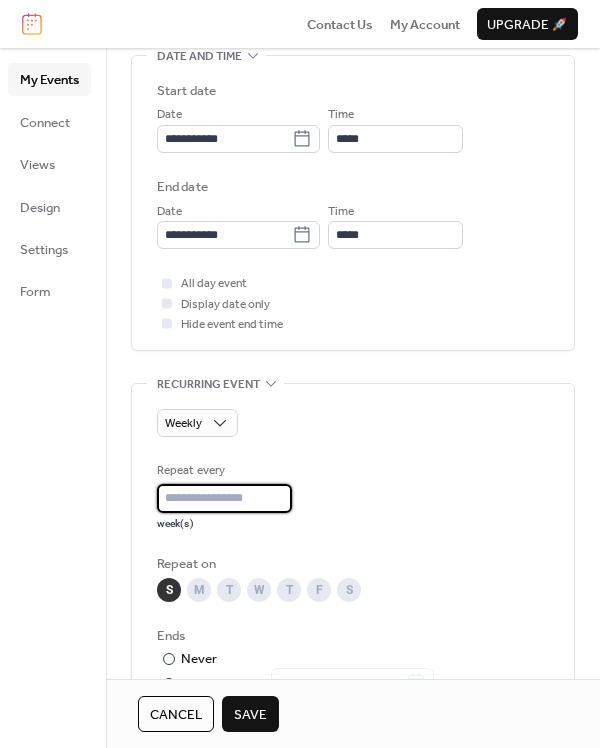 click on "*" at bounding box center (224, 498) 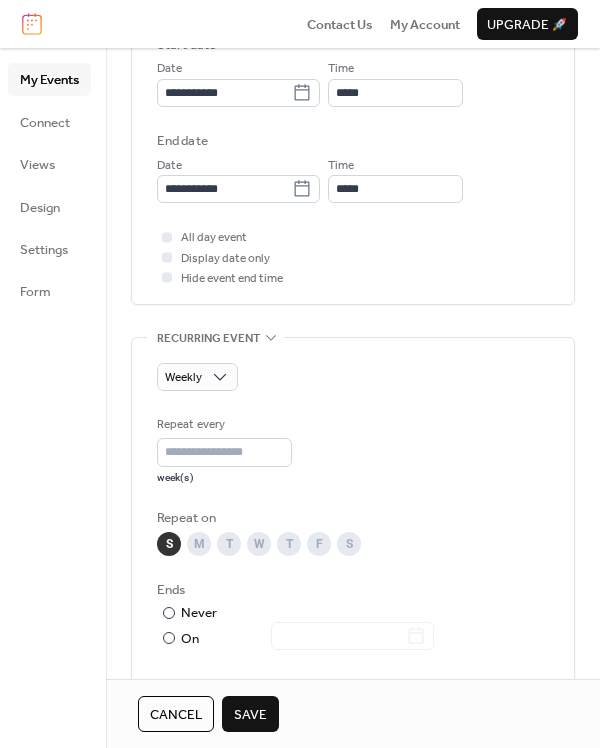 scroll, scrollTop: 750, scrollLeft: 0, axis: vertical 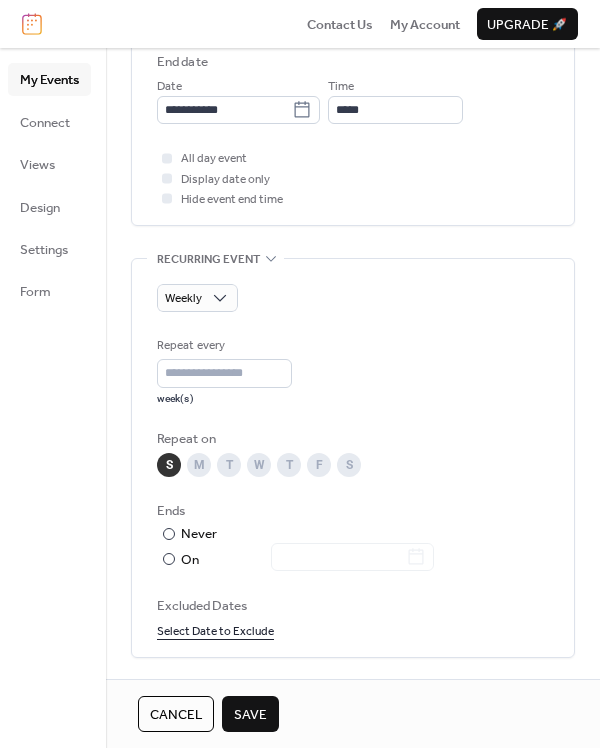 click on "Save" at bounding box center [250, 715] 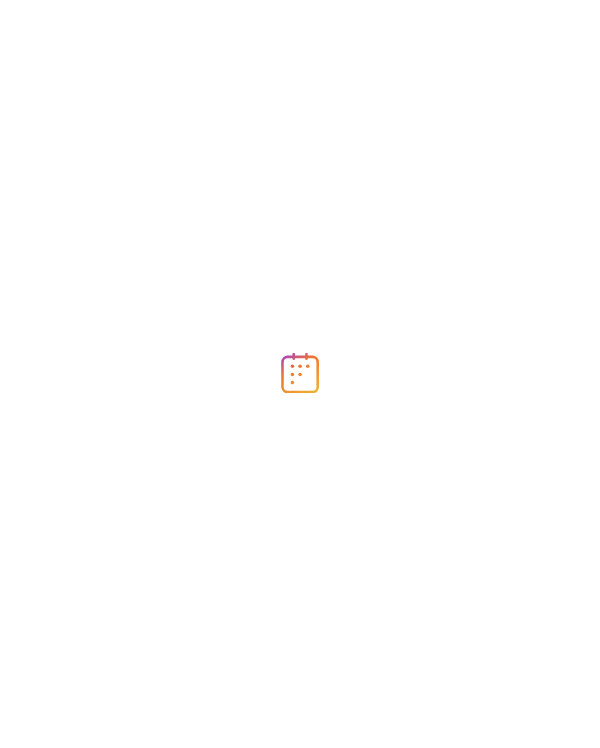 scroll, scrollTop: 0, scrollLeft: 0, axis: both 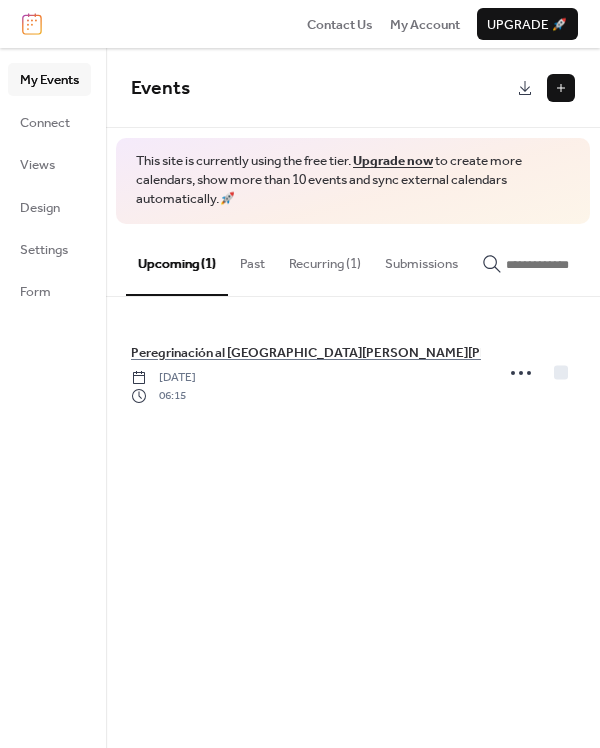 click on "Recurring  (1)" at bounding box center (325, 259) 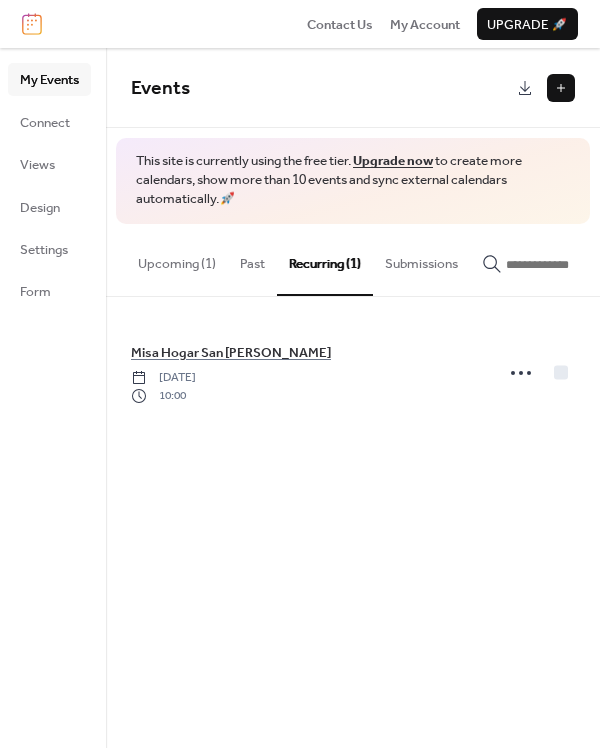 click on "Submissions" at bounding box center (421, 259) 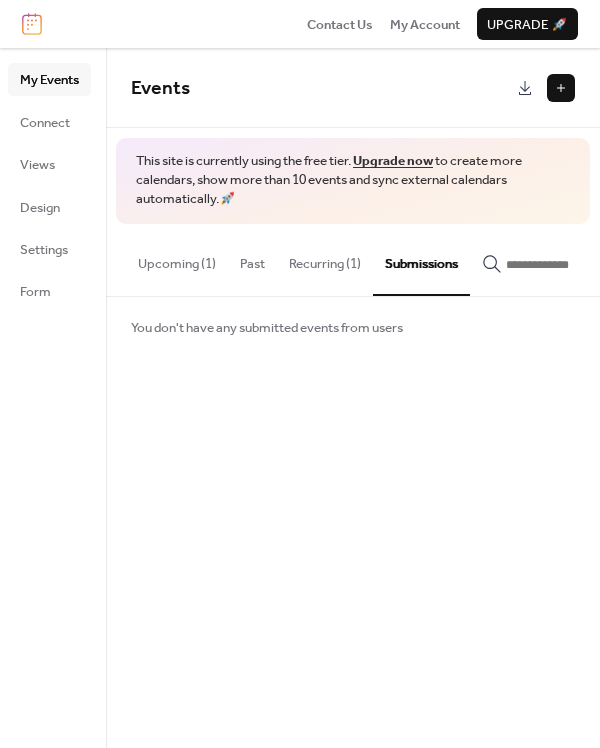 click on "Upcoming  (1)" at bounding box center (177, 259) 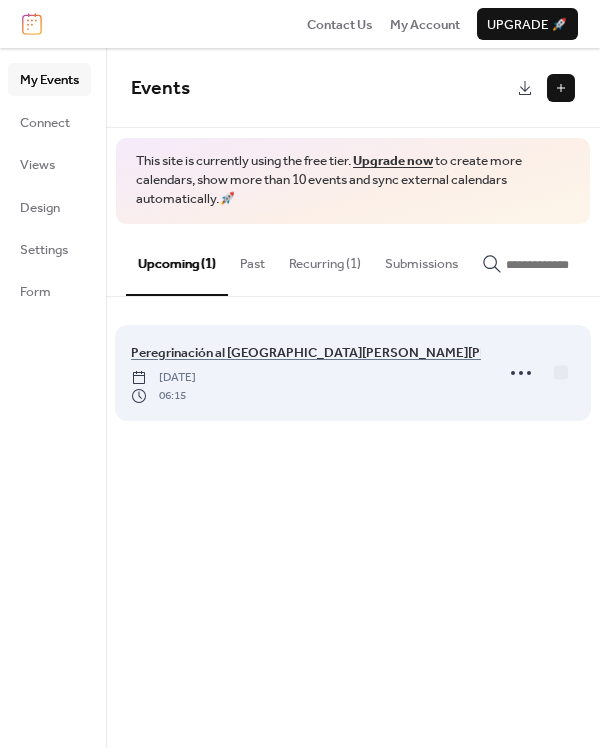 click on "Peregrinación al [GEOGRAPHIC_DATA][PERSON_NAME][PERSON_NAME]  [DATE] 06:15" at bounding box center [306, 373] 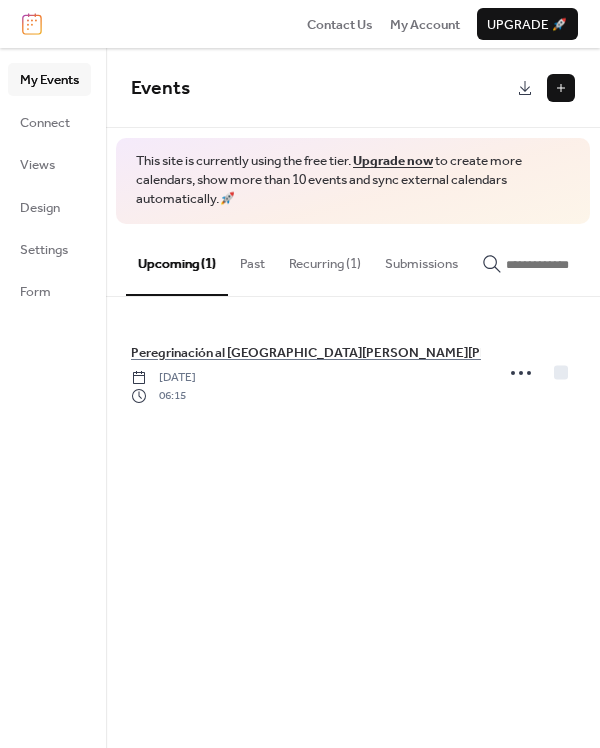 click on "Events This site is currently using the free tier.   Upgrade now   to create more calendars, show more than 10 events and sync external calendars automatically. 🚀 Upcoming  (1) Past  Recurring  (1) Submissions  Peregrinación al Santuario San Felipe De Jesús  Saturday, August 30, 2025 06:15 Misa Hogar San José Sunday, July 6, 2025 10:00 You don't have any submitted events from users Cancel" at bounding box center (353, 398) 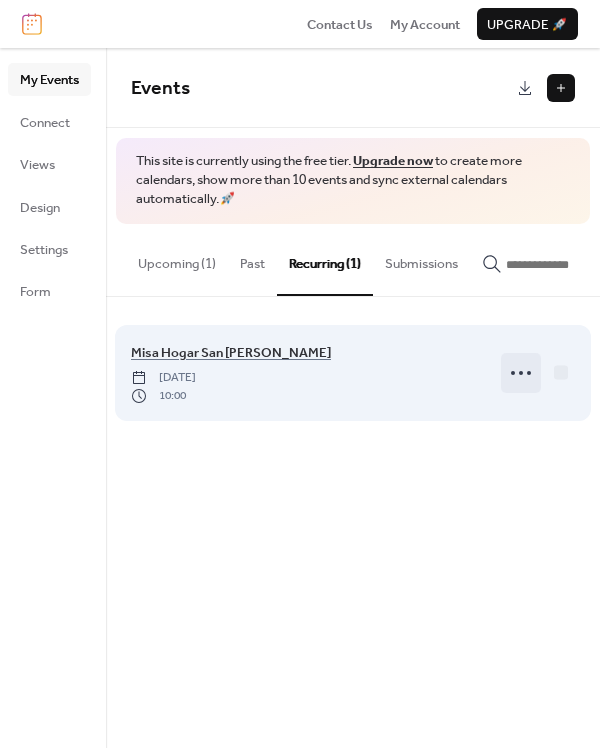 click 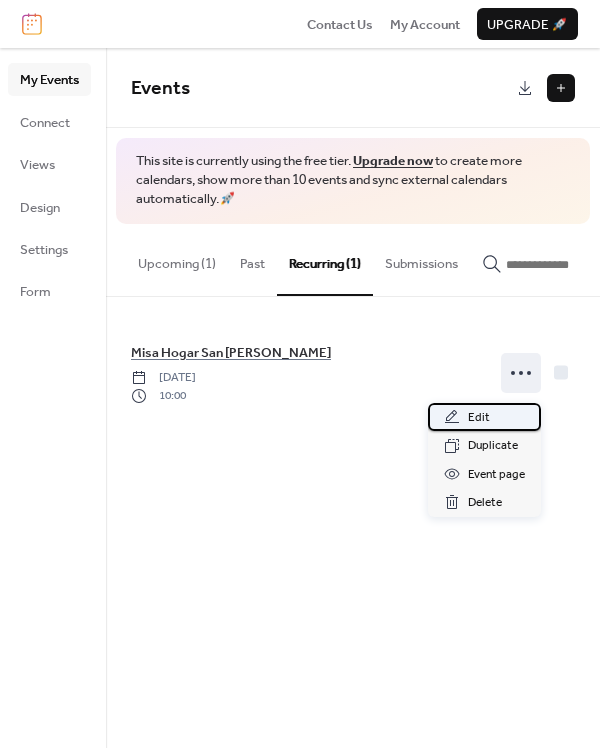 click on "Edit" at bounding box center (484, 417) 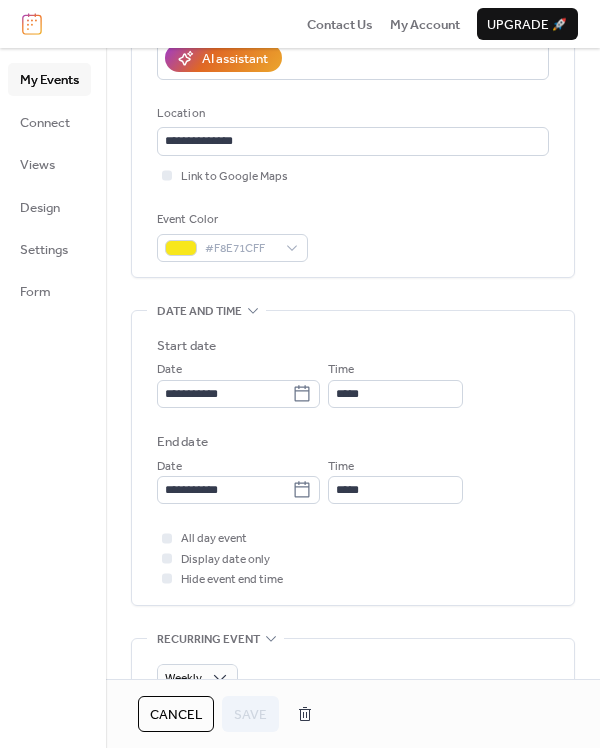 scroll, scrollTop: 375, scrollLeft: 0, axis: vertical 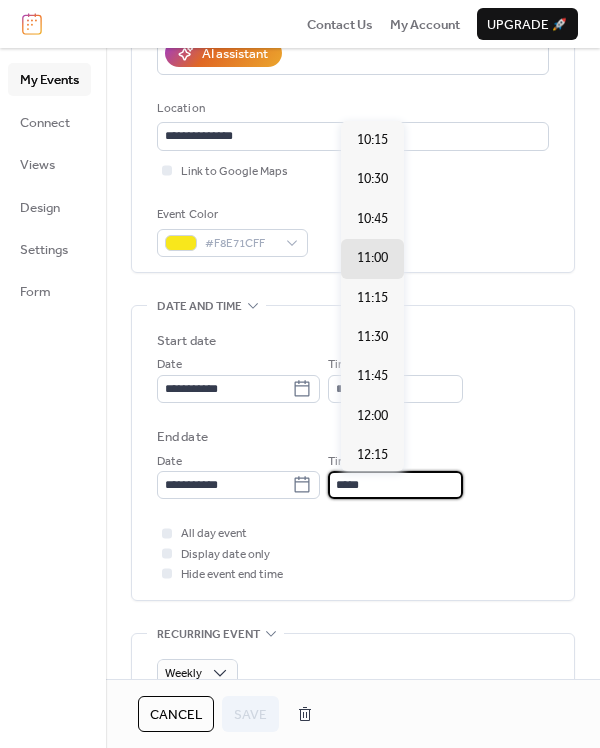 click on "*****" at bounding box center [395, 485] 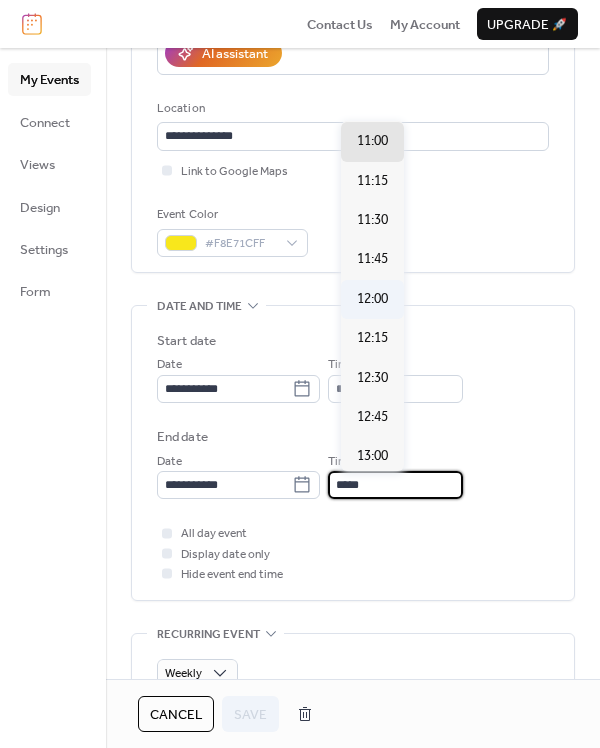 scroll, scrollTop: 125, scrollLeft: 0, axis: vertical 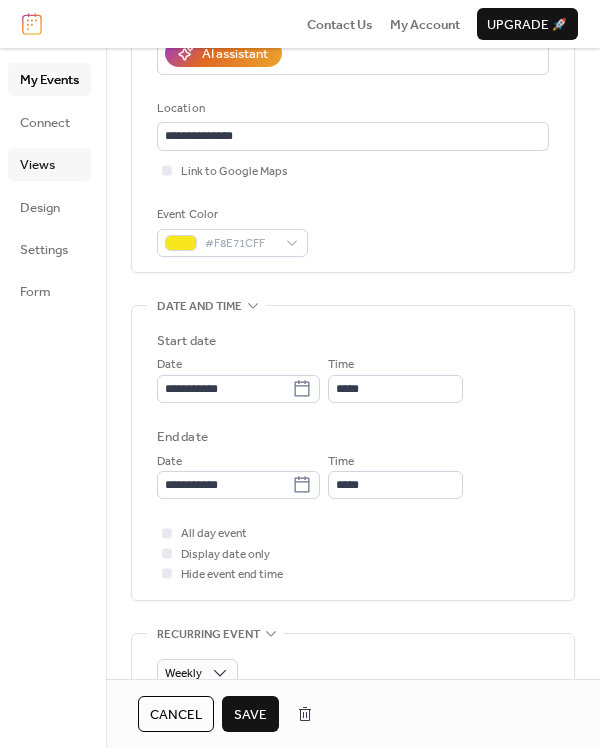 click on "Views" at bounding box center [37, 165] 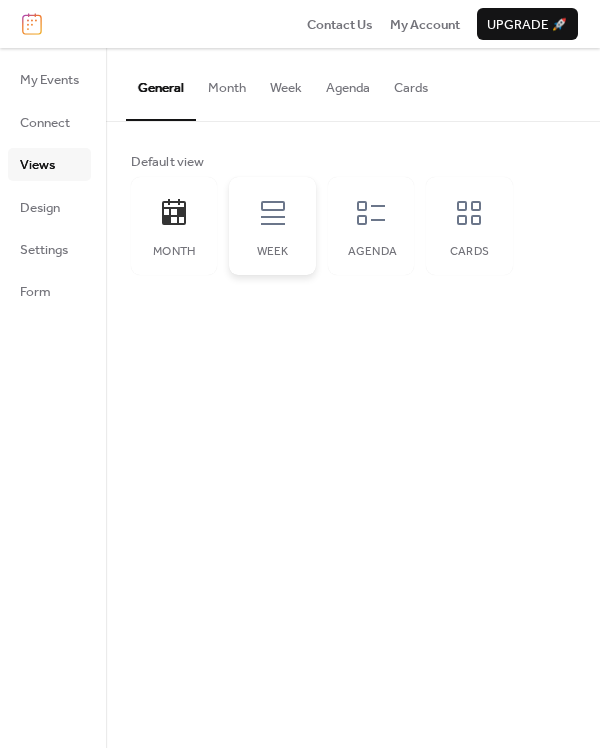 click on "Week" at bounding box center (272, 226) 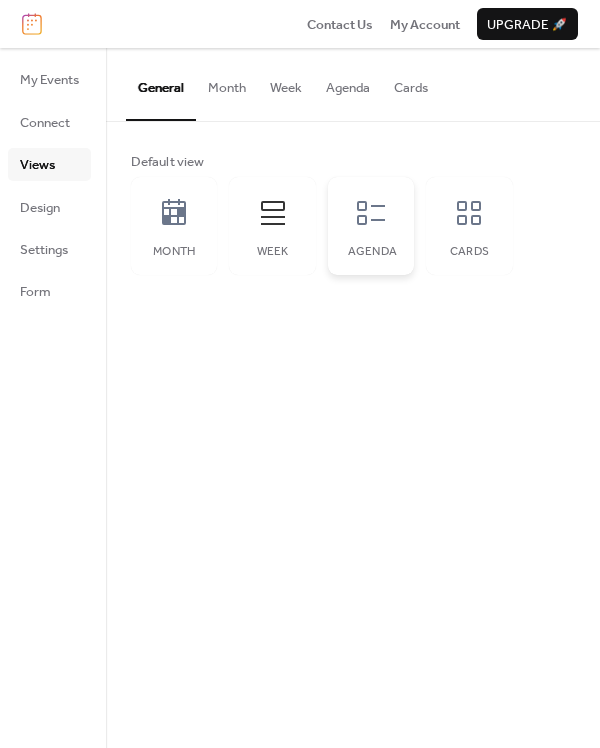 click 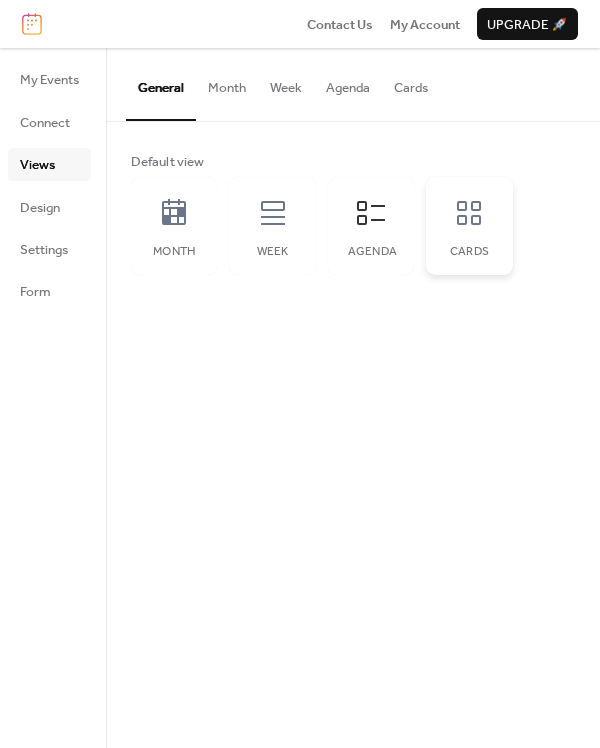 click on "Cards" at bounding box center (469, 226) 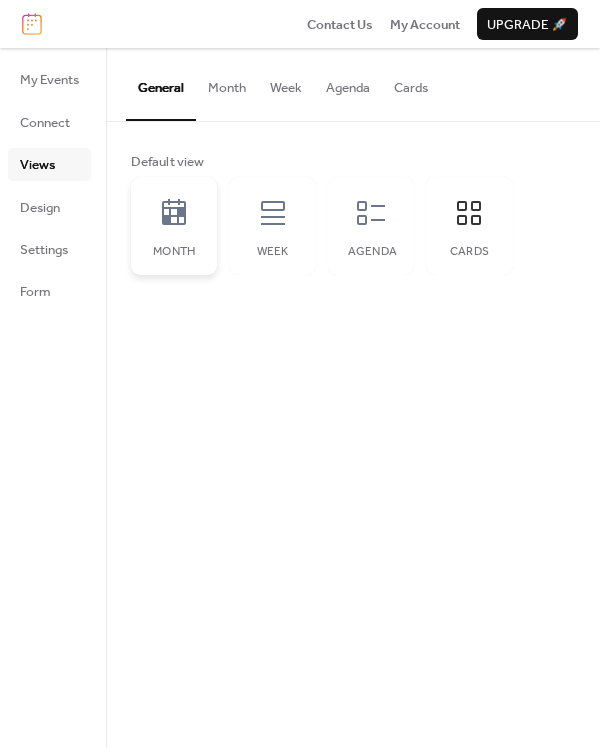 click on "Month" at bounding box center [174, 226] 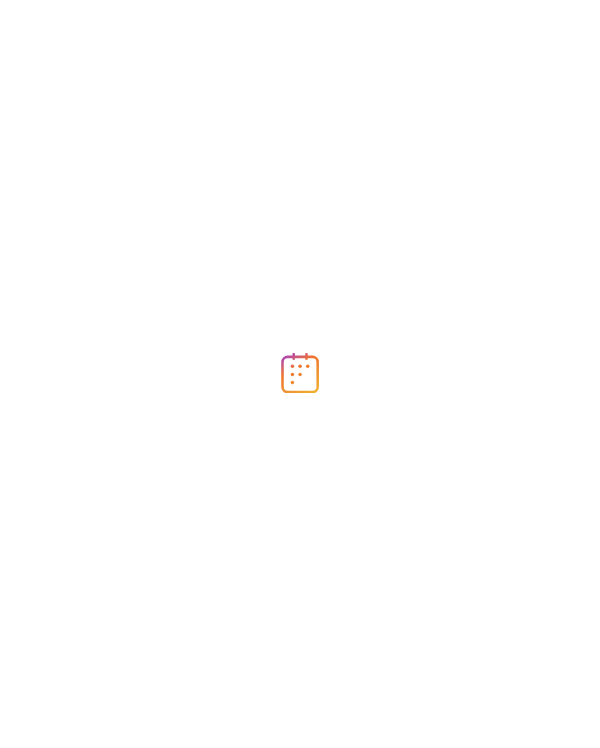 scroll, scrollTop: 0, scrollLeft: 0, axis: both 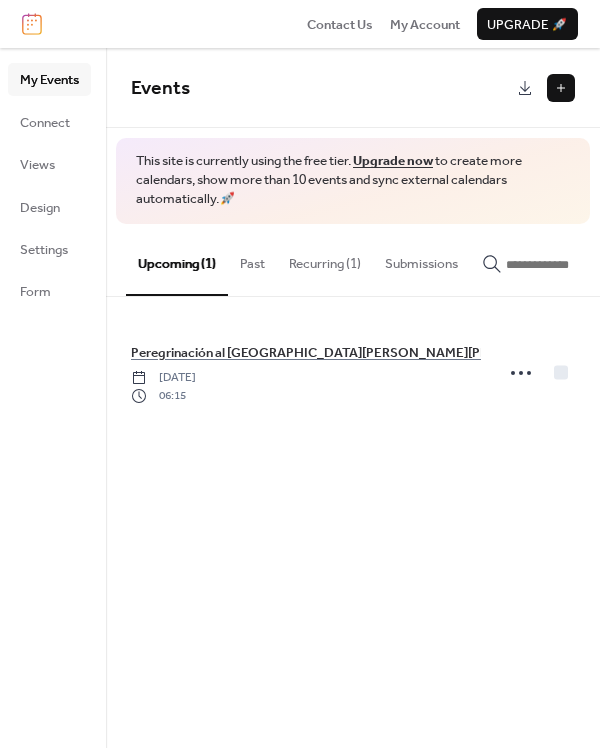 click on "Recurring  (1)" at bounding box center (325, 259) 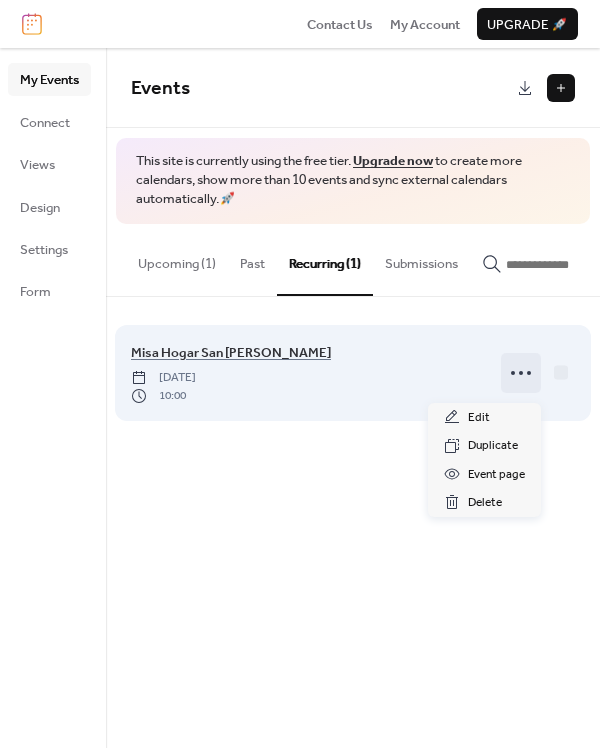 click 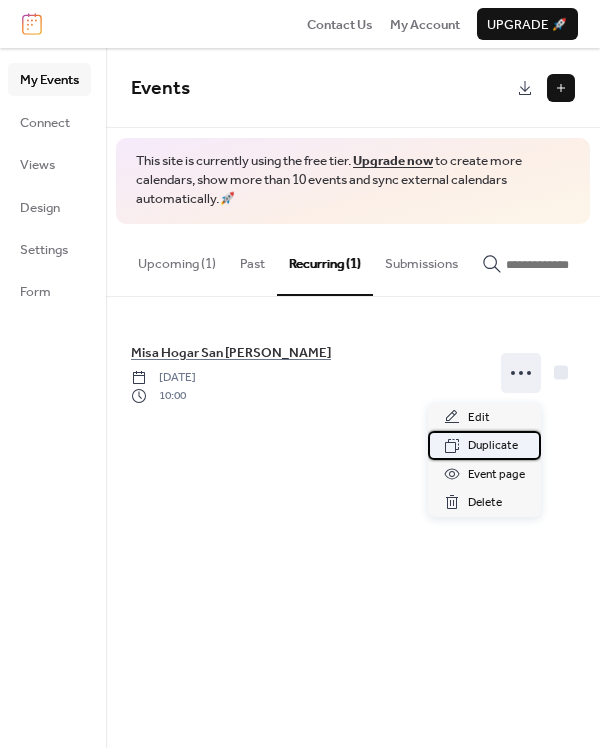 click on "Duplicate" at bounding box center [493, 446] 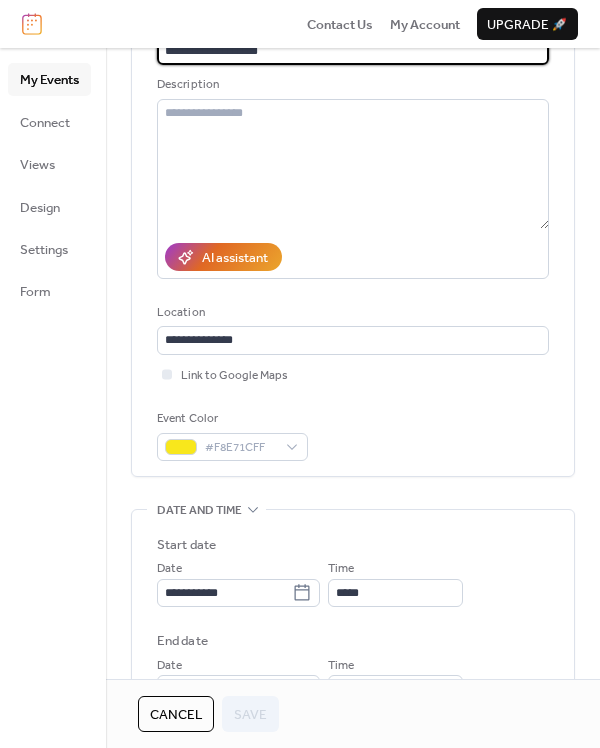scroll, scrollTop: 250, scrollLeft: 0, axis: vertical 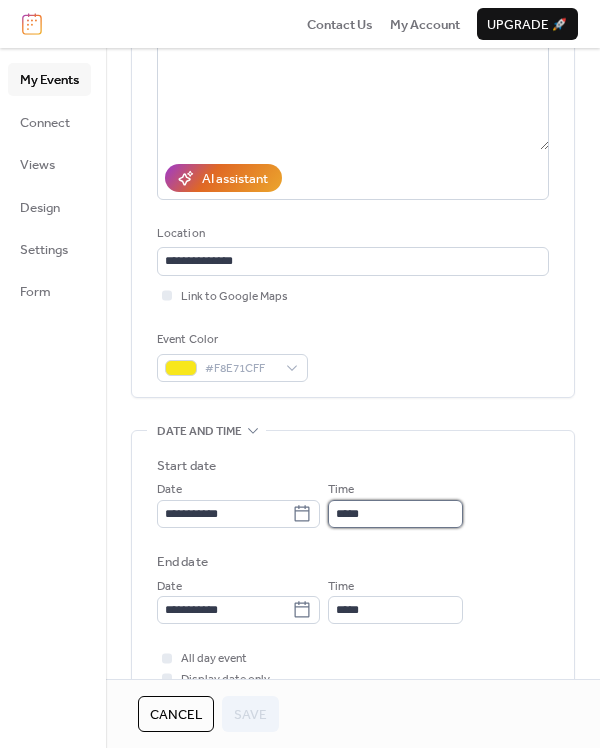 click on "*****" at bounding box center (395, 514) 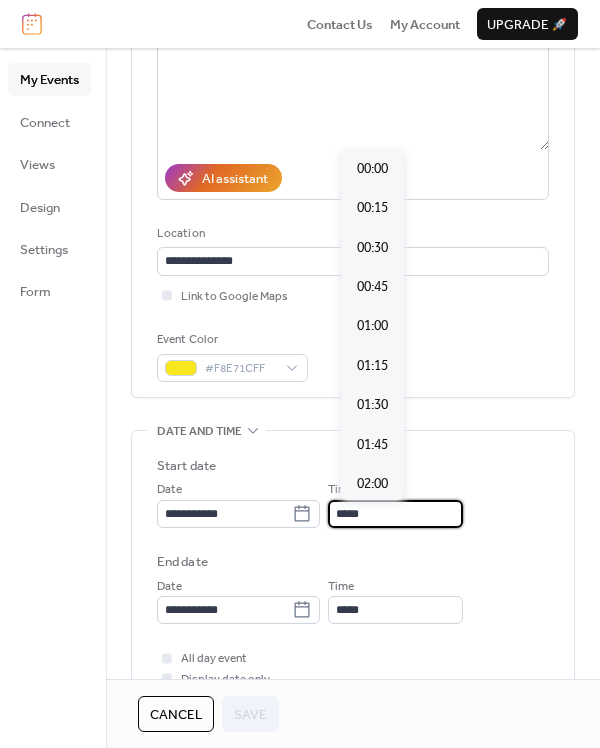 scroll, scrollTop: 1576, scrollLeft: 0, axis: vertical 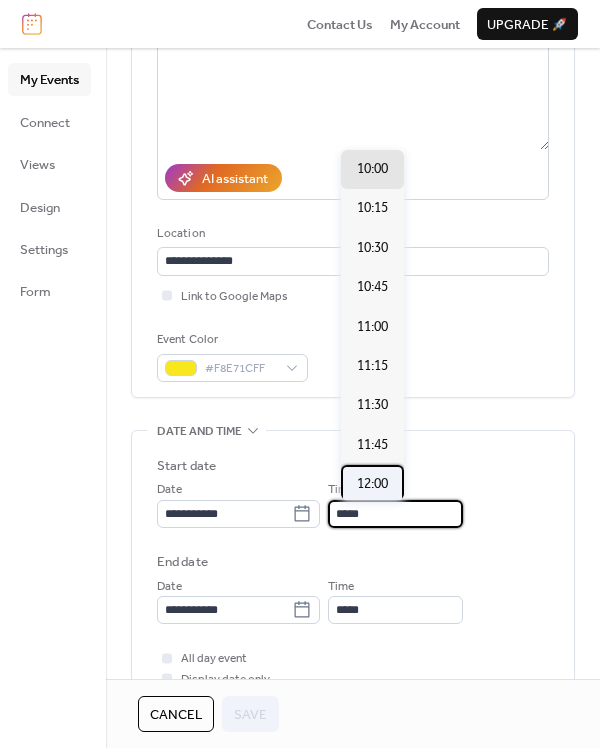 click on "12:00" at bounding box center (372, 484) 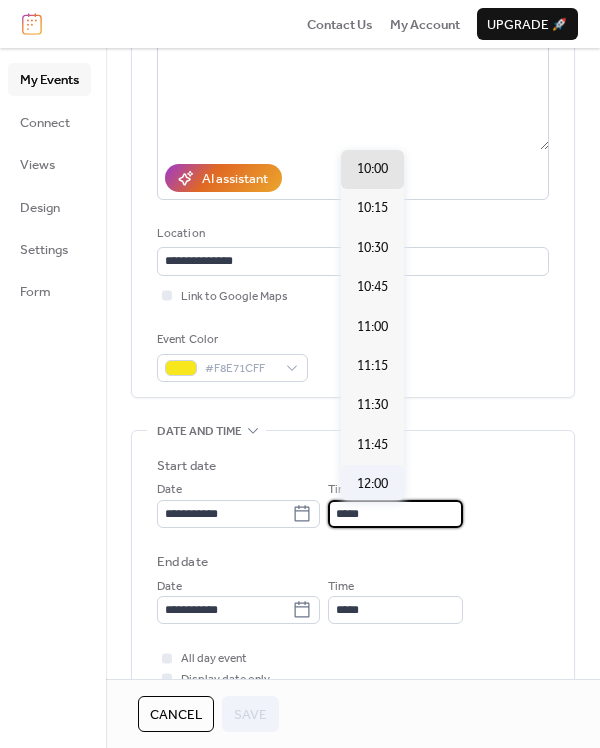 type on "*****" 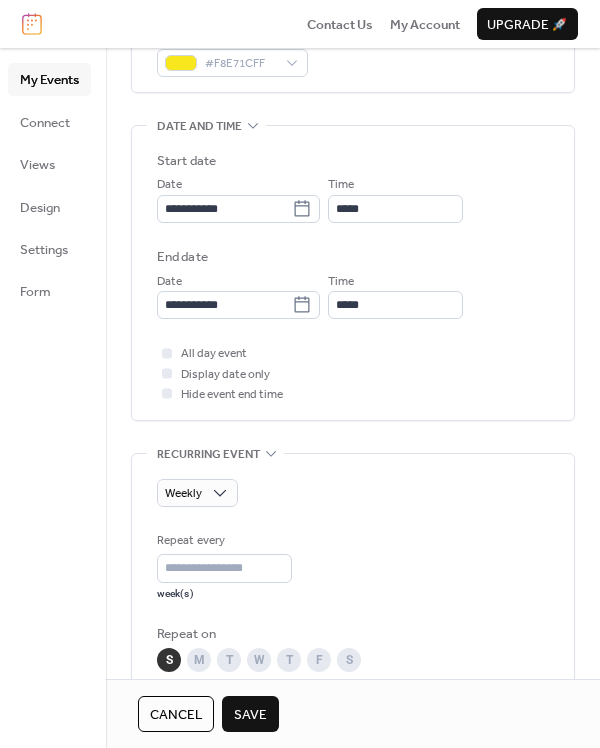scroll, scrollTop: 625, scrollLeft: 0, axis: vertical 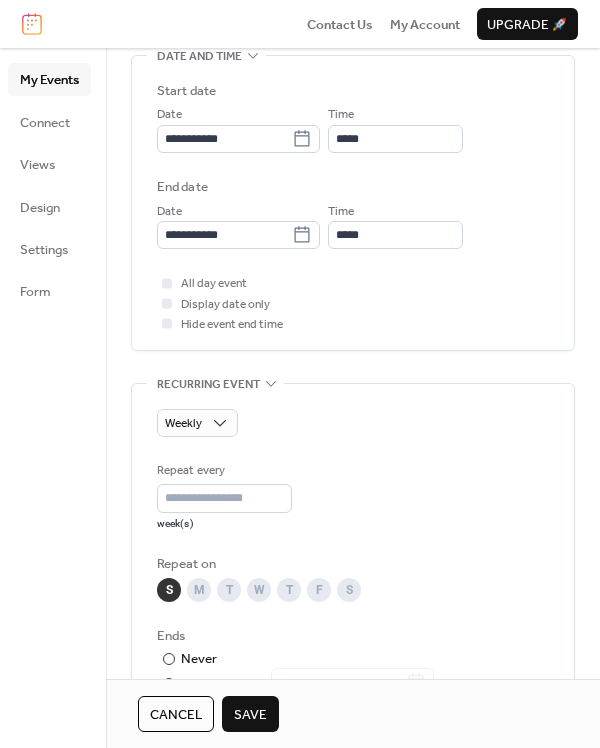 click on "Save" at bounding box center (250, 715) 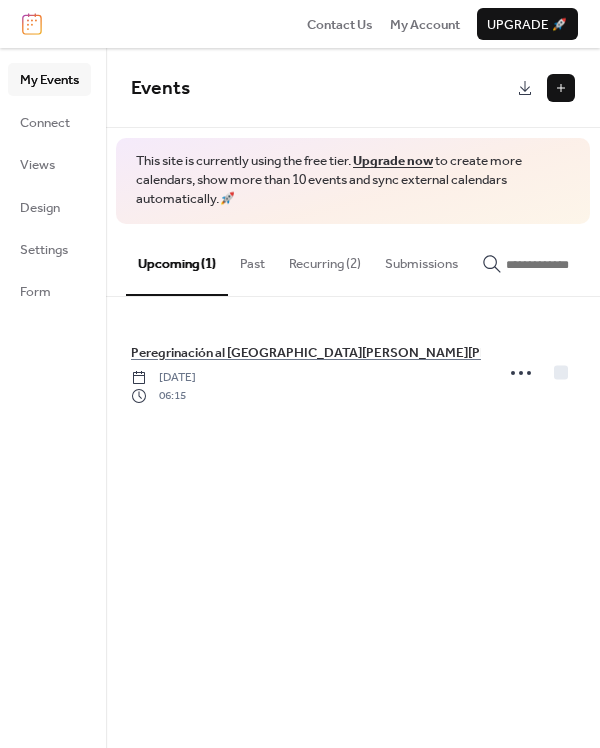 click on "Recurring  (2)" at bounding box center [325, 259] 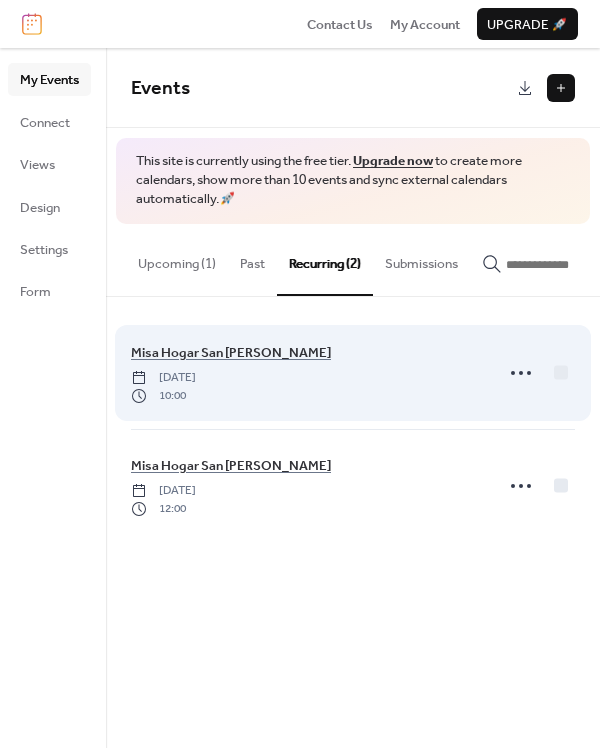 type 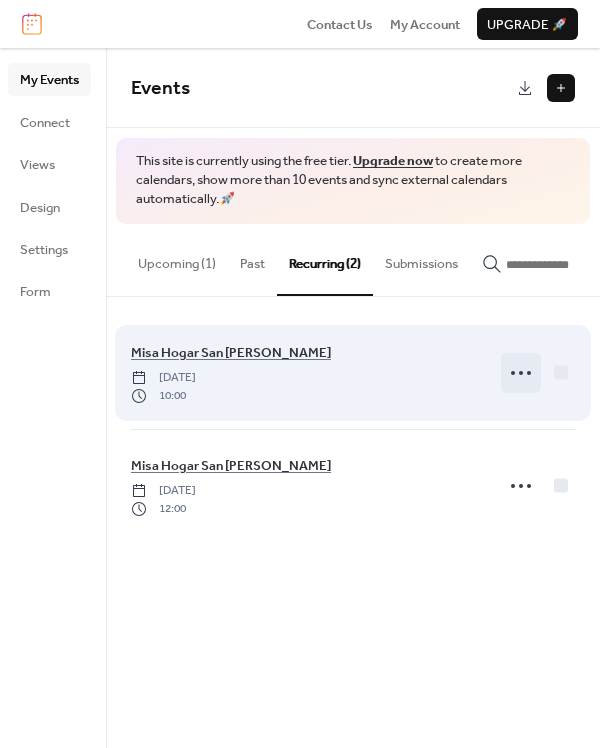 click 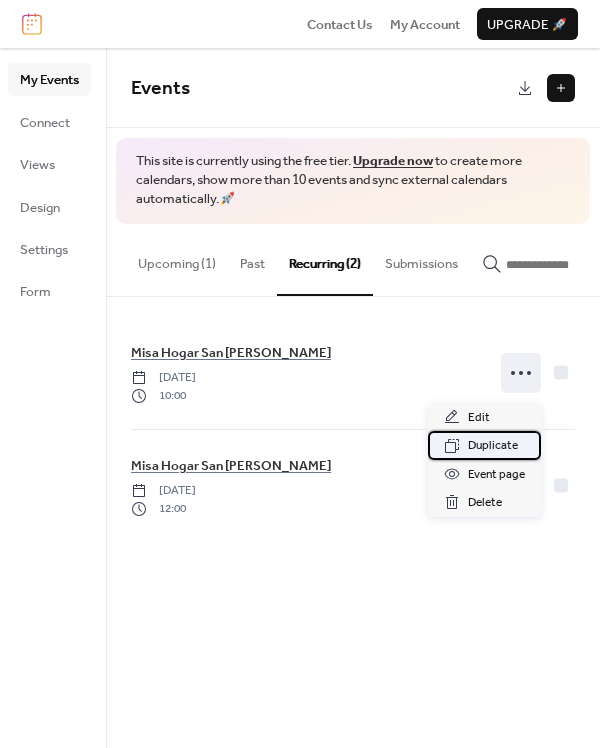 click on "Duplicate" at bounding box center [493, 446] 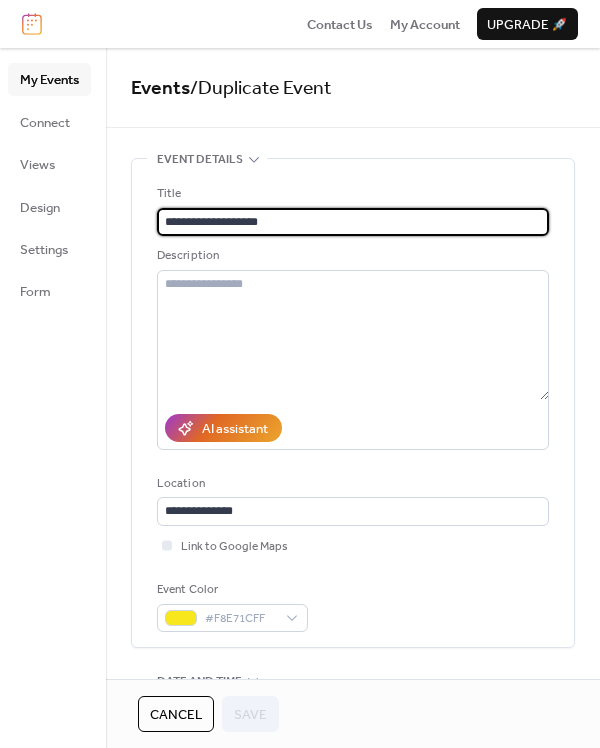 drag, startPoint x: 301, startPoint y: 224, endPoint x: 194, endPoint y: 230, distance: 107.16809 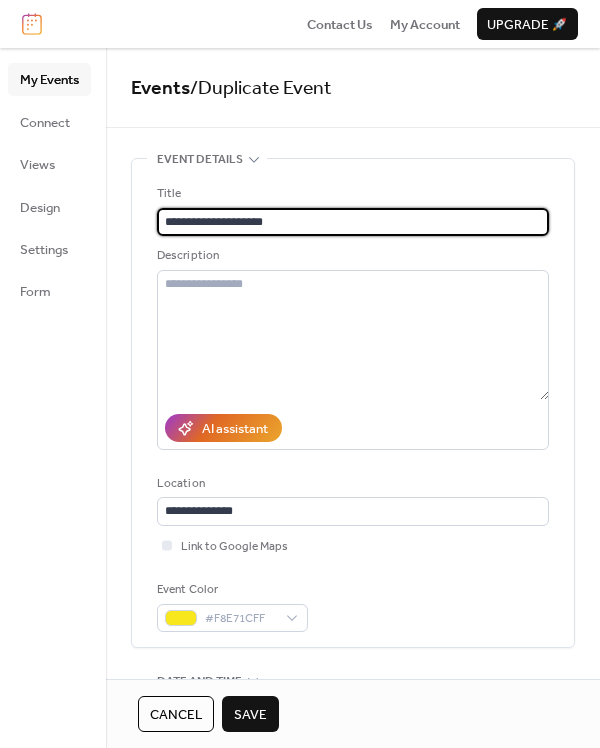 scroll, scrollTop: 0, scrollLeft: 0, axis: both 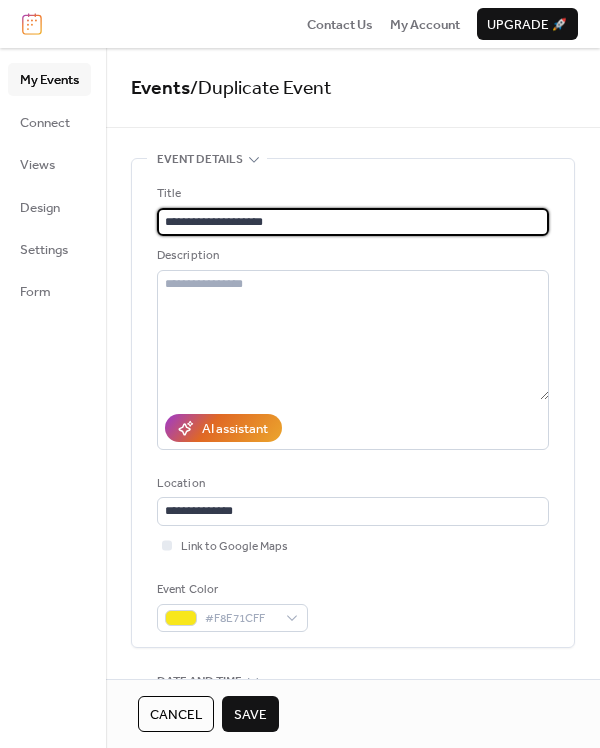 type on "**********" 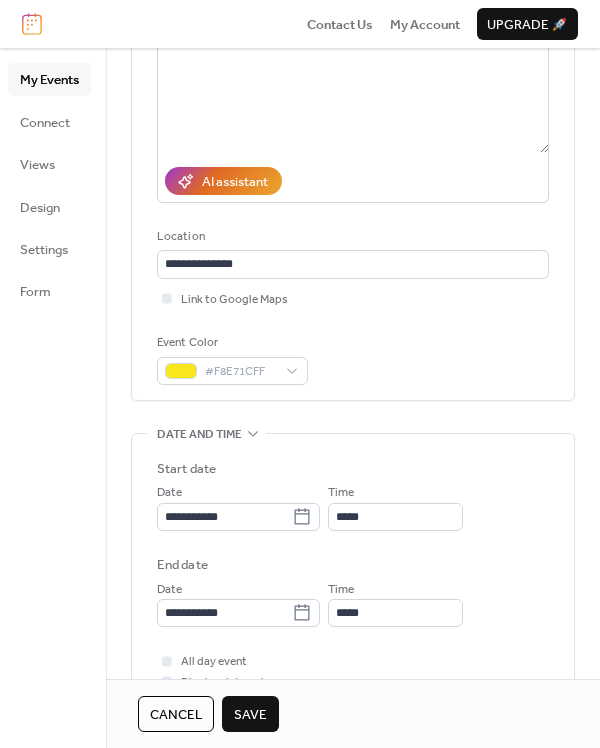 scroll, scrollTop: 250, scrollLeft: 0, axis: vertical 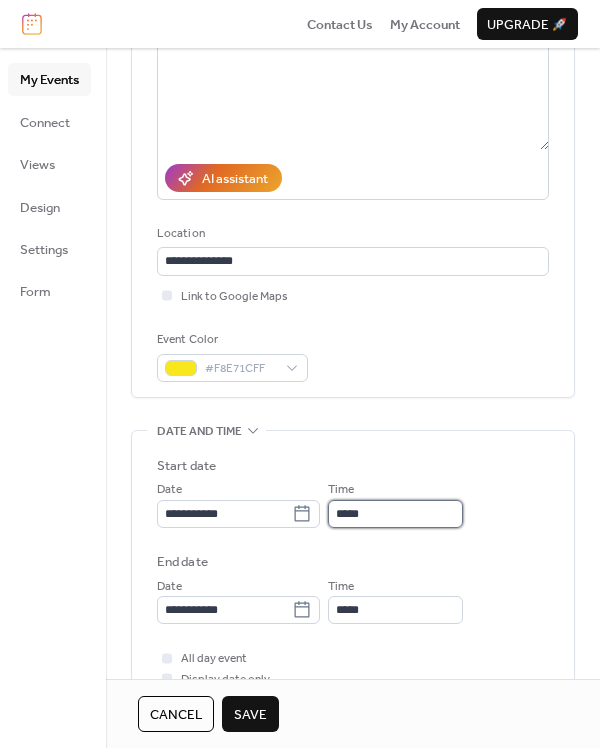 click on "*****" at bounding box center [395, 514] 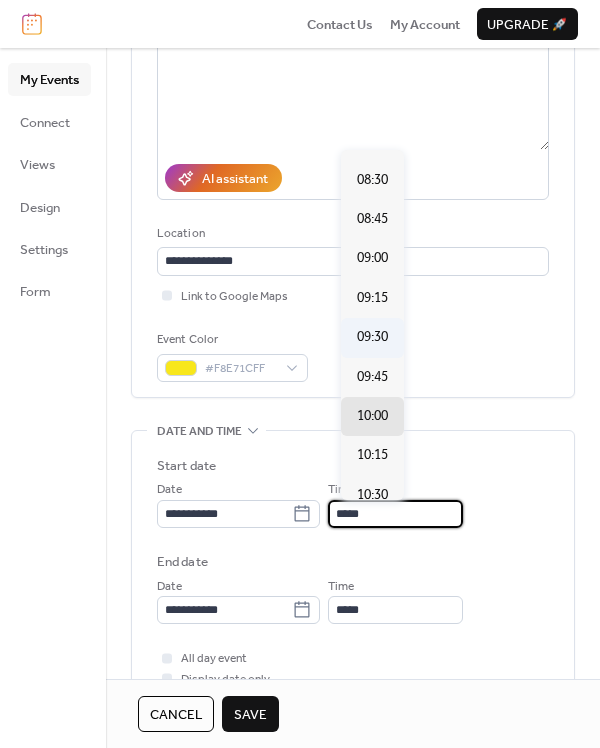 scroll, scrollTop: 1326, scrollLeft: 0, axis: vertical 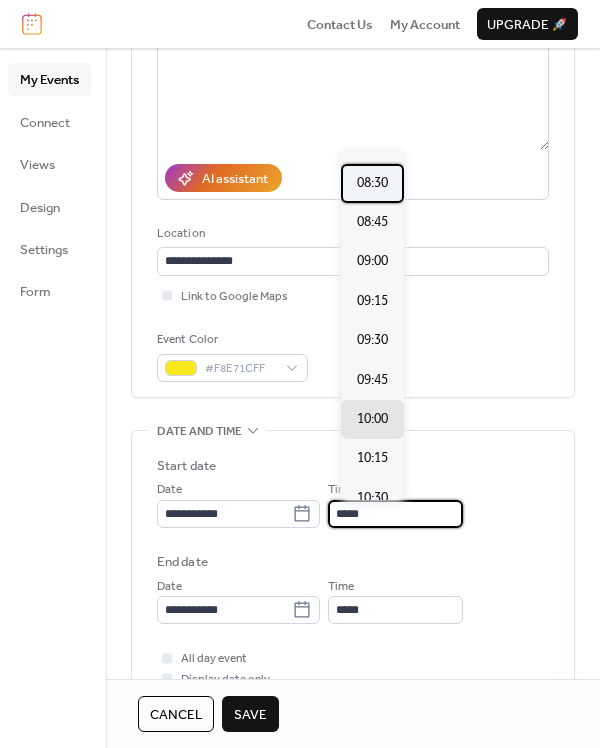 click on "08:30" at bounding box center (372, 183) 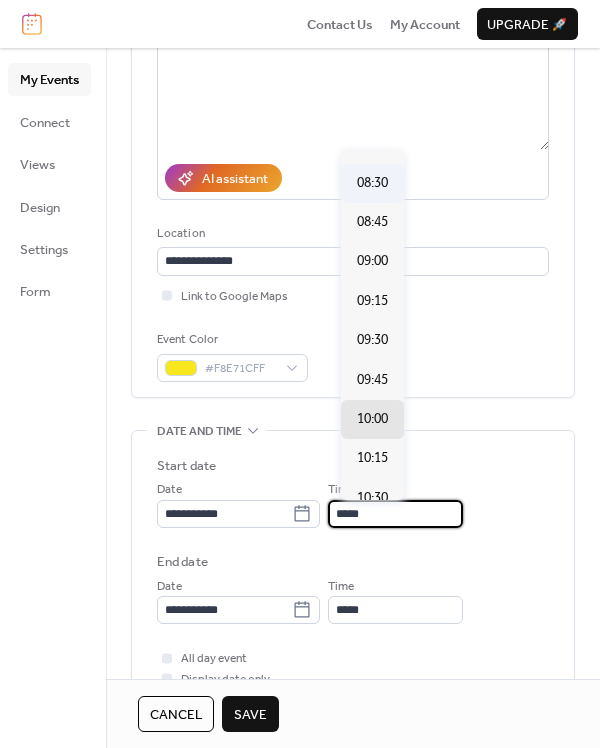 type on "*****" 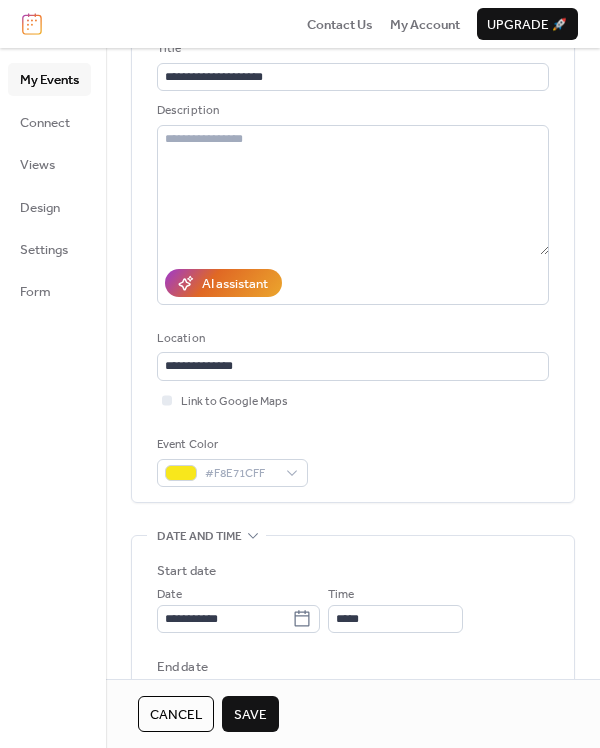 scroll, scrollTop: 125, scrollLeft: 0, axis: vertical 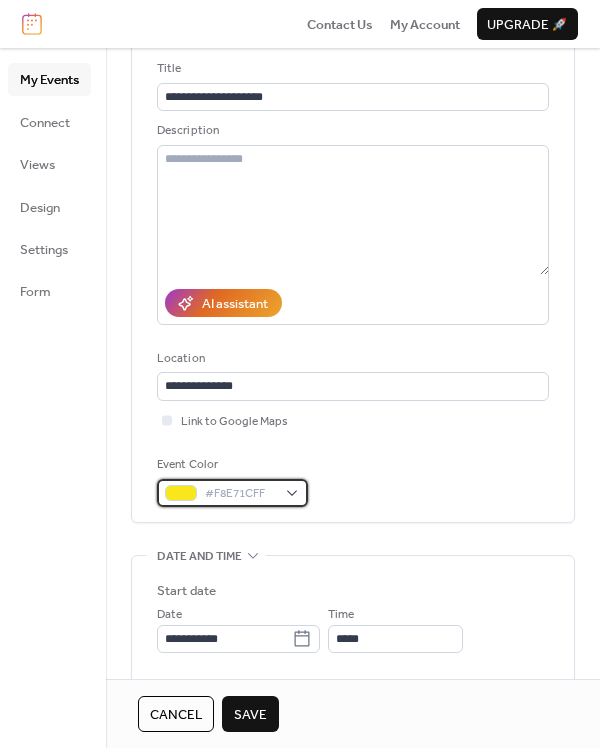 click on "#F8E71CFF" at bounding box center [232, 493] 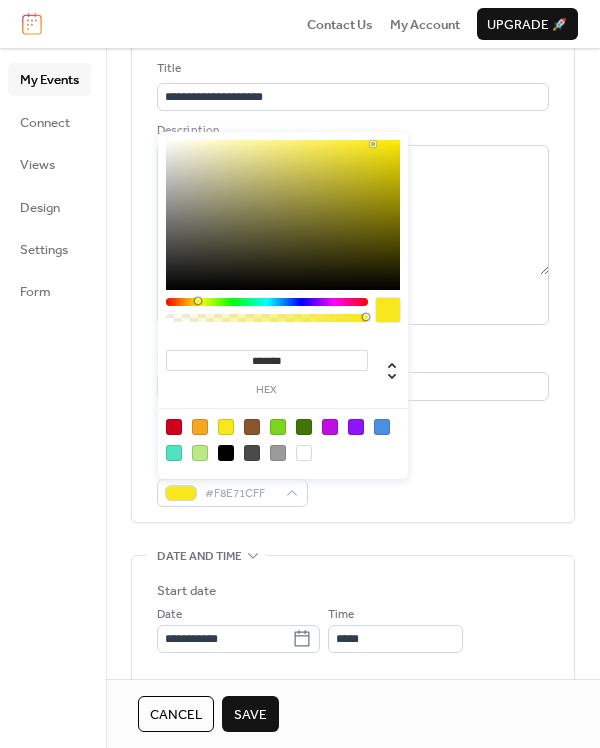 click on "**********" at bounding box center [353, 833] 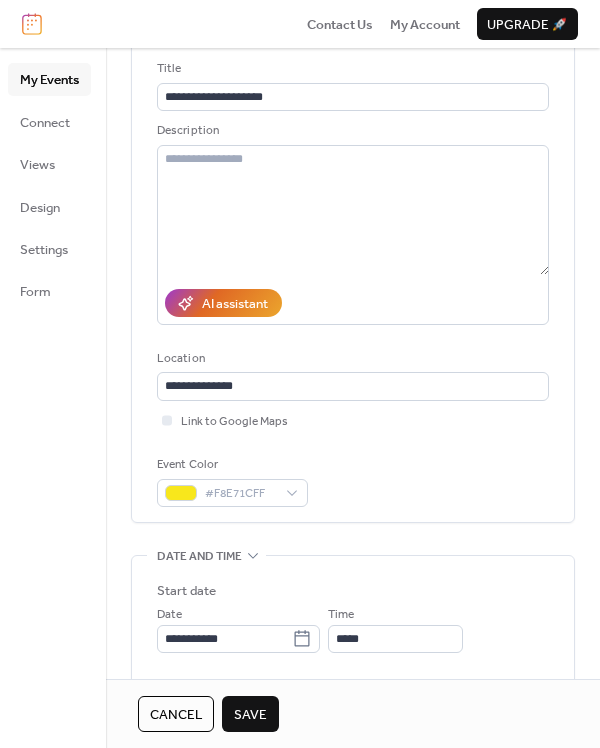 click on "Save" at bounding box center (250, 715) 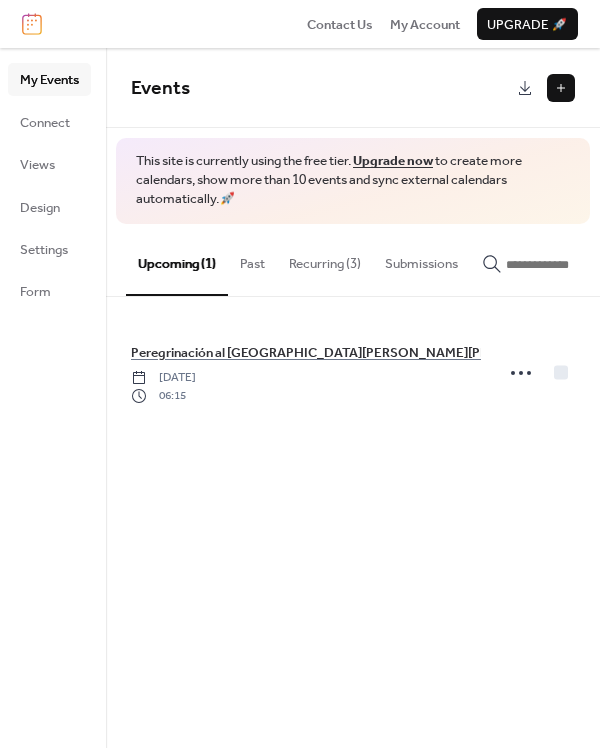 click on "Submissions" at bounding box center (421, 259) 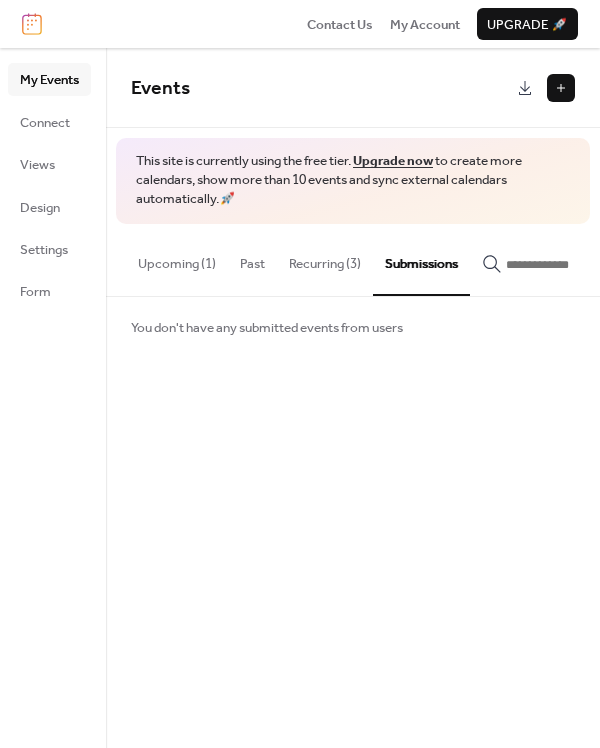 click on "Past" at bounding box center (252, 259) 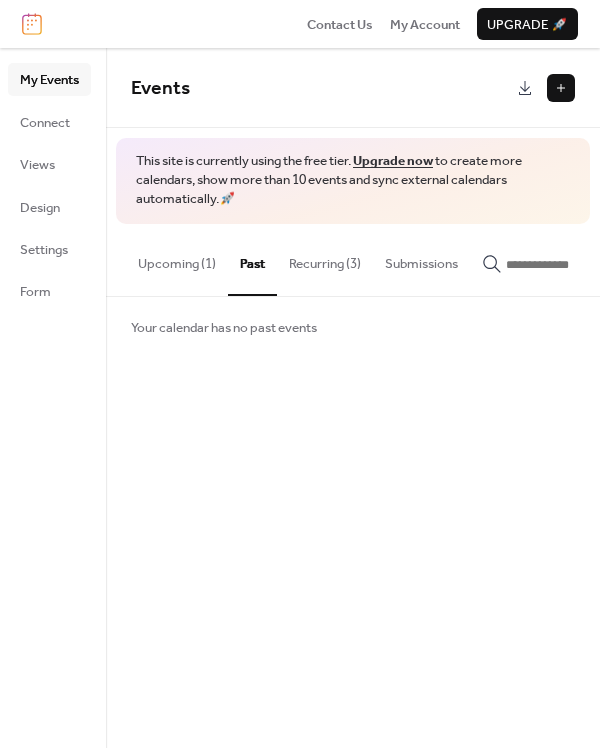 click on "Recurring  (3)" at bounding box center (325, 259) 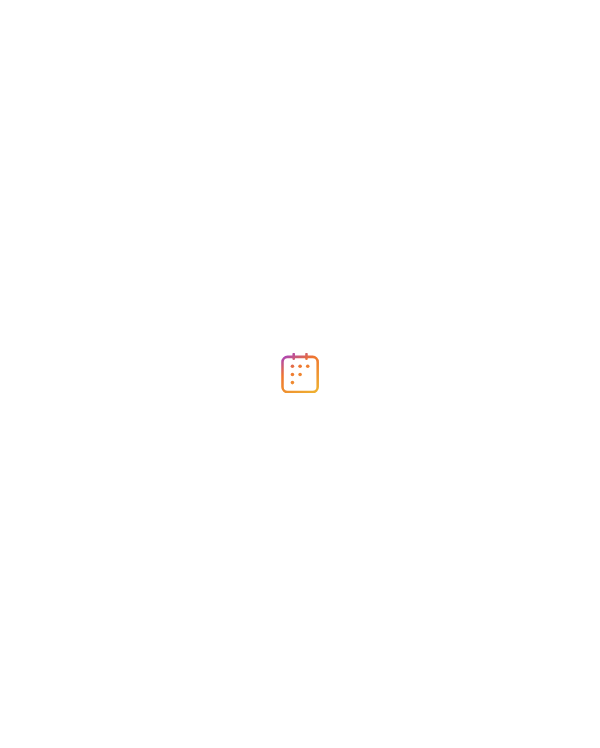 scroll, scrollTop: 0, scrollLeft: 0, axis: both 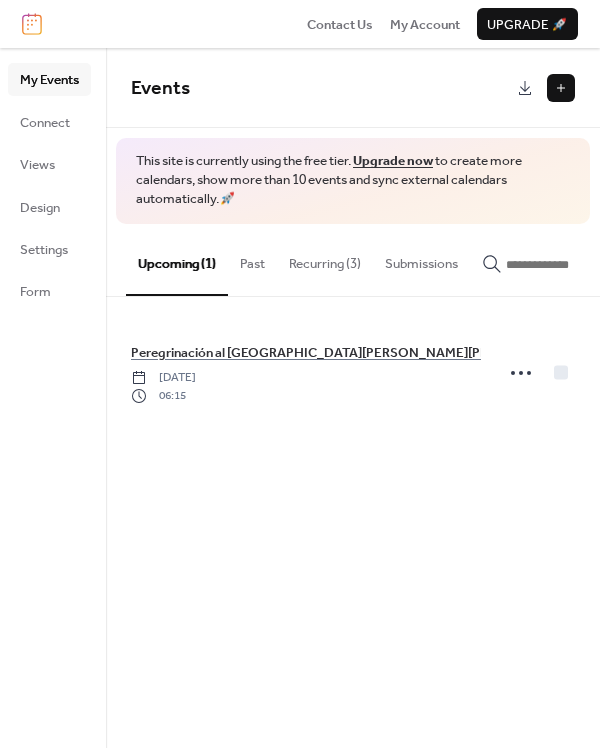 click on "Recurring  (3)" at bounding box center (325, 259) 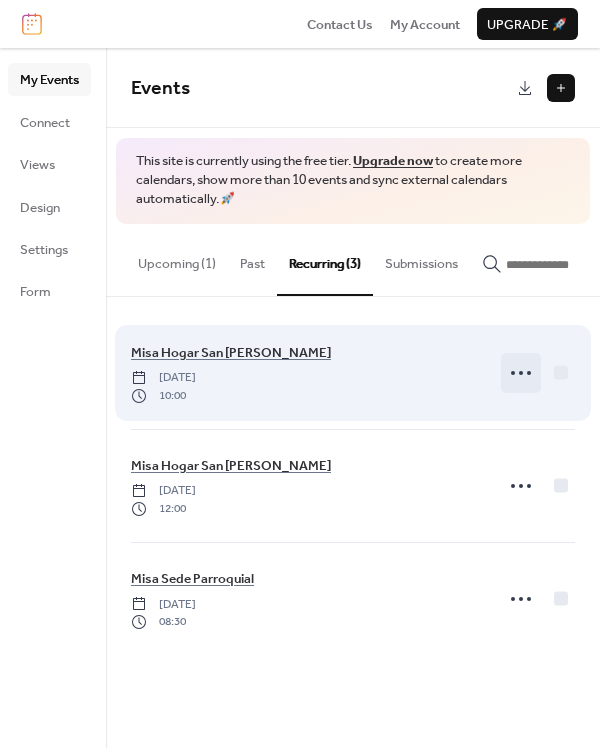 click 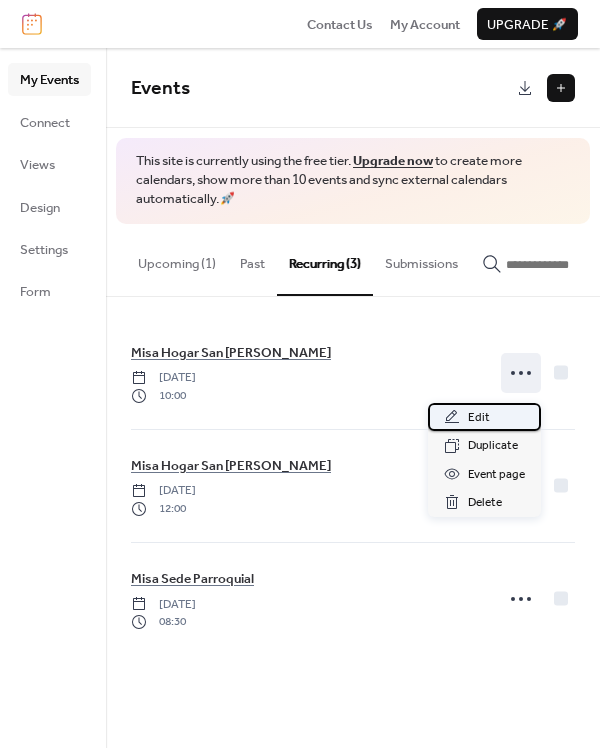 click on "Edit" at bounding box center (484, 417) 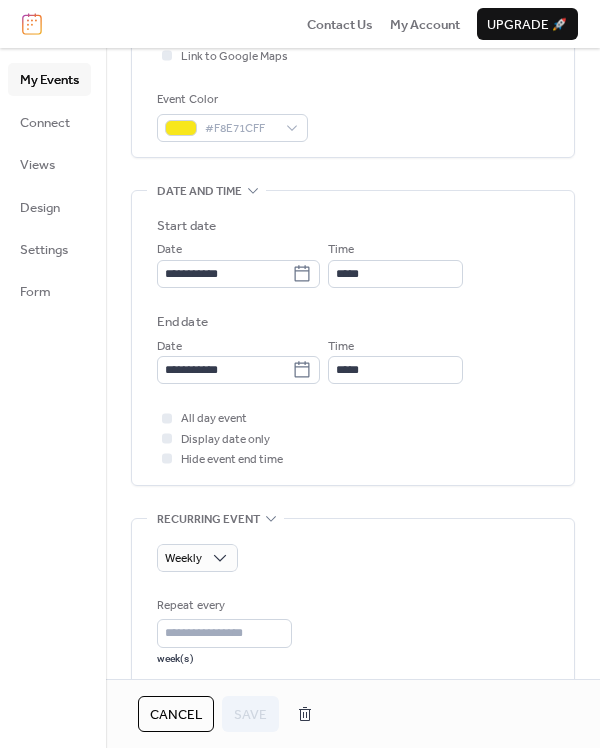 scroll, scrollTop: 500, scrollLeft: 0, axis: vertical 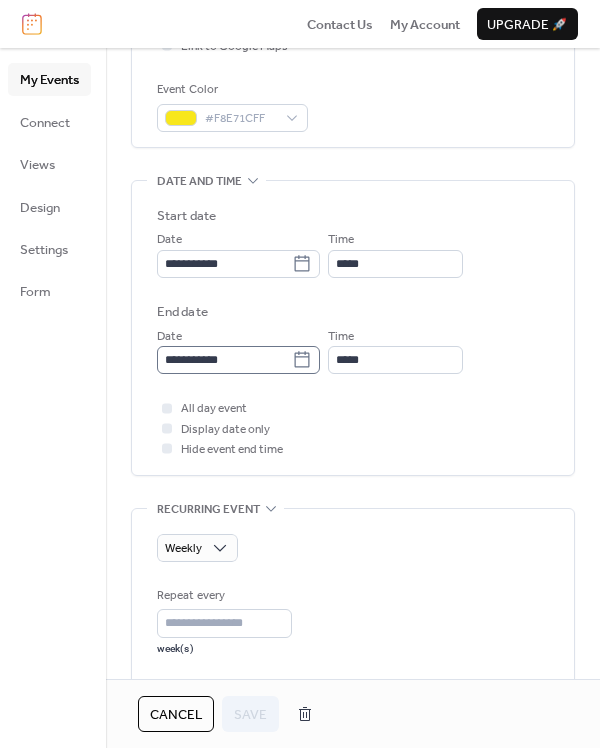 click 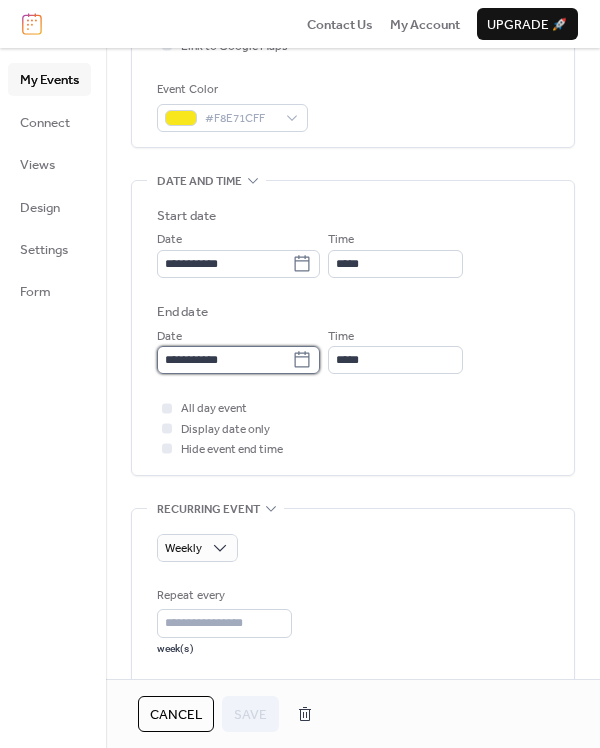 click on "**********" at bounding box center (224, 360) 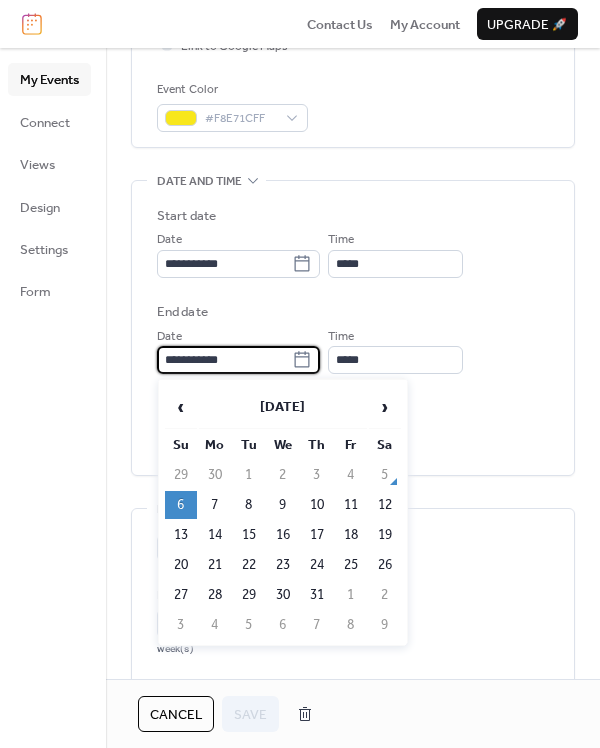 click 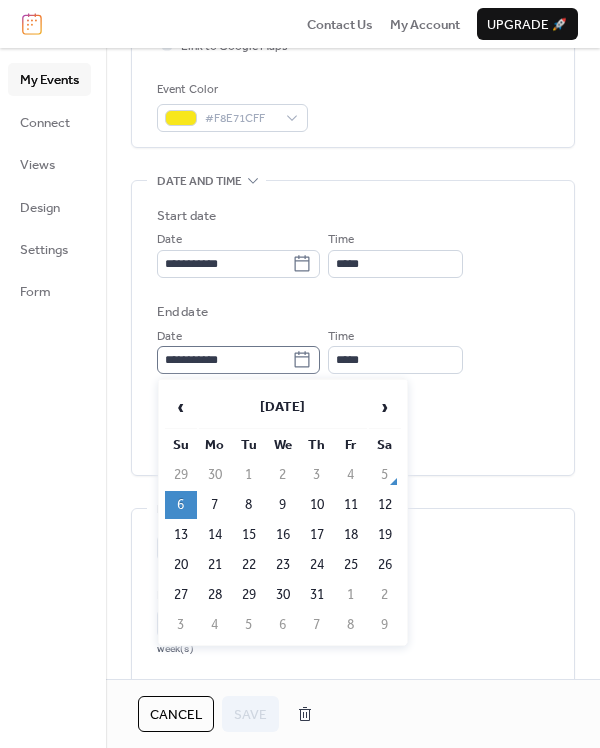 click 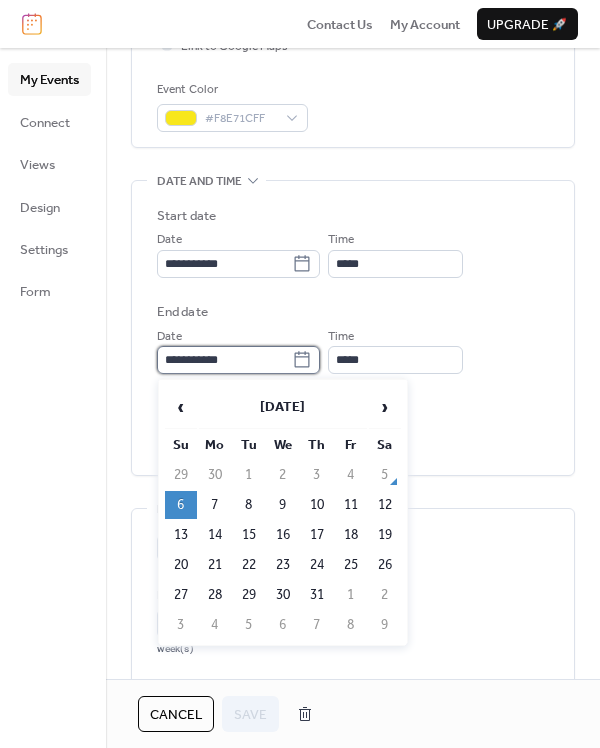 click on "**********" at bounding box center (224, 360) 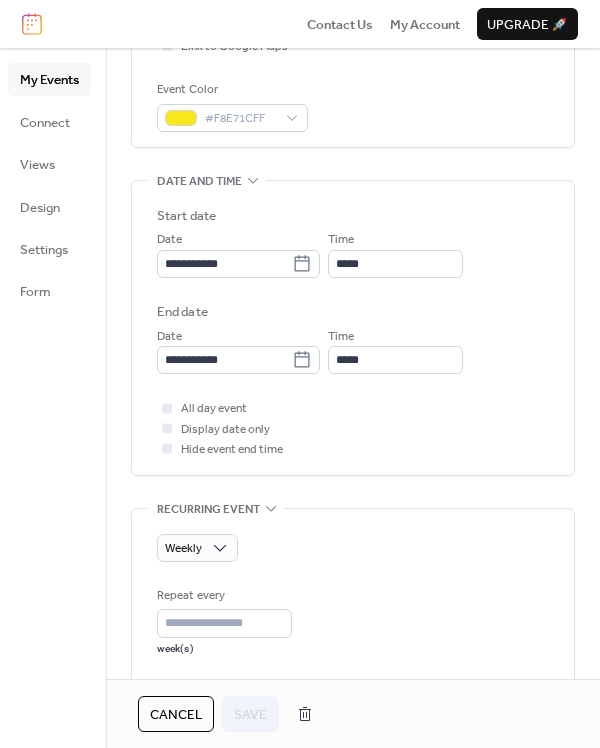 click on "All day event Display date only Hide event end time" at bounding box center [353, 428] 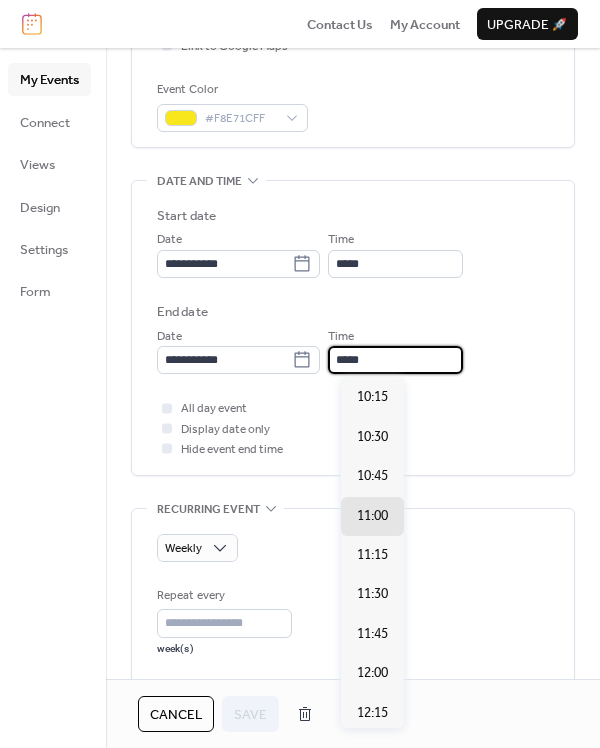 click on "*****" at bounding box center (395, 360) 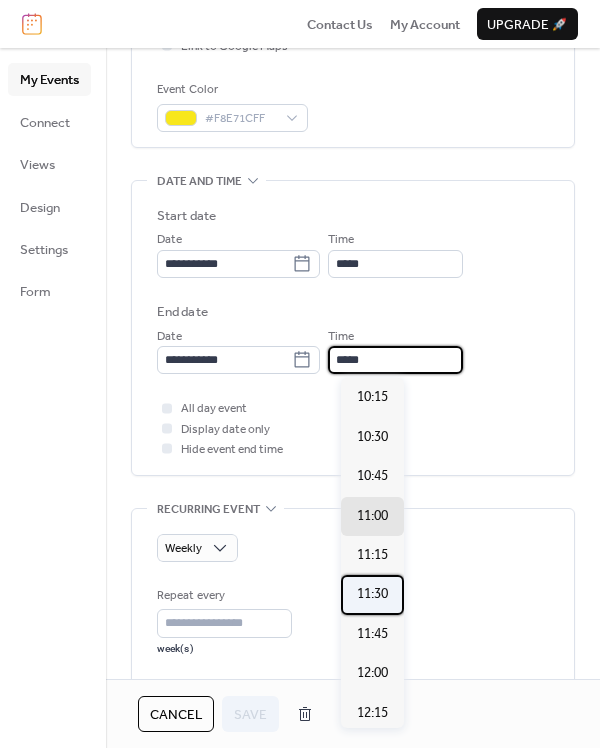 click on "11:30" at bounding box center [372, 594] 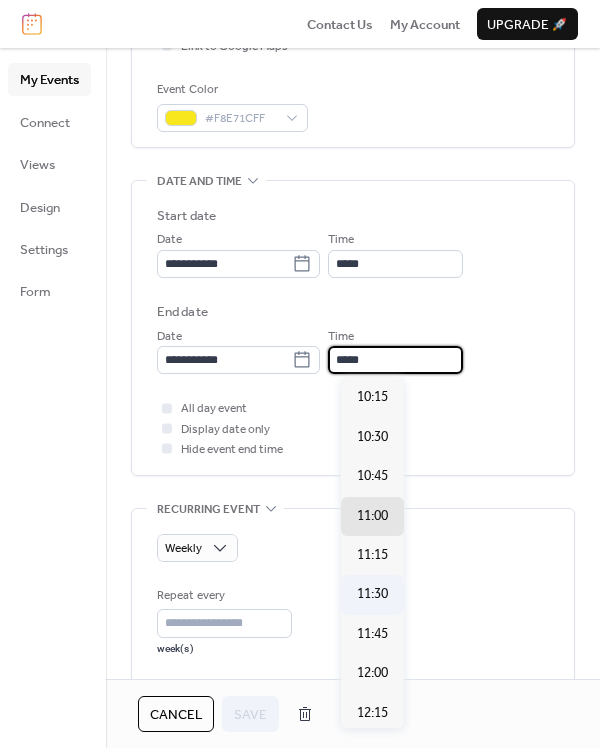 type on "*****" 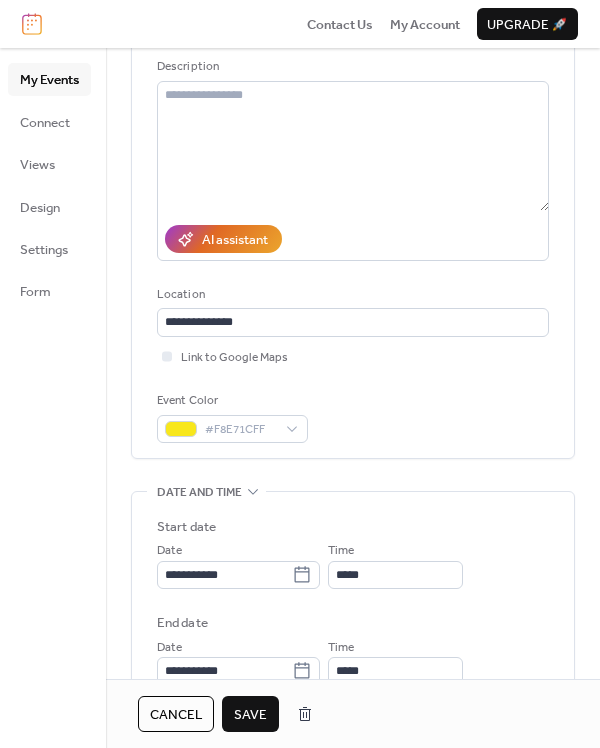 scroll, scrollTop: 0, scrollLeft: 0, axis: both 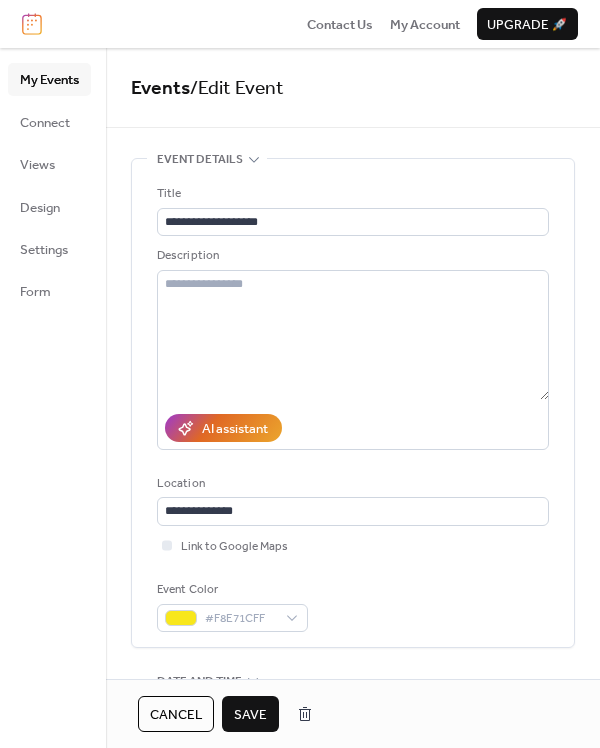 click on "Save" at bounding box center (250, 715) 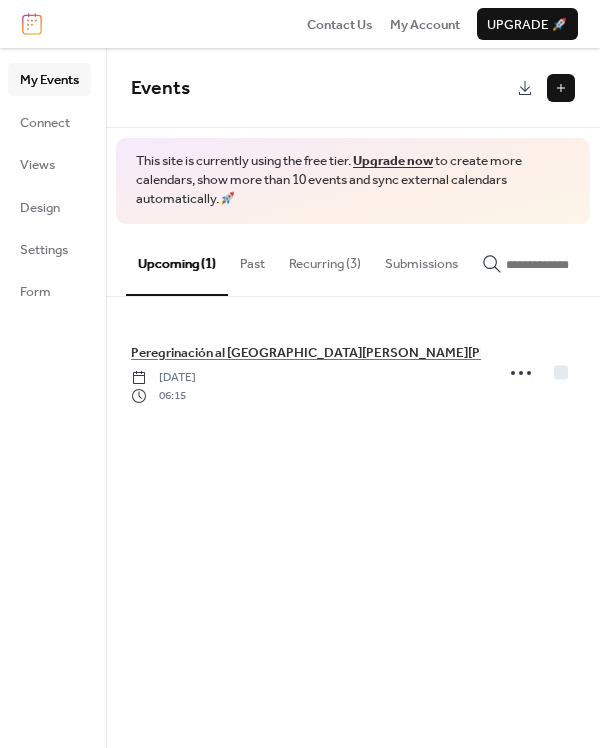 click on "Recurring  (3)" at bounding box center (325, 259) 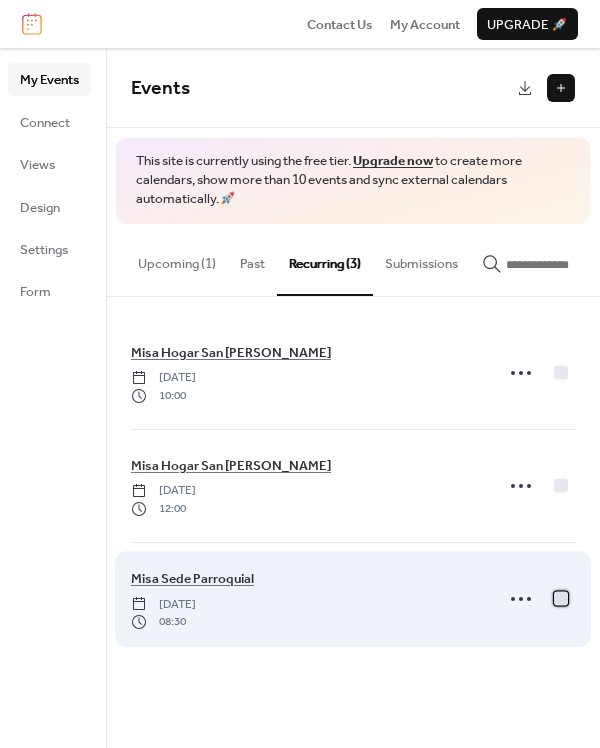 click at bounding box center [561, 599] 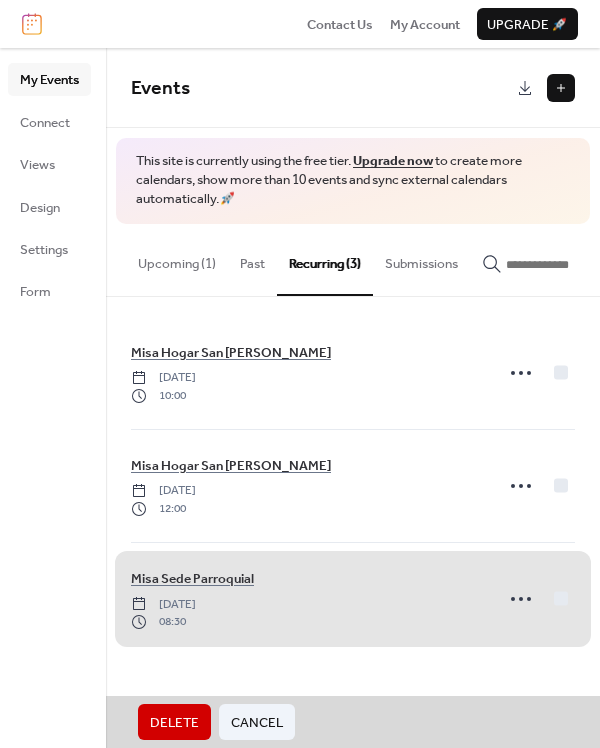click on "Misa Sede Parroquial Sunday, July 6, 2025 08:30" at bounding box center [353, 598] 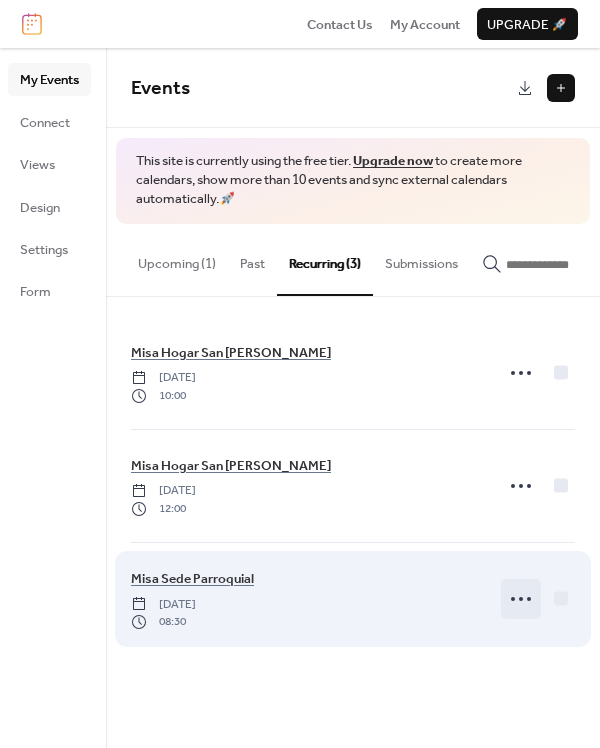 click 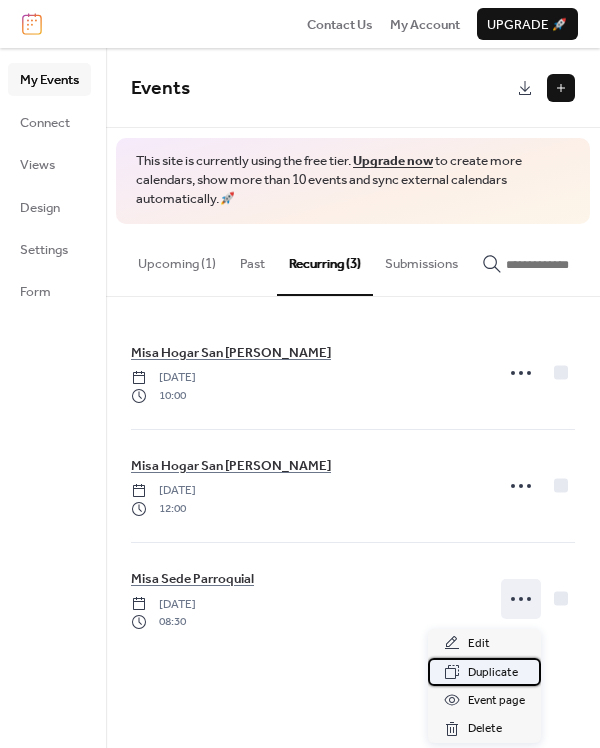 click on "Duplicate" at bounding box center [493, 673] 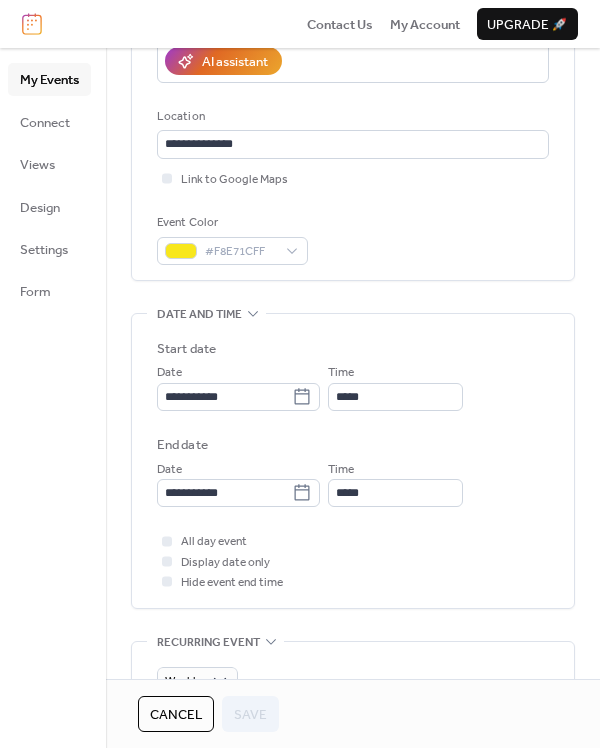 scroll, scrollTop: 375, scrollLeft: 0, axis: vertical 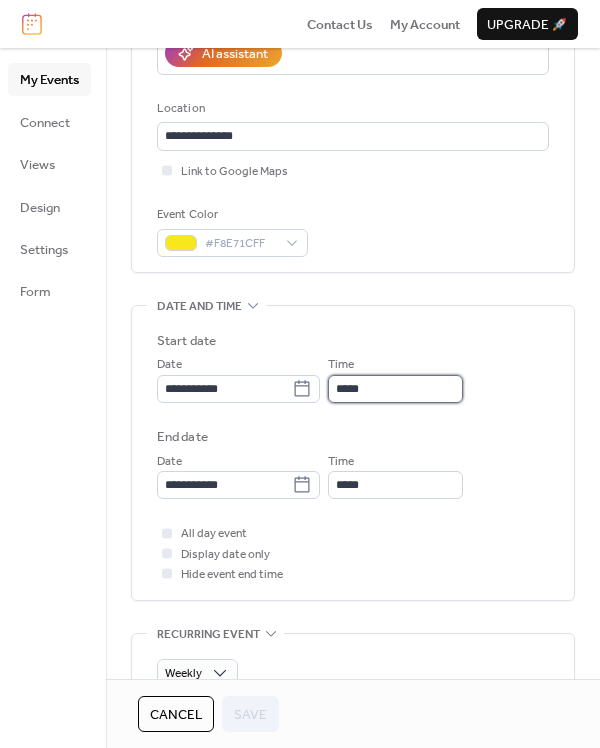 click on "*****" at bounding box center (395, 389) 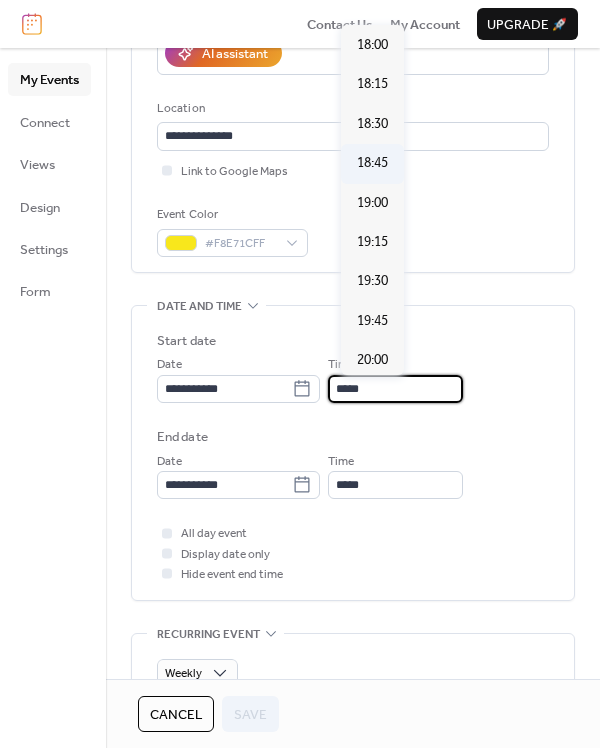 scroll, scrollTop: 2840, scrollLeft: 0, axis: vertical 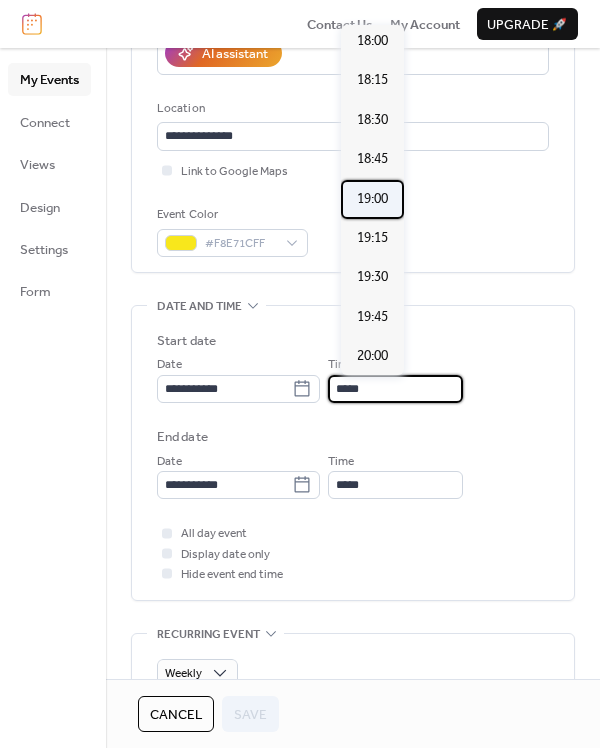 click on "19:00" at bounding box center [372, 199] 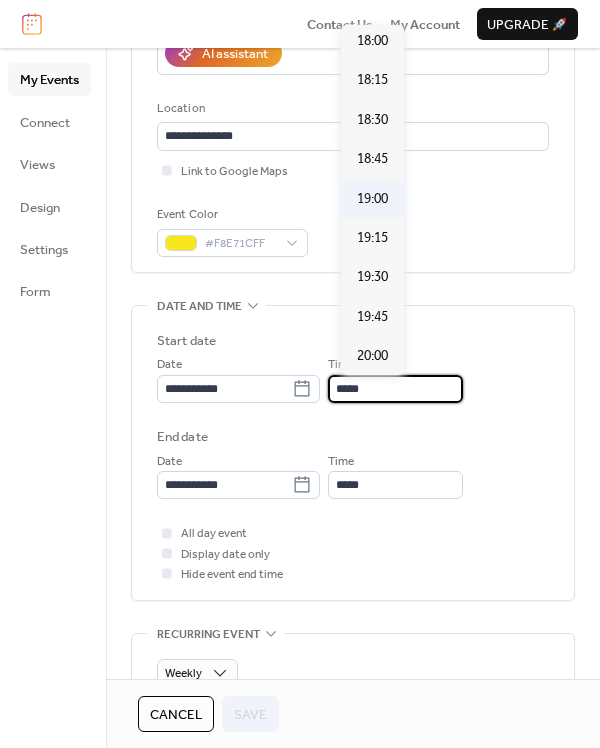 type on "*****" 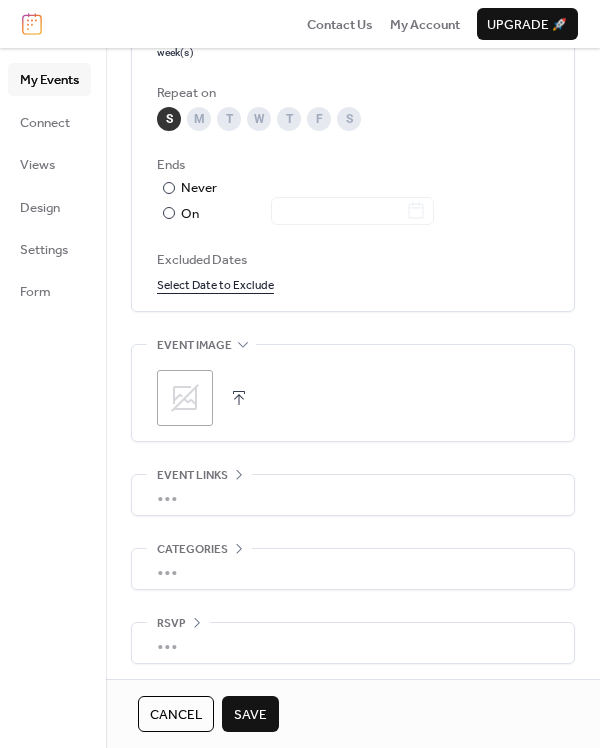 scroll, scrollTop: 1101, scrollLeft: 0, axis: vertical 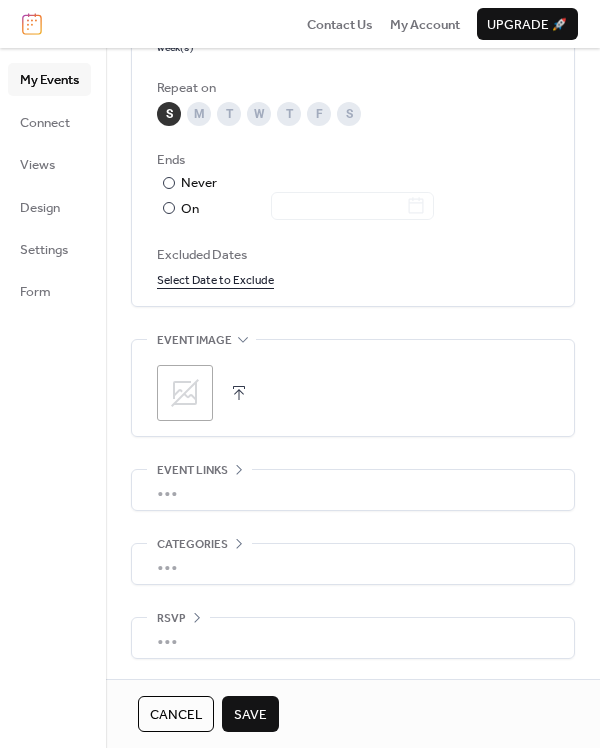 click on "Save" at bounding box center [250, 715] 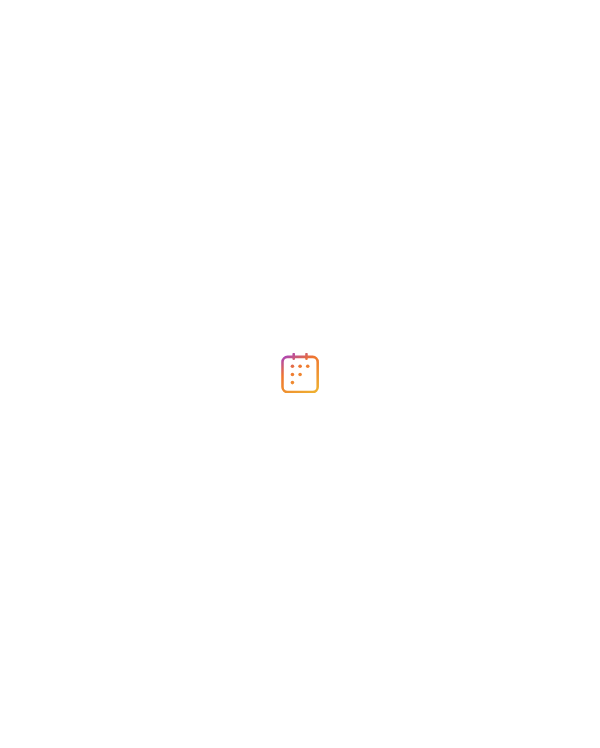 scroll, scrollTop: 0, scrollLeft: 0, axis: both 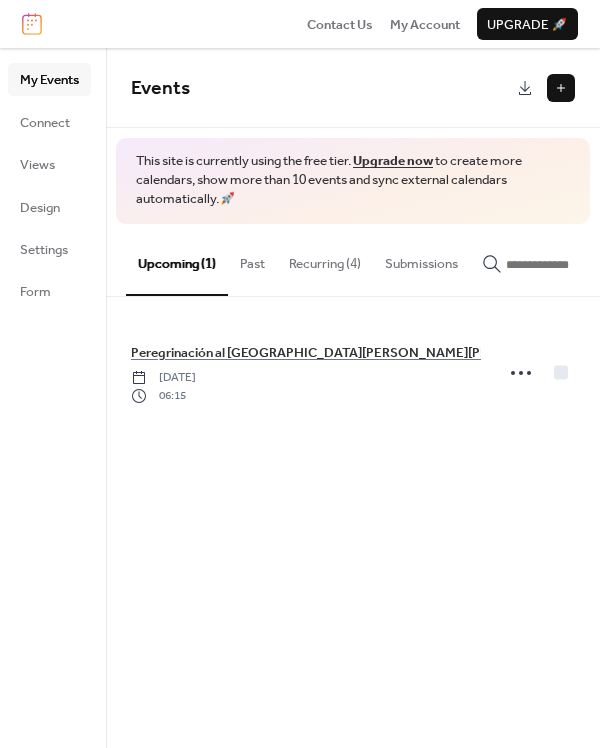 click on "Recurring  (4)" at bounding box center (325, 259) 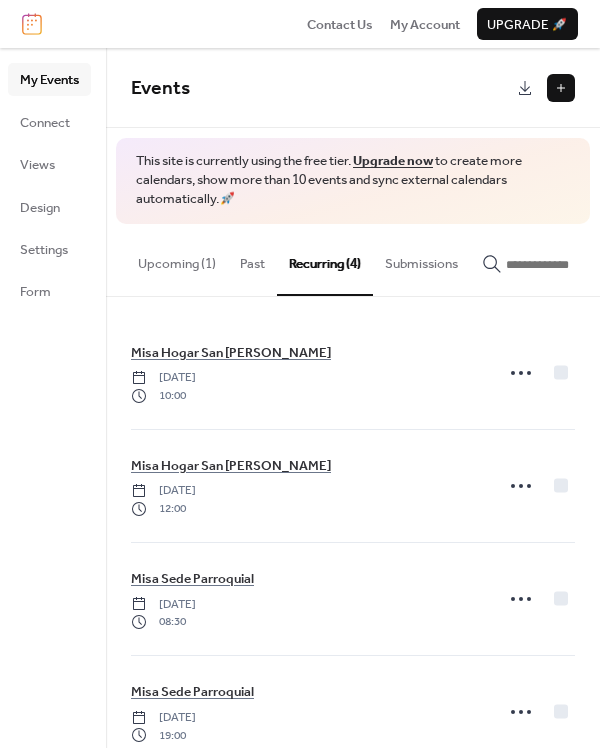 click on "Upcoming  (1)" at bounding box center [177, 259] 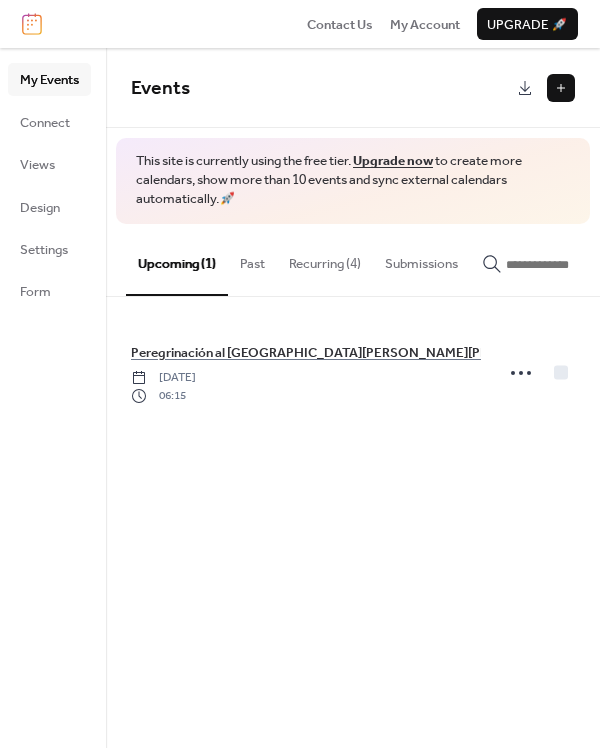 click on "Recurring  (4)" at bounding box center (325, 259) 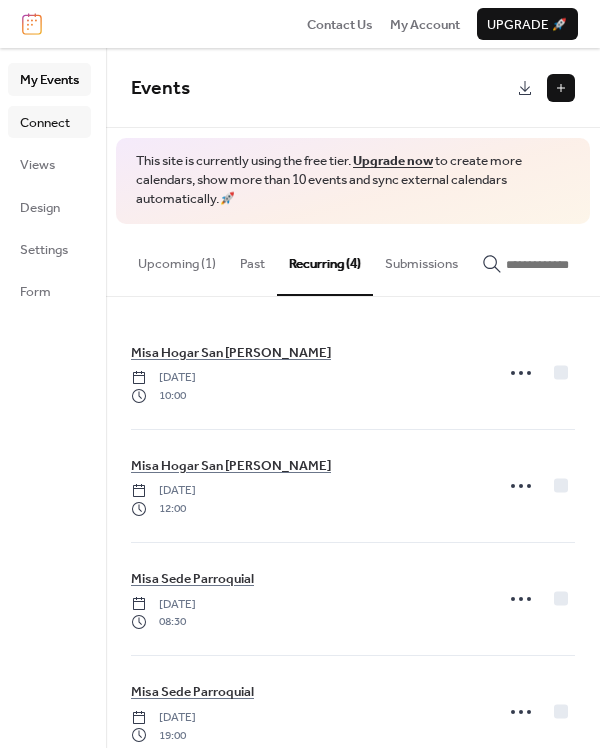 click on "Connect" at bounding box center [45, 123] 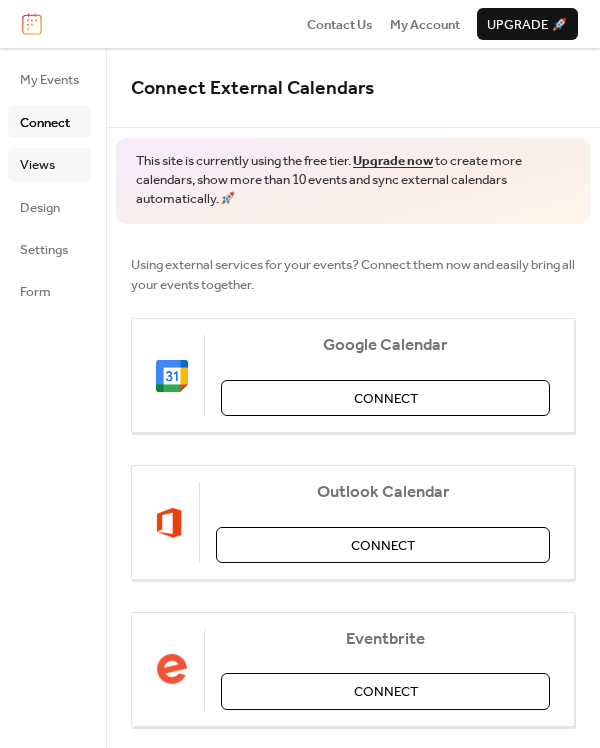click on "Views" at bounding box center (49, 164) 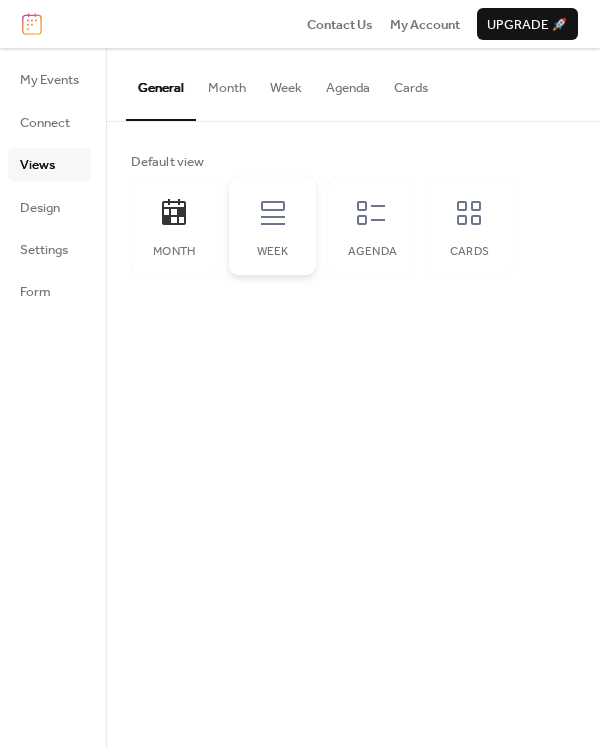 click on "Week" at bounding box center (272, 226) 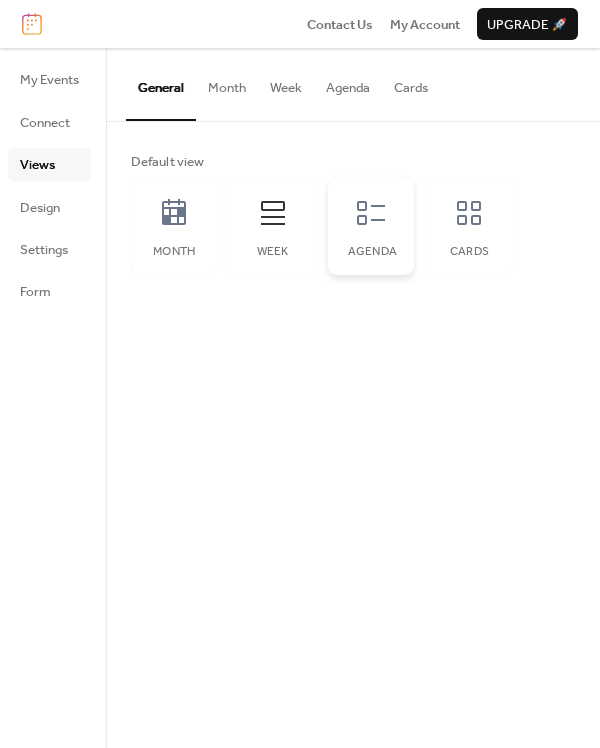 click on "Agenda" at bounding box center [371, 226] 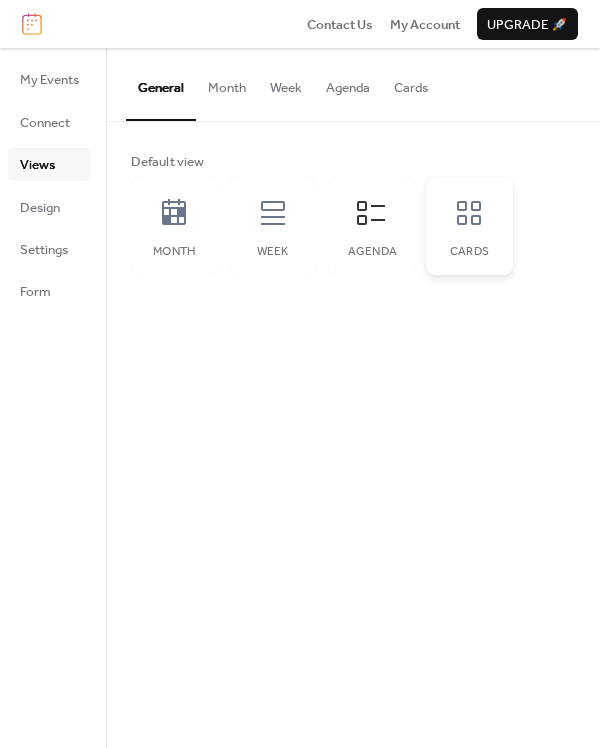click on "Cards" at bounding box center [469, 226] 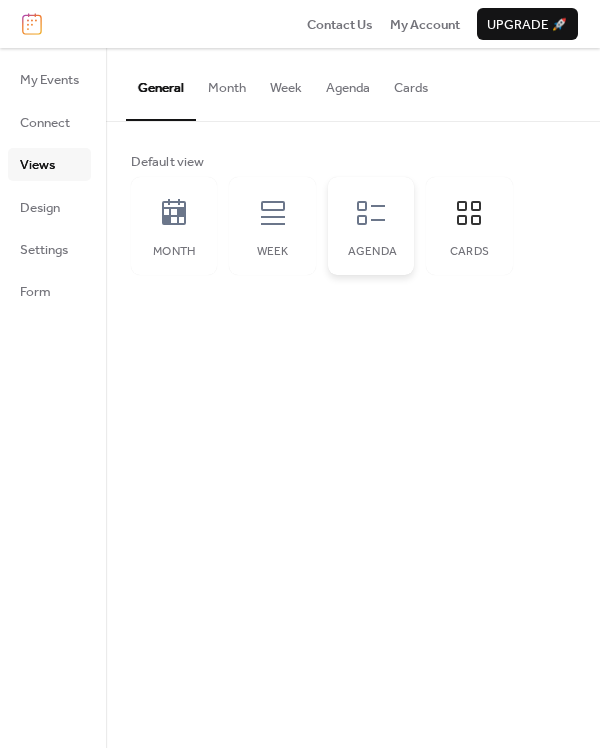 drag, startPoint x: 370, startPoint y: 282, endPoint x: 379, endPoint y: 252, distance: 31.320919 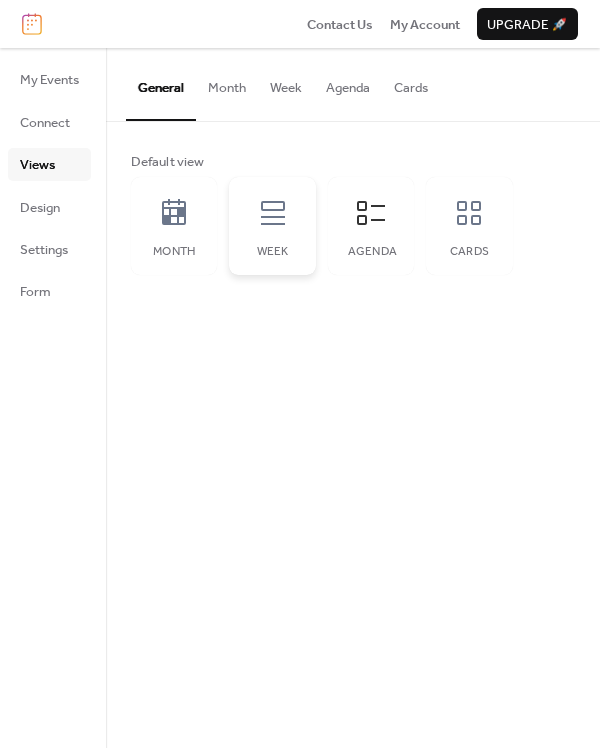 click on "Week" at bounding box center (272, 226) 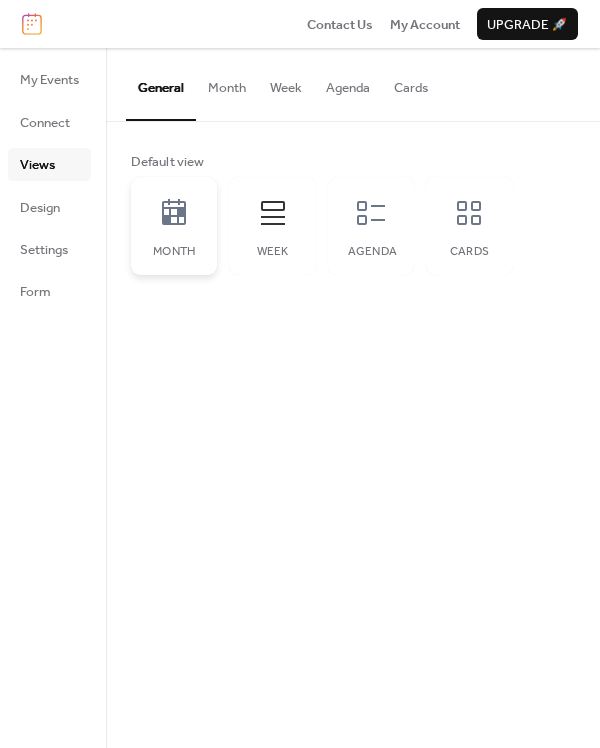 click on "Month" at bounding box center [174, 252] 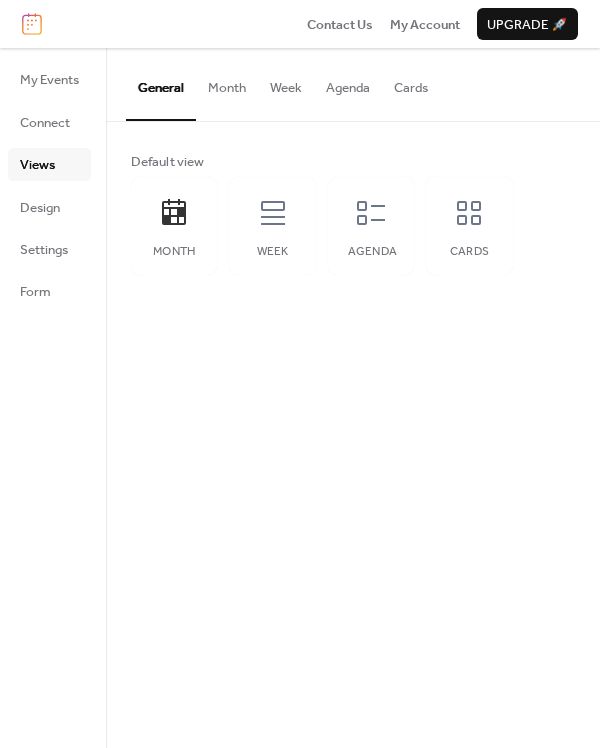 click on "My Events Connect Views Design Settings Form" at bounding box center (49, 185) 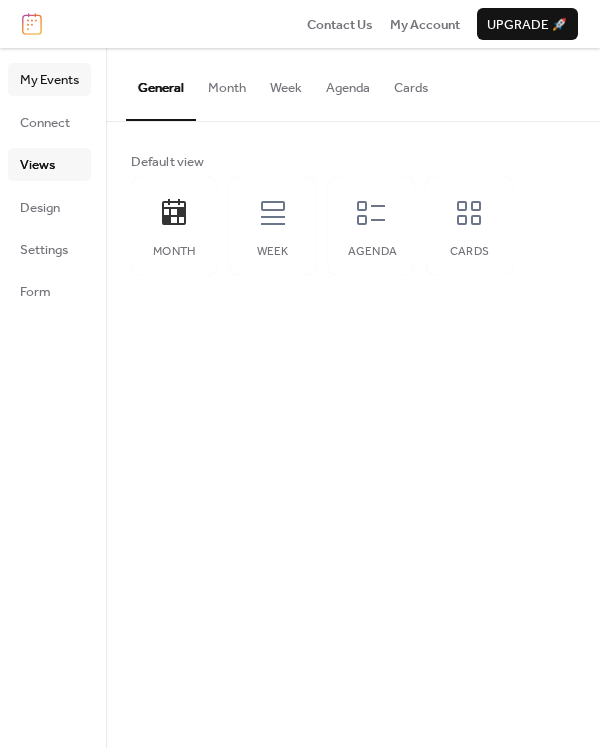 click on "My Events" at bounding box center [49, 80] 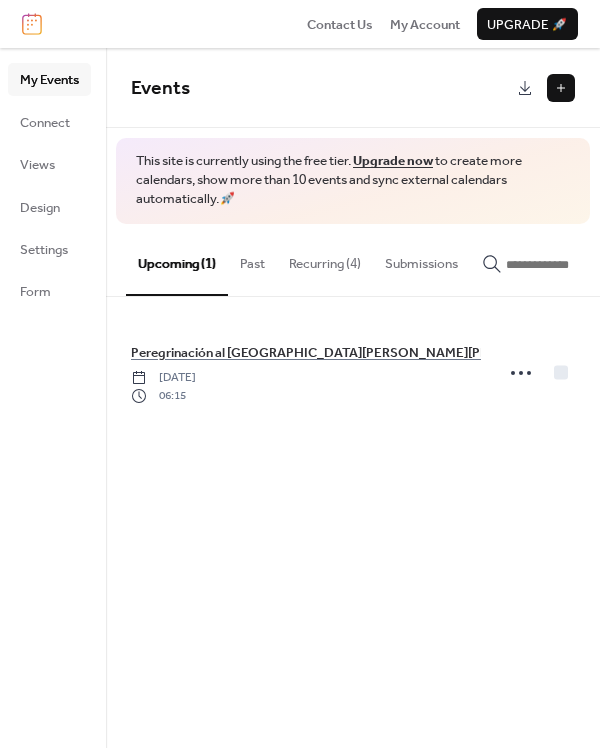 click on "Recurring  (4)" at bounding box center [325, 259] 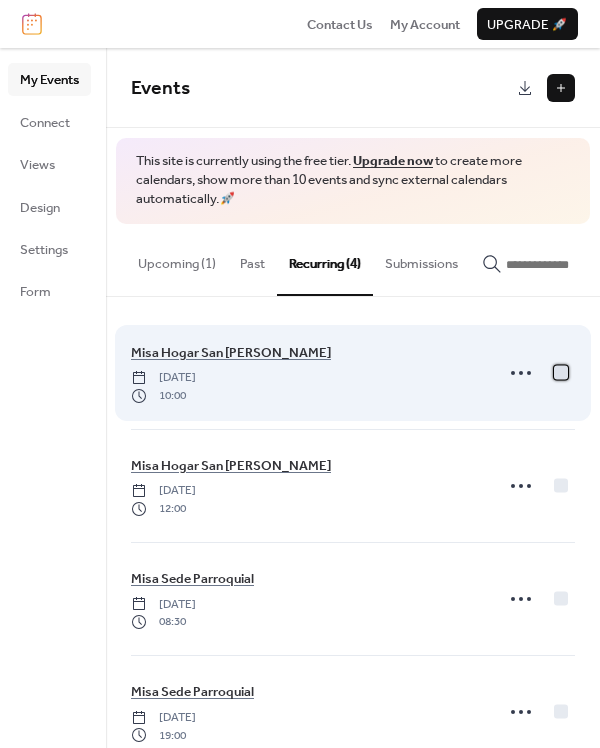 click at bounding box center [561, 372] 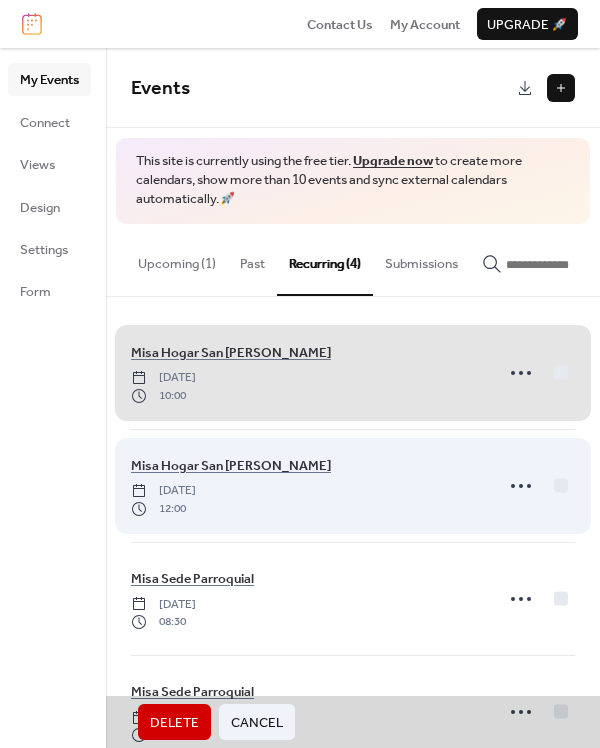 click on "Misa Hogar San José Sunday, July 6, 2025 12:00" at bounding box center [353, 485] 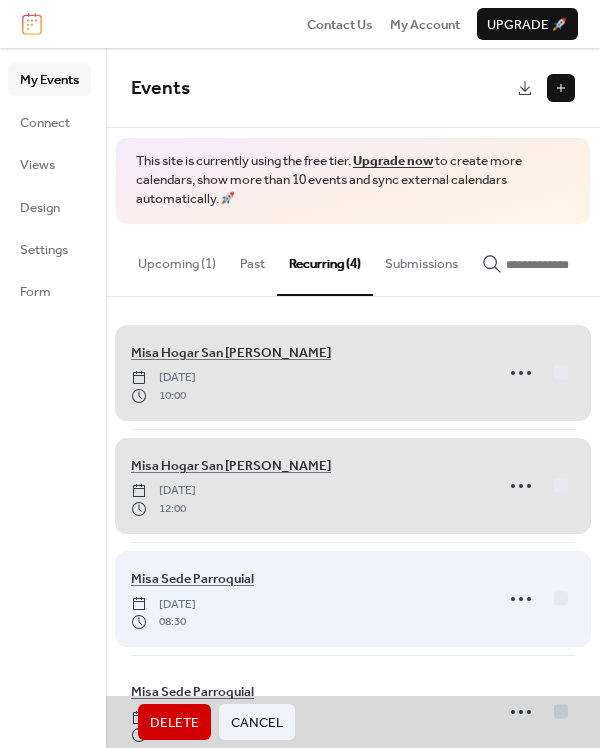click on "Misa Sede Parroquial Sunday, July 6, 2025 08:30" at bounding box center [353, 598] 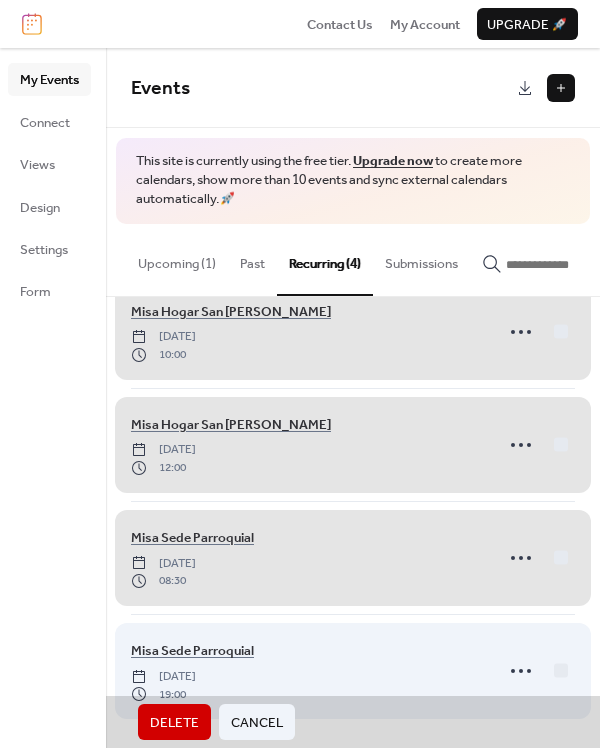 scroll, scrollTop: 46, scrollLeft: 0, axis: vertical 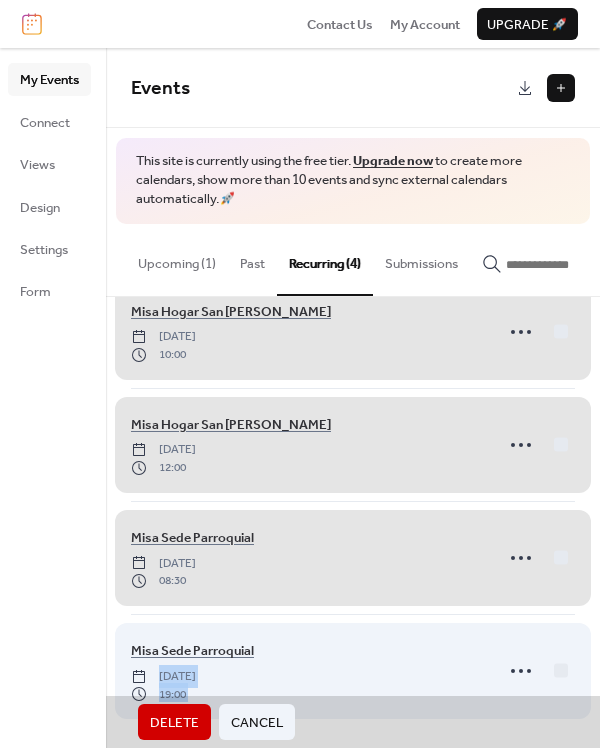 click on "Misa Sede Parroquial Sunday, July 6, 2025 19:00" at bounding box center (353, 670) 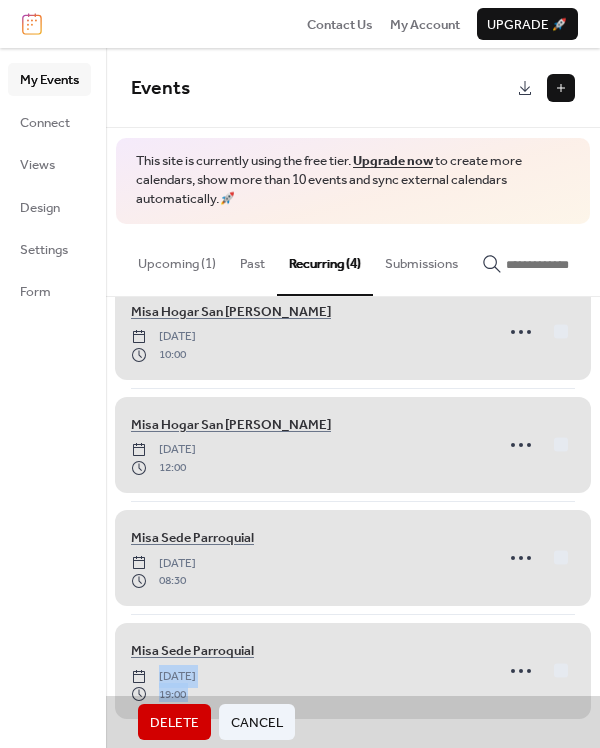 click on "Misa Sede Parroquial Sunday, July 6, 2025 19:00" at bounding box center [353, 670] 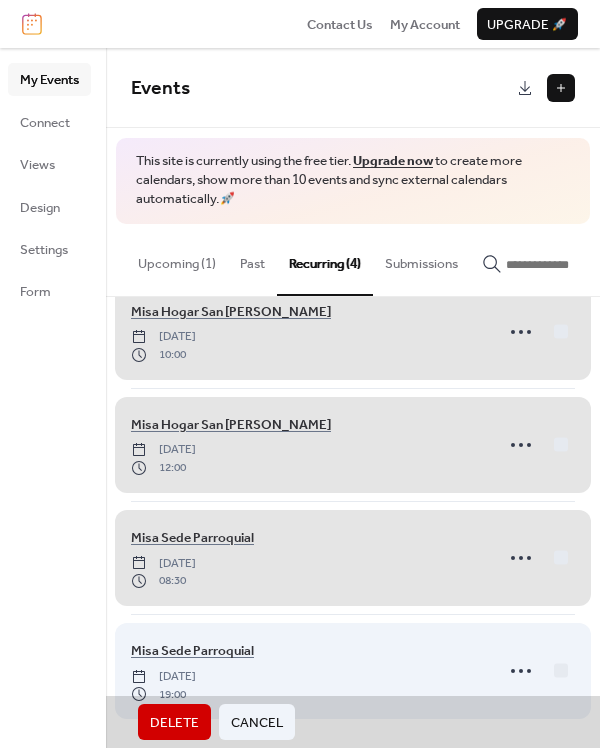 click on "Misa Sede Parroquial Sunday, July 6, 2025 19:00" at bounding box center (353, 670) 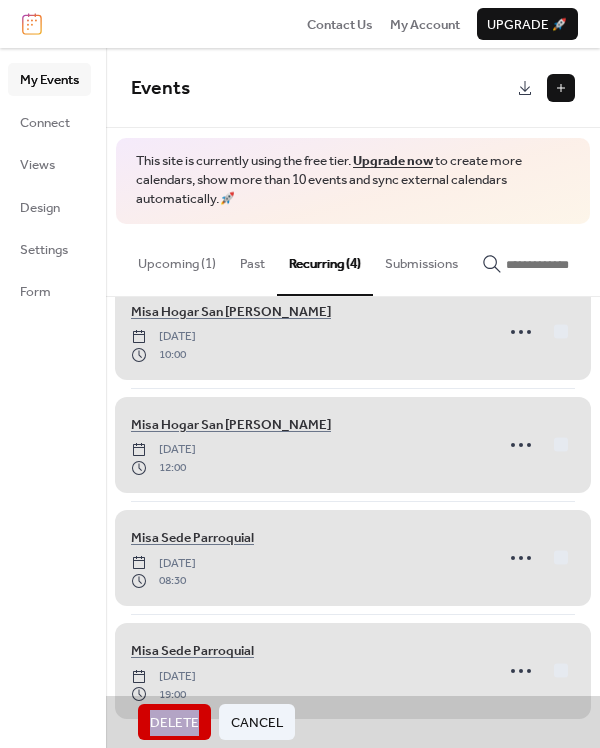 click on "Misa Sede Parroquial Sunday, July 6, 2025 19:00" at bounding box center (353, 670) 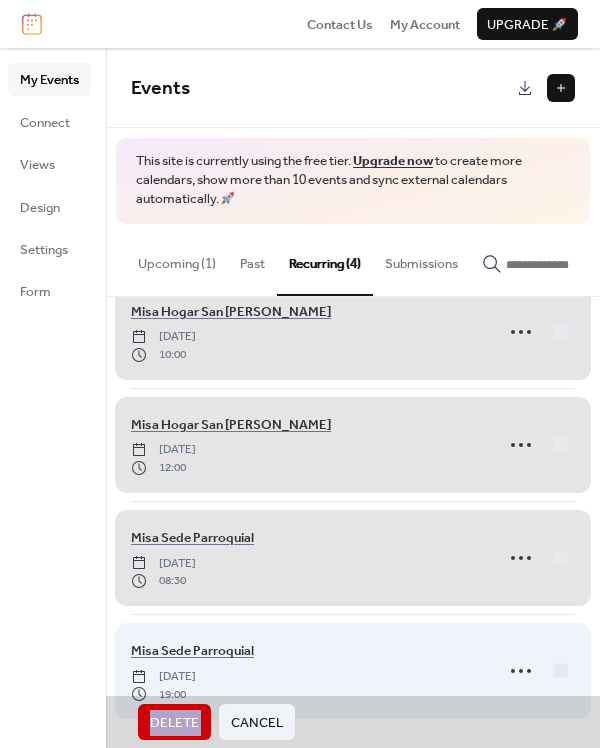 click on "Misa Sede Parroquial Sunday, July 6, 2025 19:00" at bounding box center (353, 670) 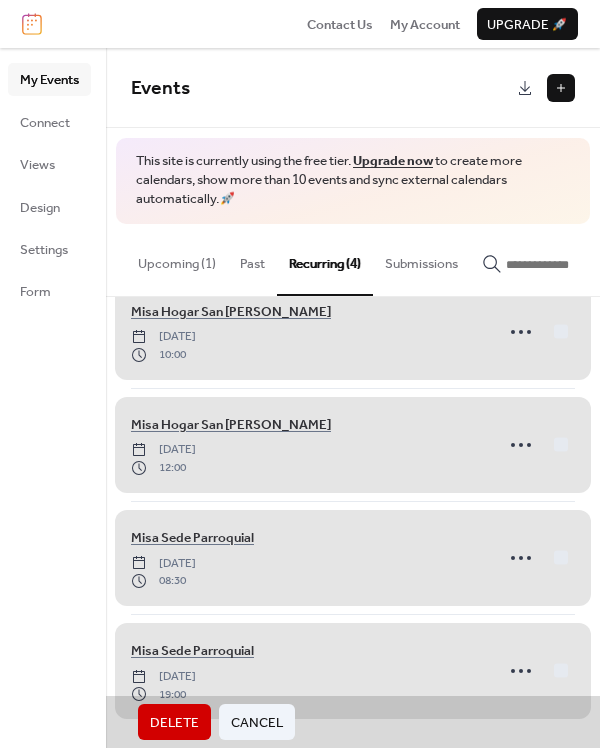 click on "Misa Sede Parroquial Sunday, July 6, 2025 19:00" at bounding box center [353, 670] 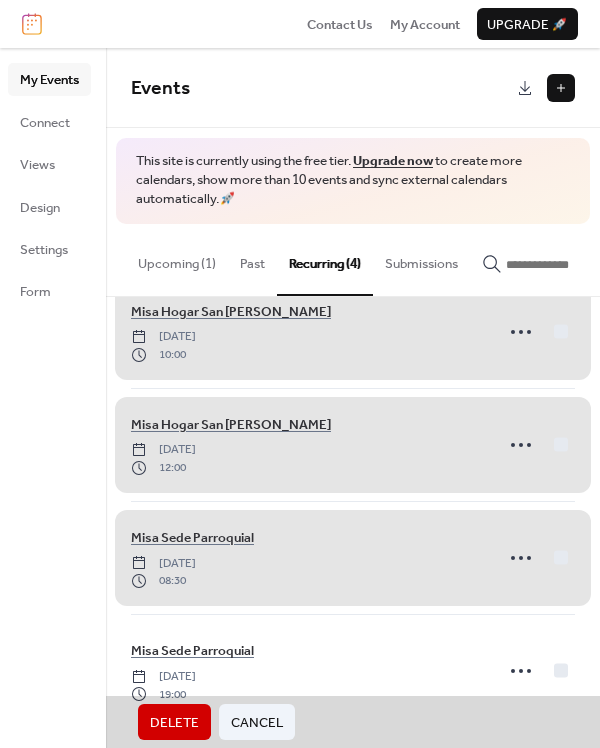 click on "Misa Sede Parroquial Sunday, July 6, 2025 08:30" at bounding box center (353, 557) 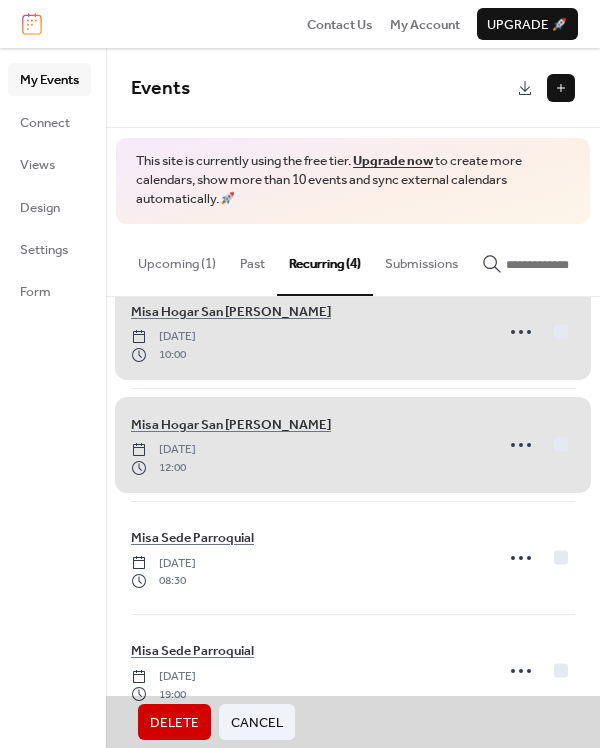 click on "Misa Hogar San José Sunday, July 6, 2025 12:00" at bounding box center [353, 444] 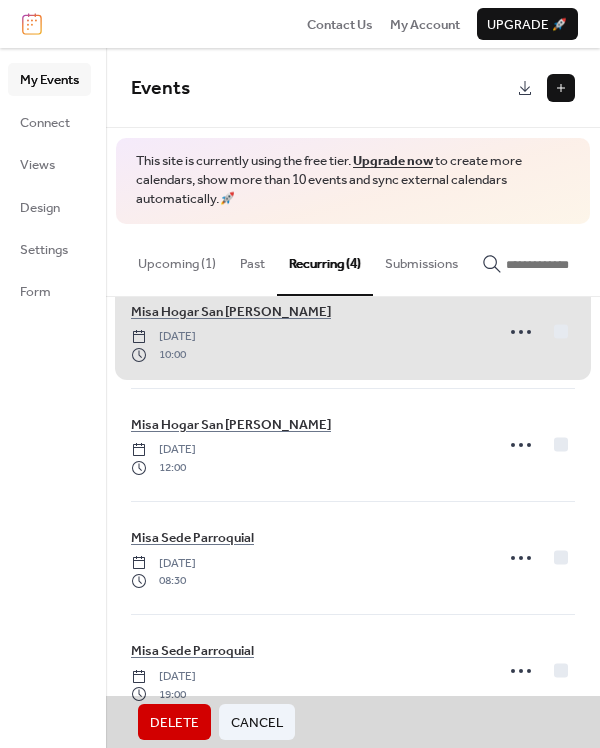 click on "Misa Hogar San José Sunday, July 6, 2025 10:00" at bounding box center (353, 332) 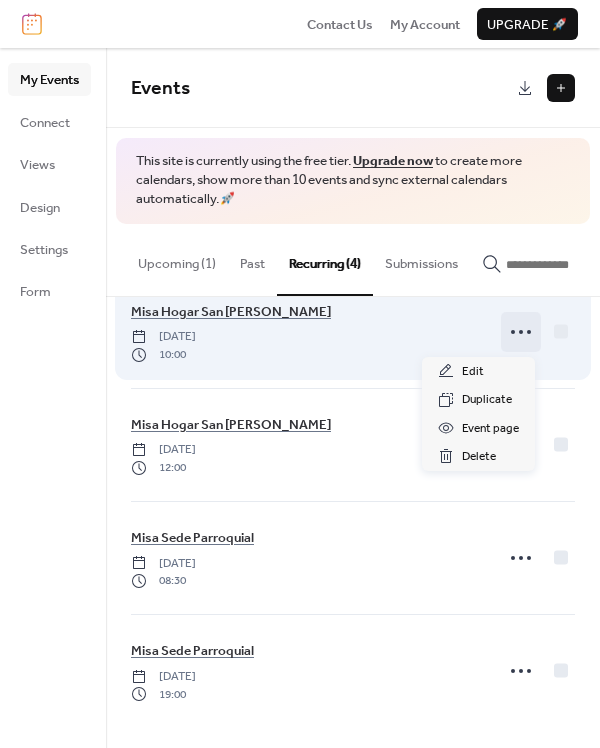 click 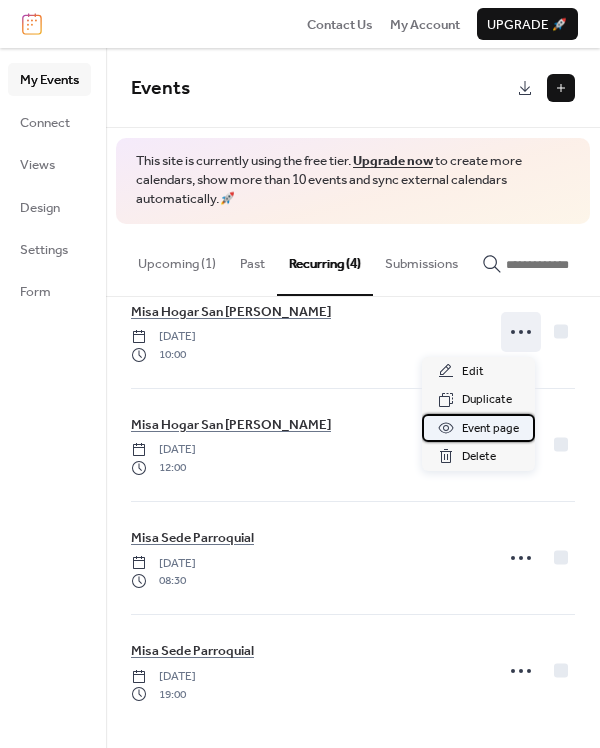 click on "Event page" at bounding box center (490, 429) 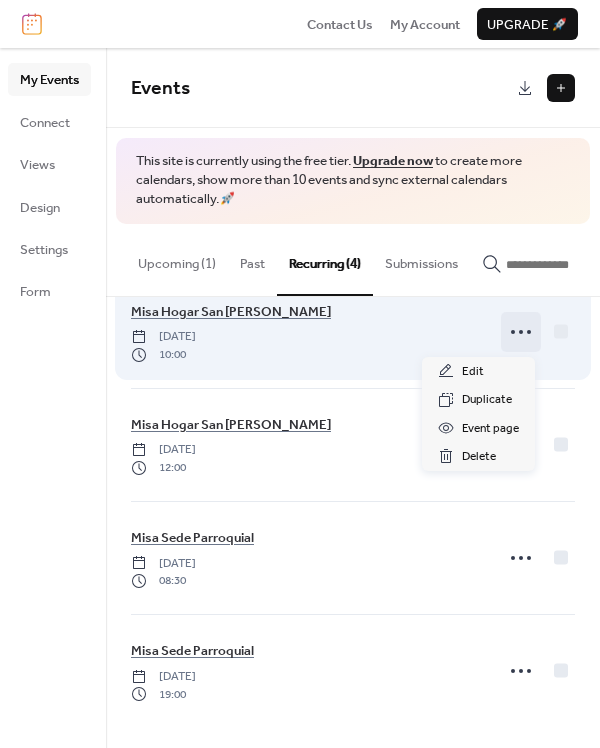 click 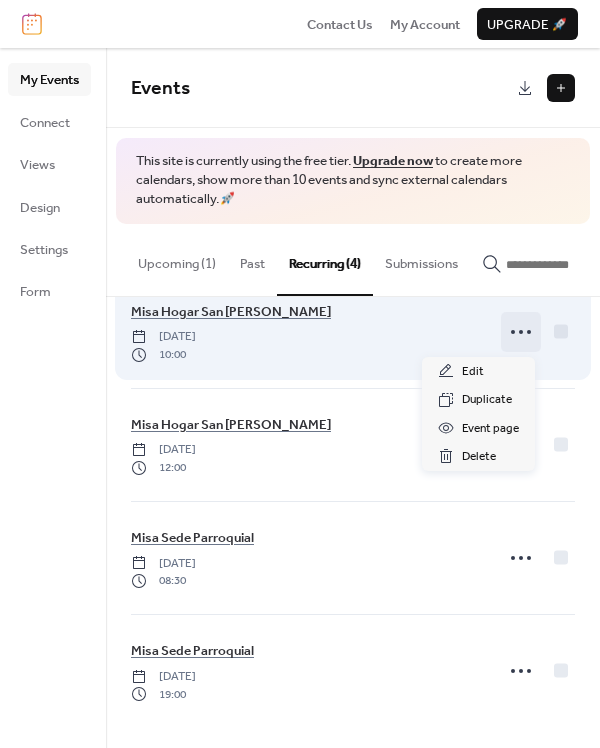 click at bounding box center (538, 332) 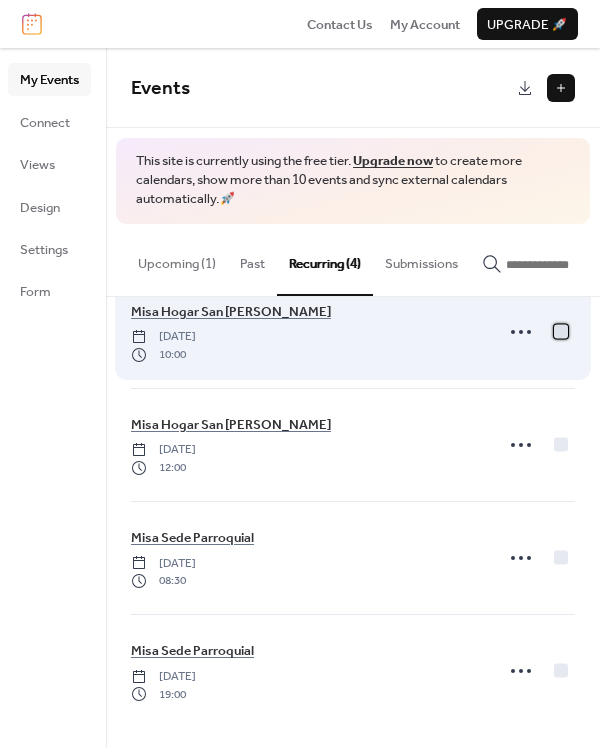 click at bounding box center [561, 331] 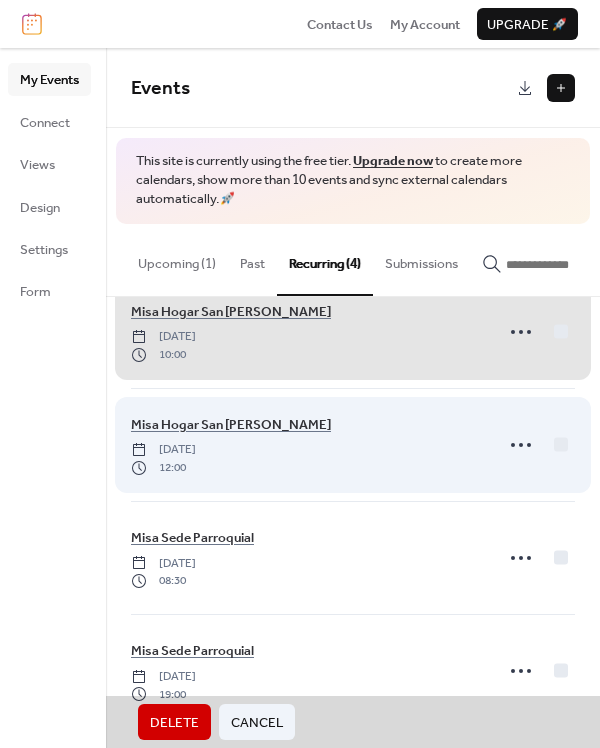 click on "Misa Hogar San José Sunday, July 6, 2025 12:00" at bounding box center (353, 444) 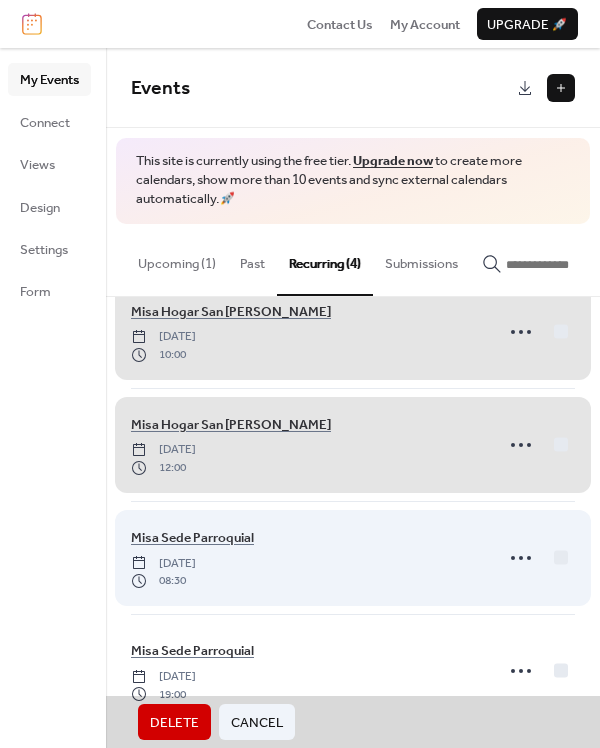 click on "Misa Sede Parroquial Sunday, July 6, 2025 08:30" at bounding box center (353, 557) 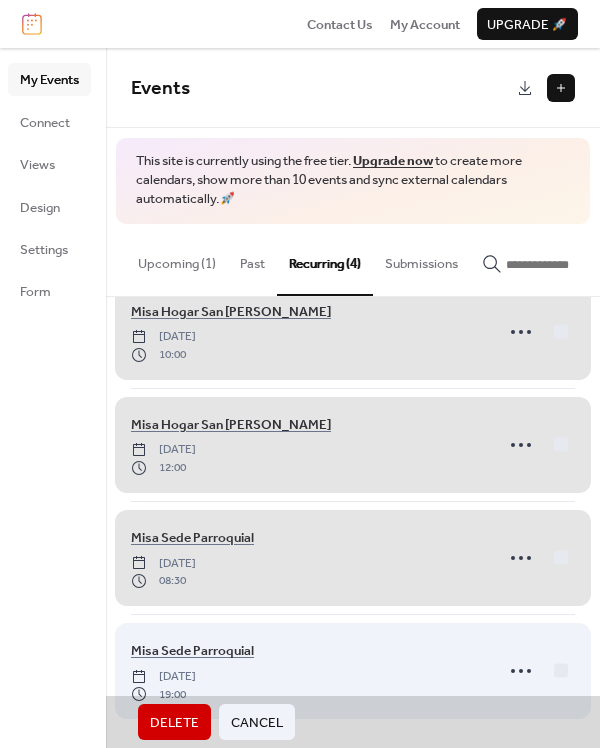 click on "Misa Sede Parroquial Sunday, July 6, 2025 19:00" at bounding box center (353, 670) 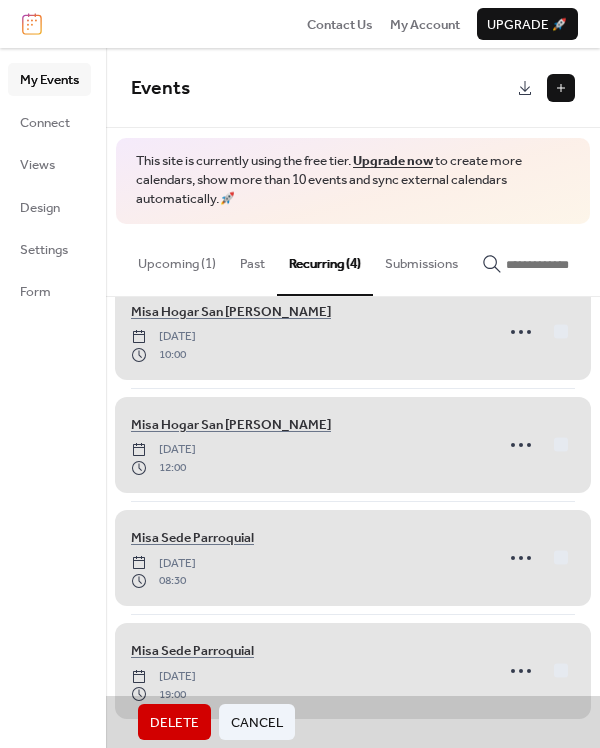 click on "Delete" at bounding box center (174, 723) 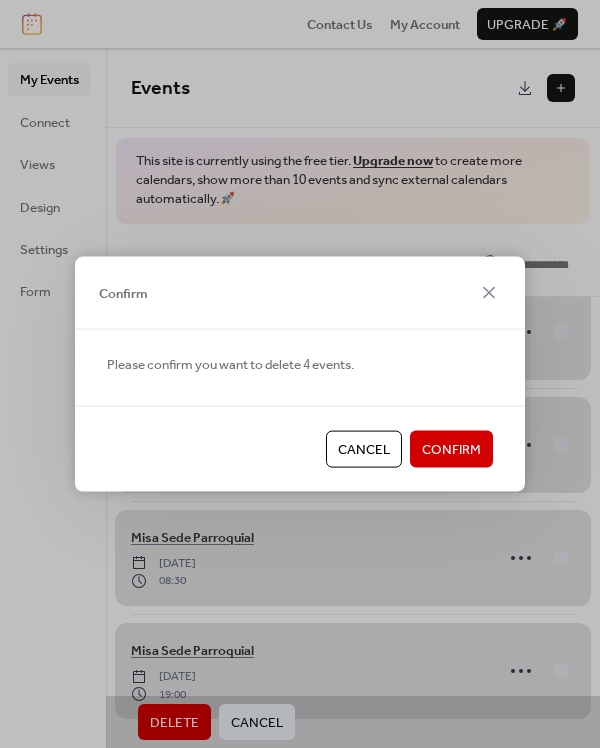 click on "Confirm" at bounding box center (451, 450) 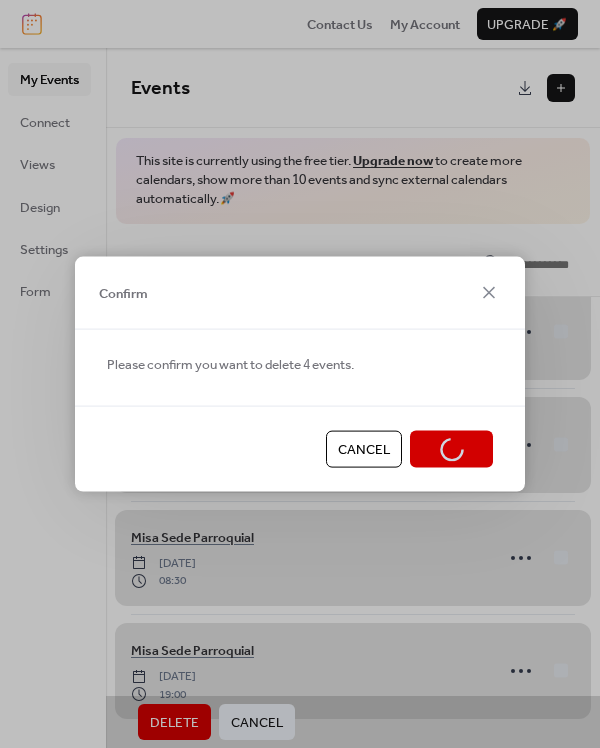 scroll, scrollTop: 0, scrollLeft: 0, axis: both 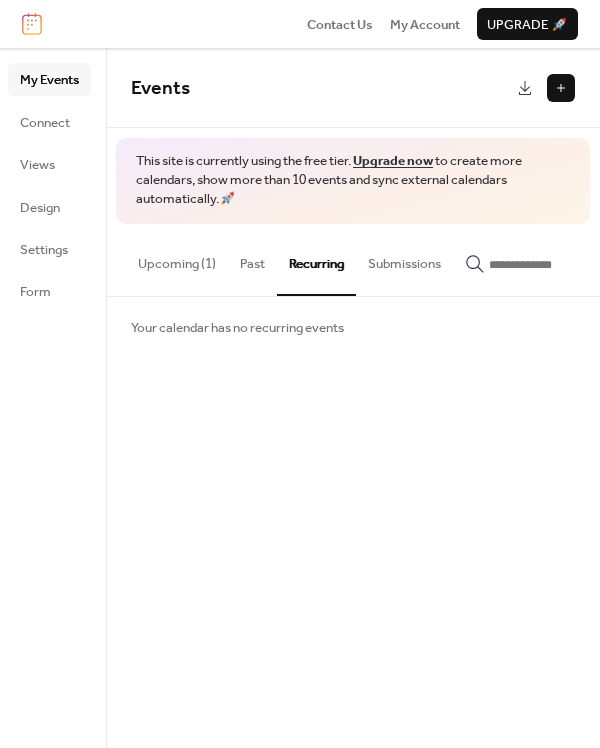 click on "Upcoming  (1)" at bounding box center [177, 259] 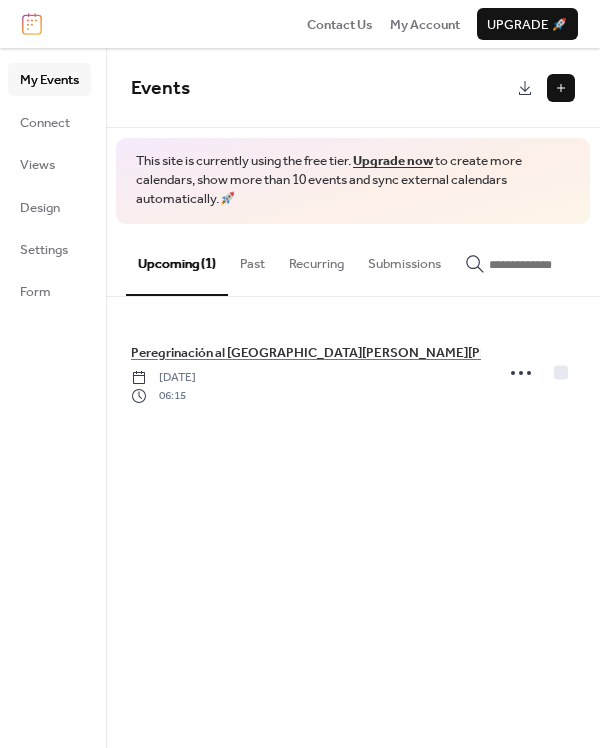 click on "My Events Connect Views Design Settings Form" at bounding box center [49, 185] 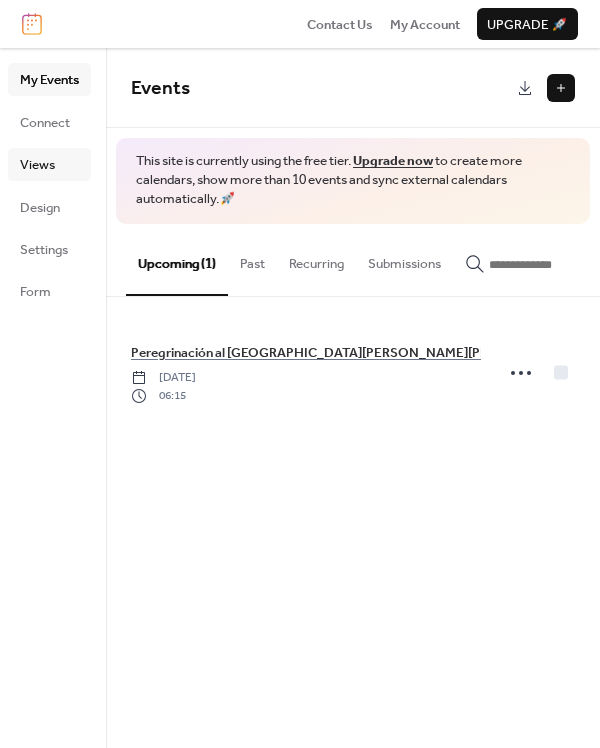 click on "Views" at bounding box center [37, 165] 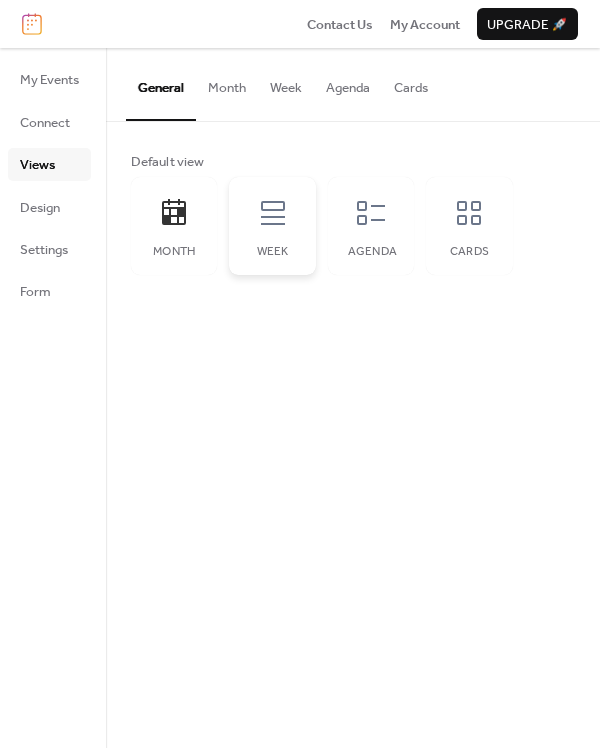 click 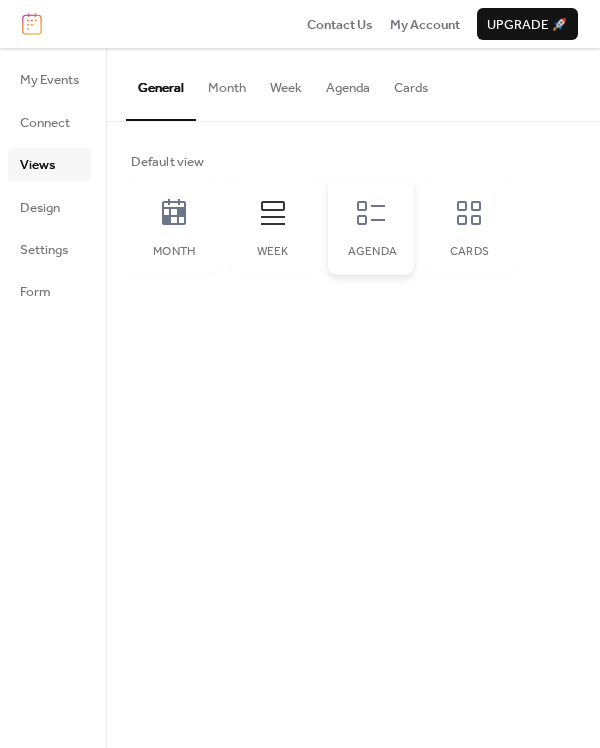 click on "Agenda" at bounding box center (371, 226) 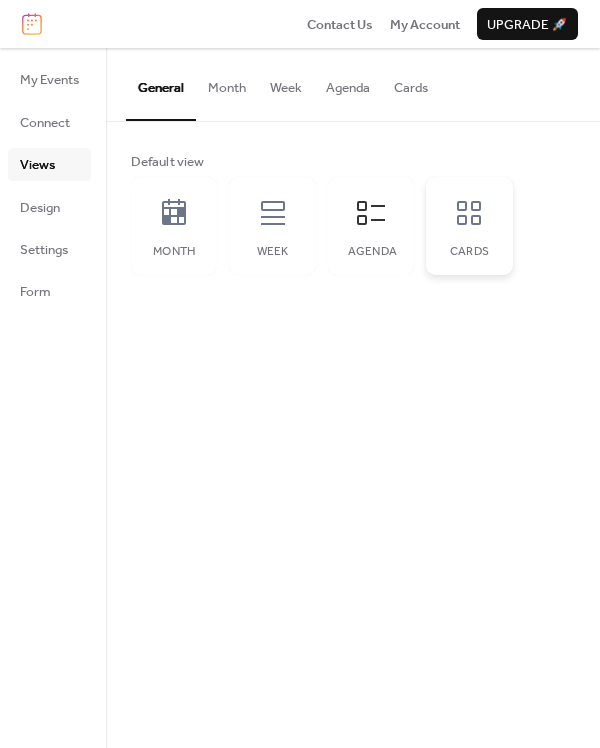 click on "Cards" at bounding box center (469, 226) 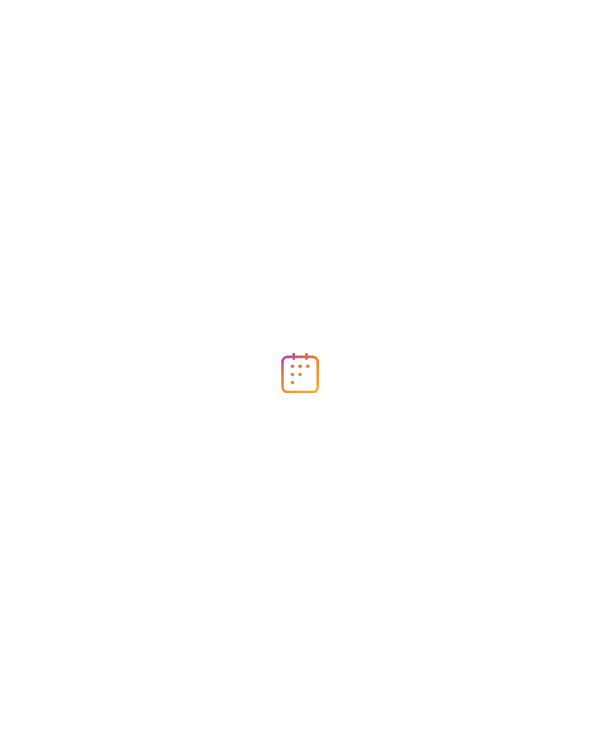scroll, scrollTop: 0, scrollLeft: 0, axis: both 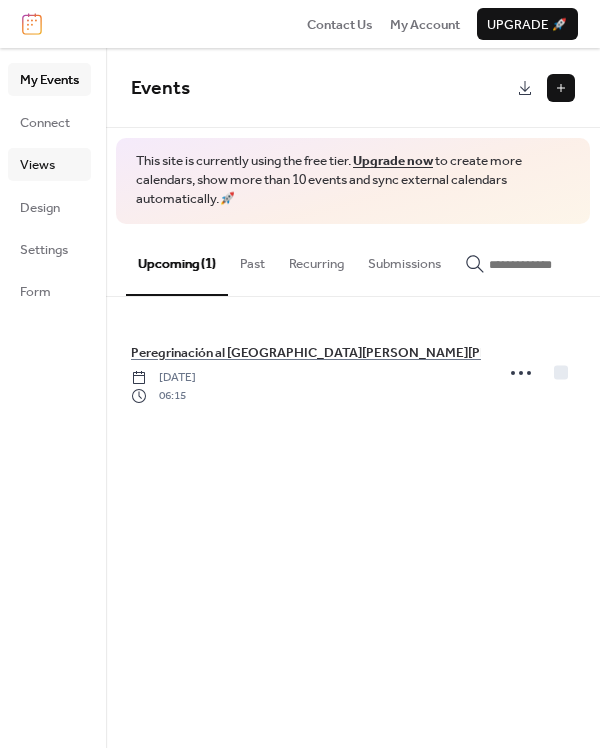 click on "Views" at bounding box center [49, 164] 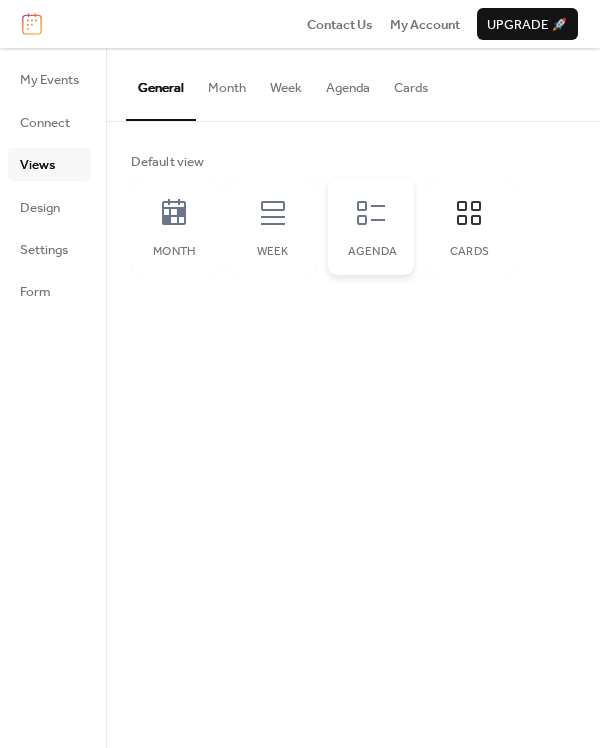 click on "Agenda" at bounding box center (371, 226) 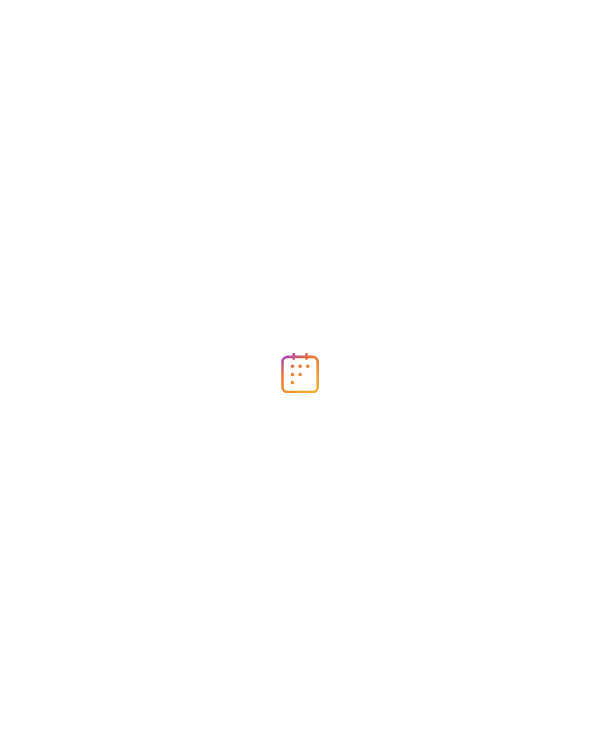 scroll, scrollTop: 0, scrollLeft: 0, axis: both 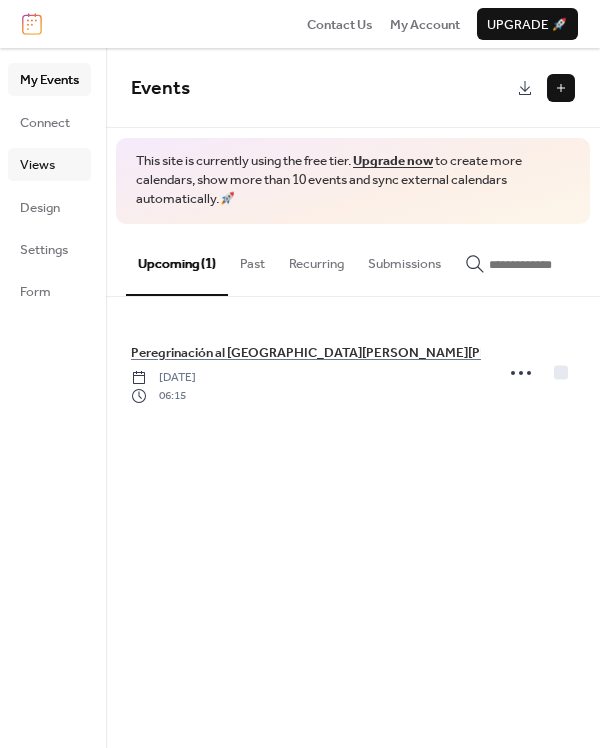 click on "Views" at bounding box center [49, 164] 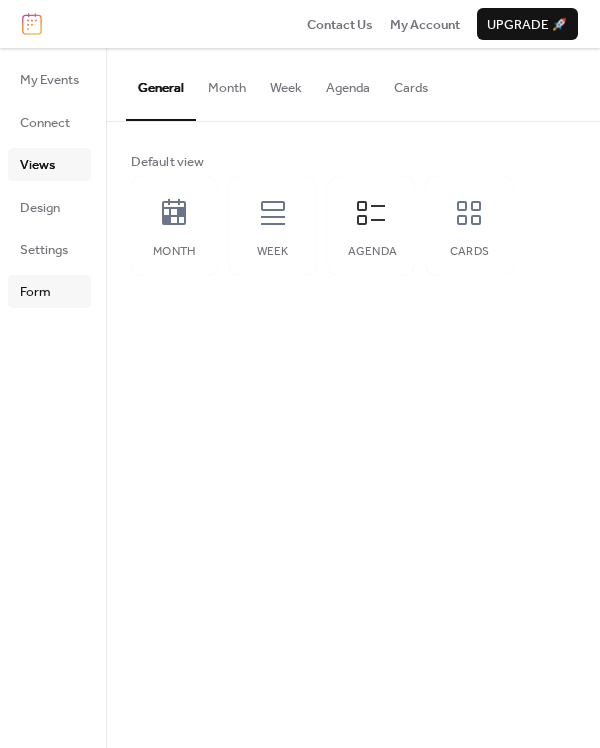 click on "Form" at bounding box center [49, 291] 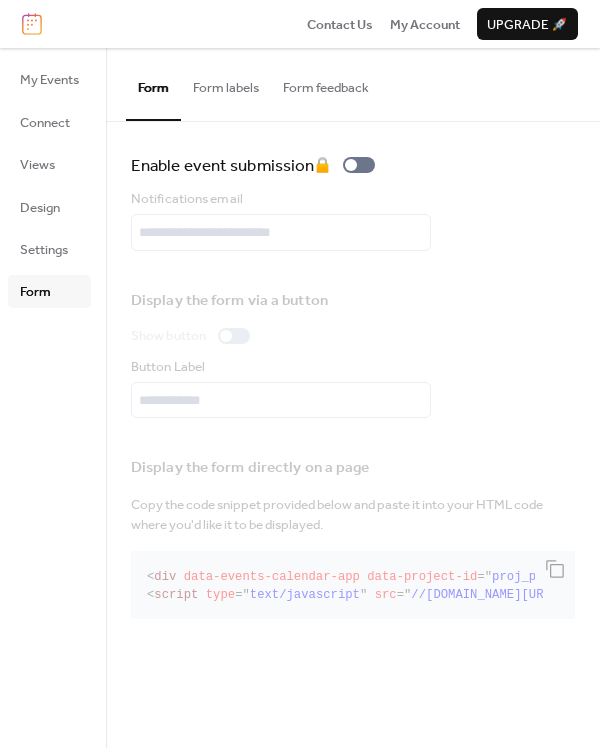 click on "Form labels" at bounding box center [226, 83] 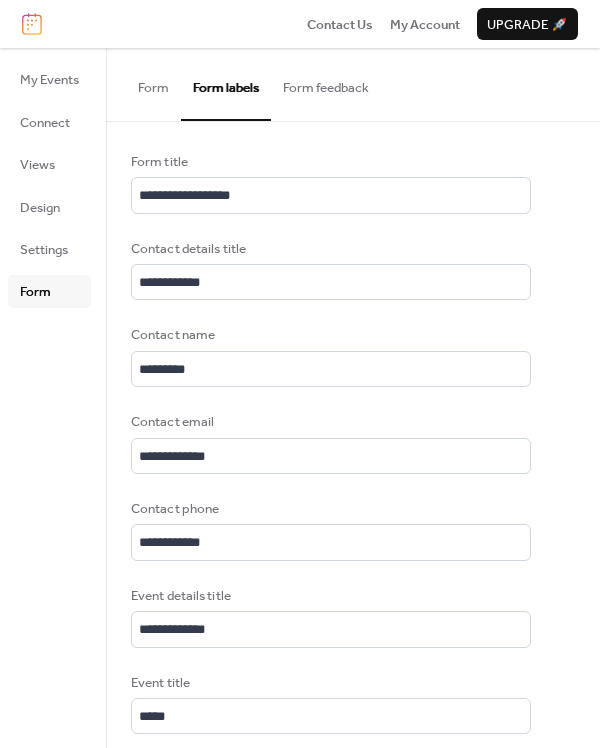 click on "Form feedback" at bounding box center [326, 83] 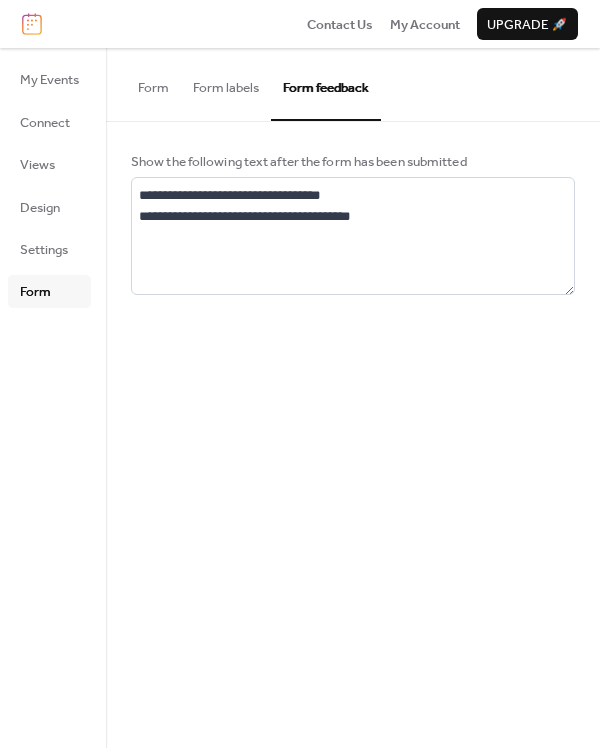 click on "Form" at bounding box center [153, 83] 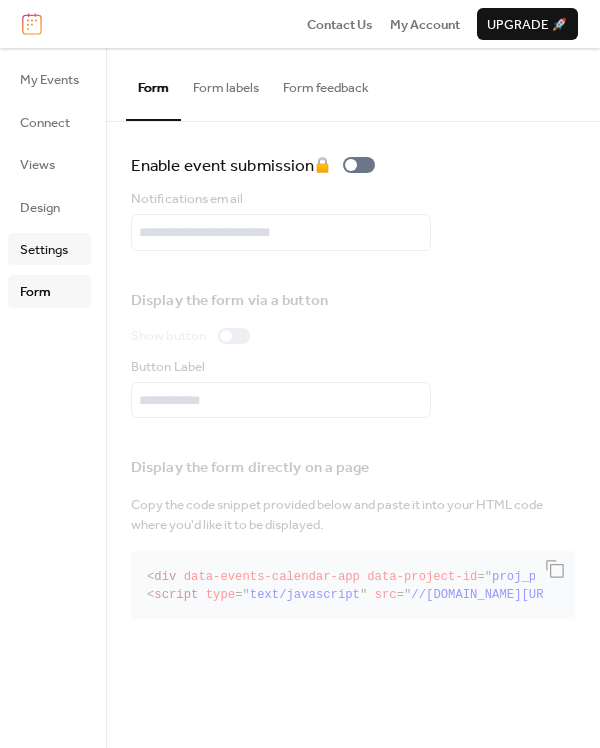 click on "Settings" at bounding box center (44, 250) 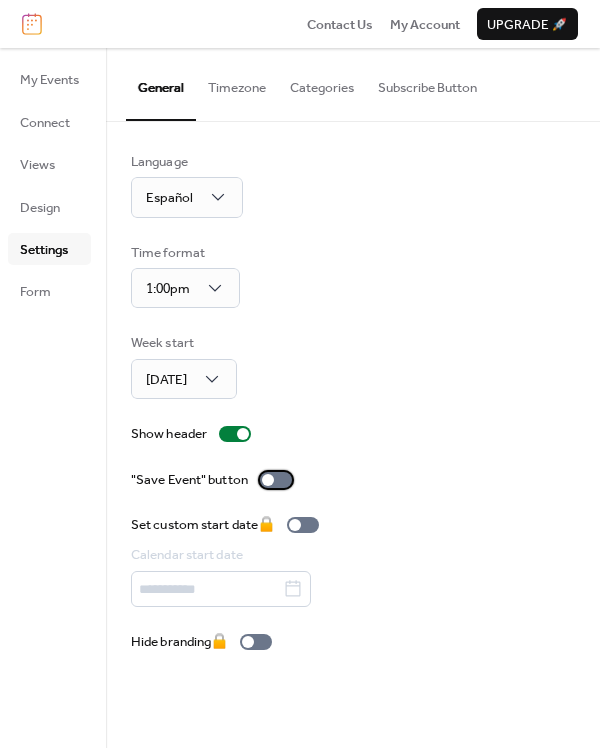 click at bounding box center [268, 480] 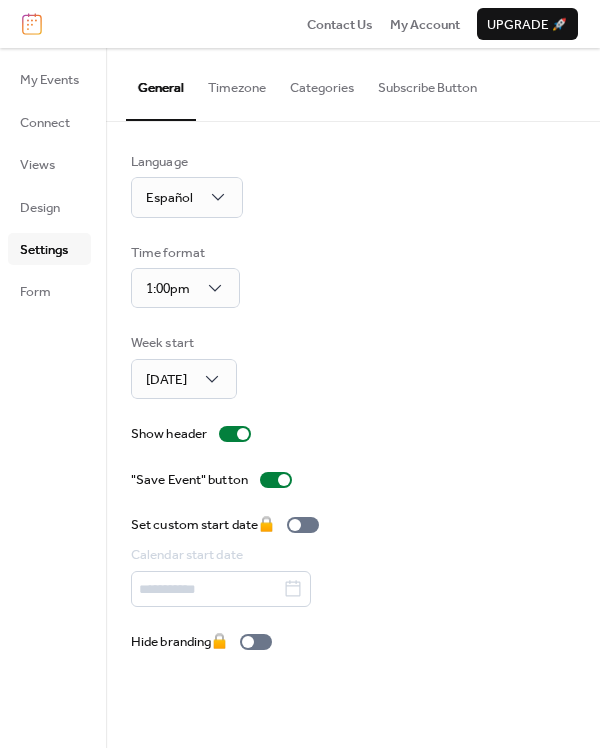 click on "Timezone" at bounding box center (237, 83) 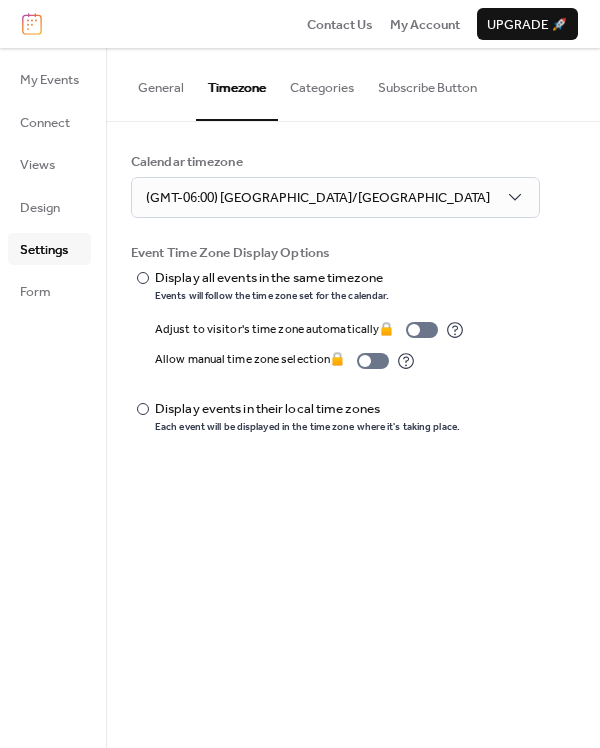 click on "Categories" at bounding box center (322, 83) 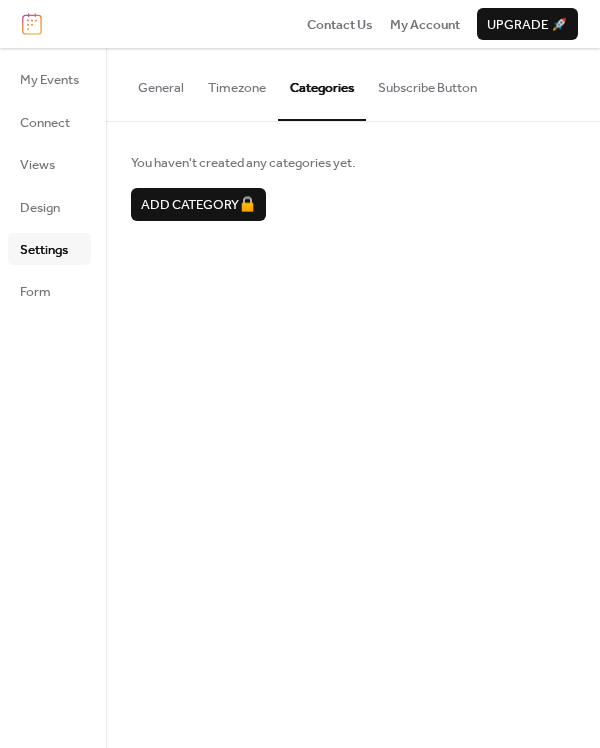 click on "Subscribe Button" at bounding box center (427, 83) 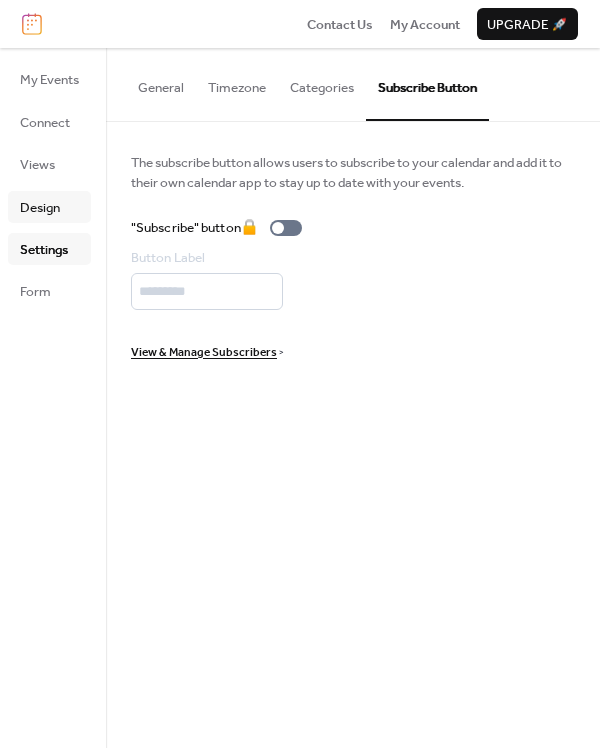 click on "Design" at bounding box center [40, 208] 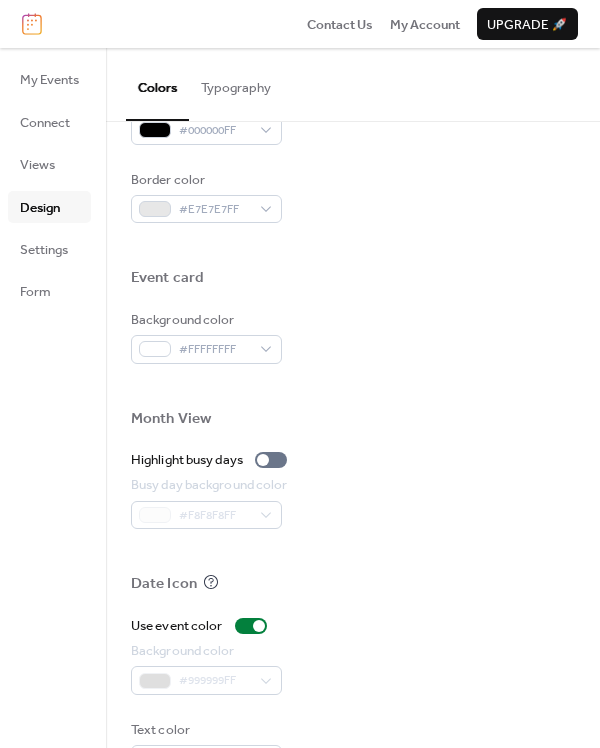scroll, scrollTop: 906, scrollLeft: 0, axis: vertical 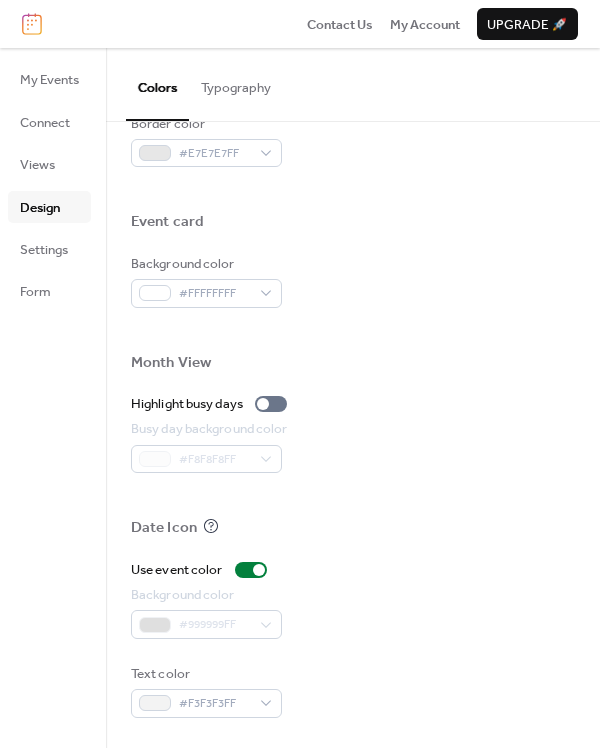 click on "Color Presets Calendar Background color #FFFFFFFF Text color #6C6C6CFF Border color #E7E7E7FF Inner border color #EBEBEBFF Inner background color #FFFFFFFF Default event color #FF8946FF Header Background color #F8F8F8FF Text color #000000FF Border color #E7E7E7FF Event card Background color #FFFFFFFF Month View Highlight busy days Busy day background color #F8F8F8FF Date Icon   Use event color Background color #999999FF Text color #F3F3F3FF" at bounding box center [353, -18] 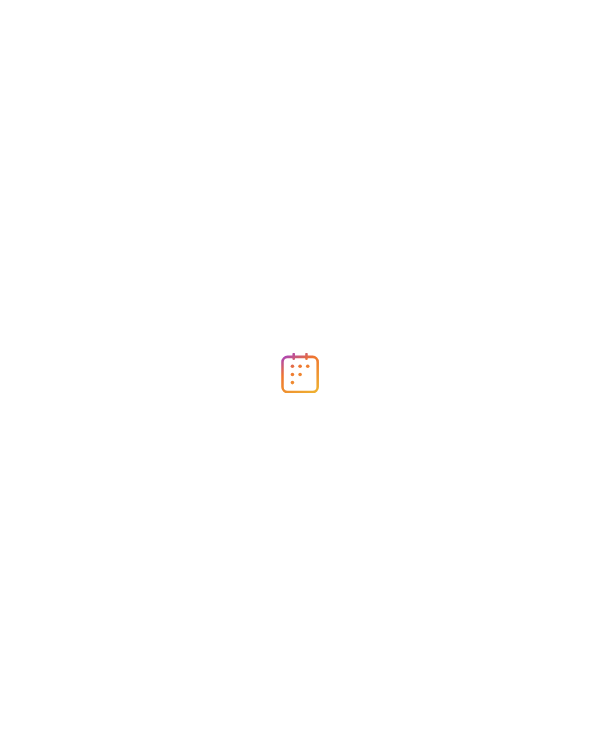 scroll, scrollTop: 0, scrollLeft: 0, axis: both 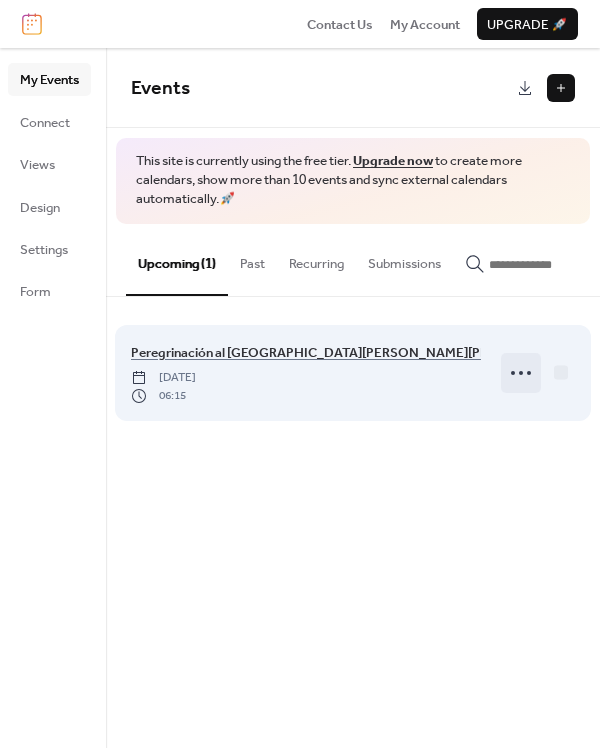 click 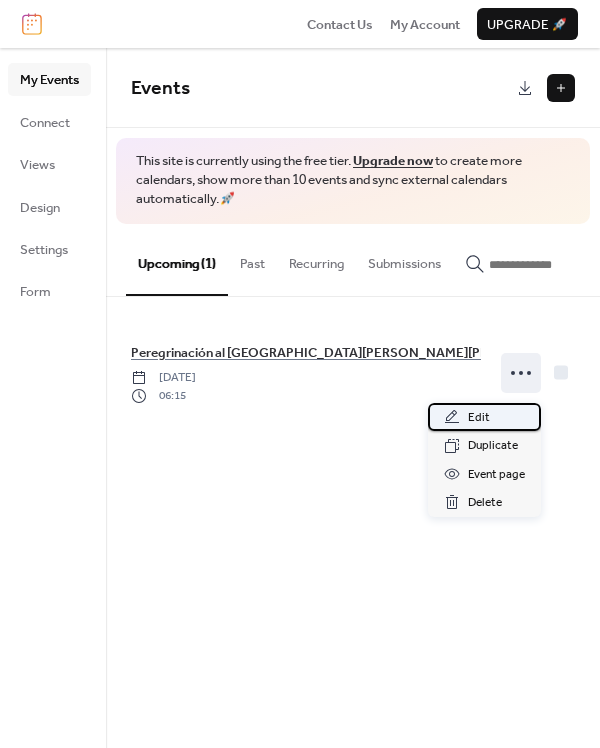 click on "Edit" at bounding box center (484, 417) 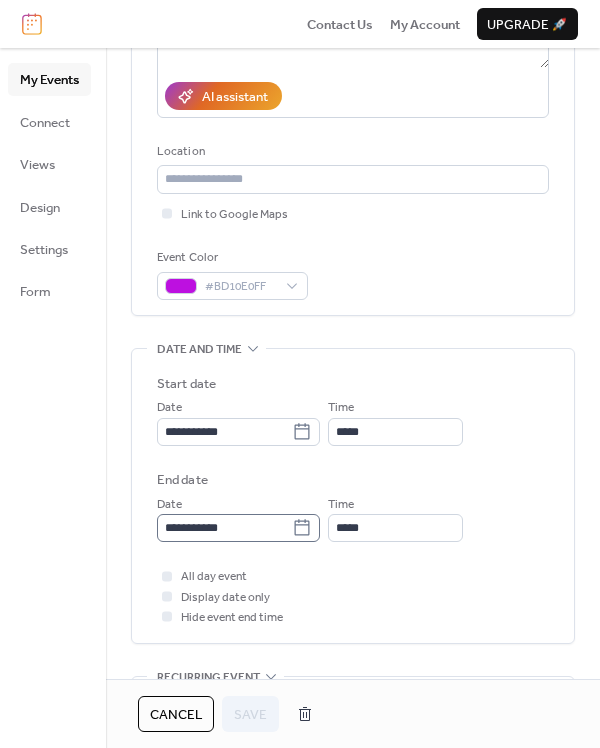 scroll, scrollTop: 375, scrollLeft: 0, axis: vertical 